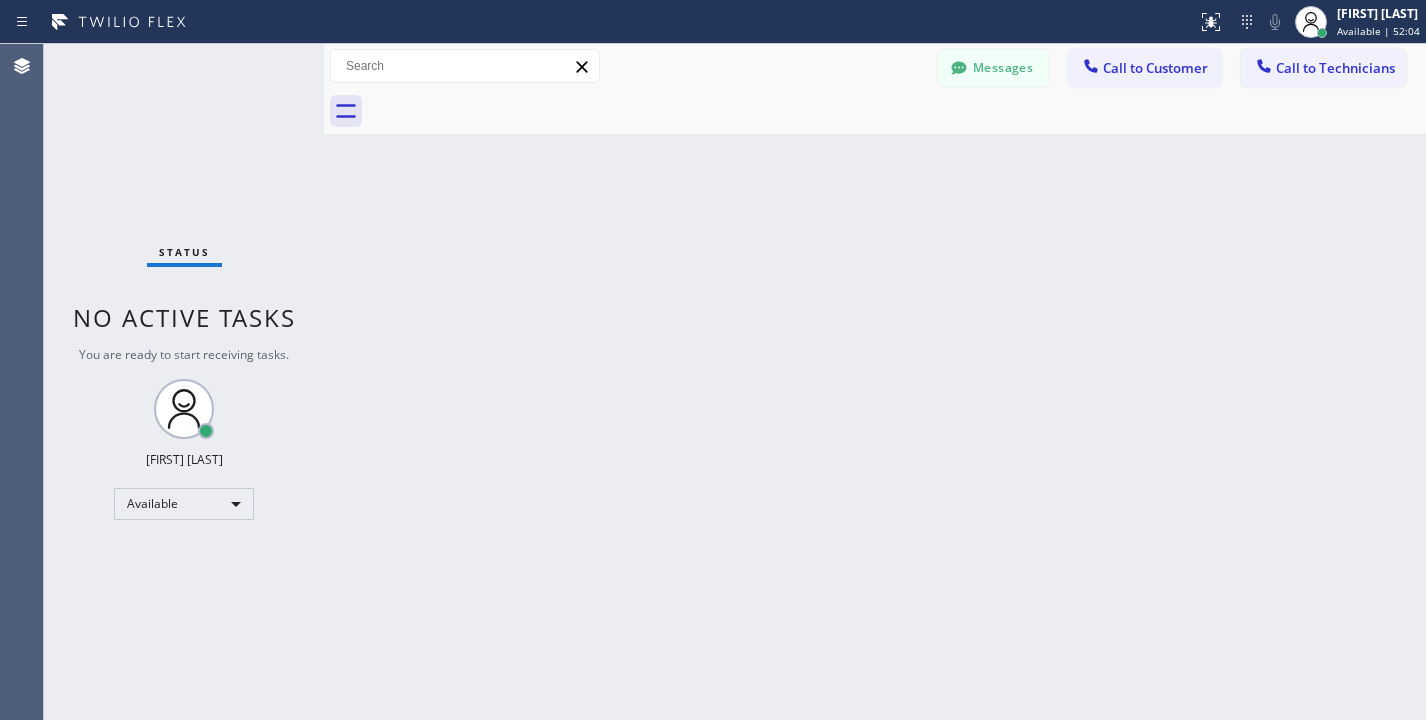scroll, scrollTop: 0, scrollLeft: 0, axis: both 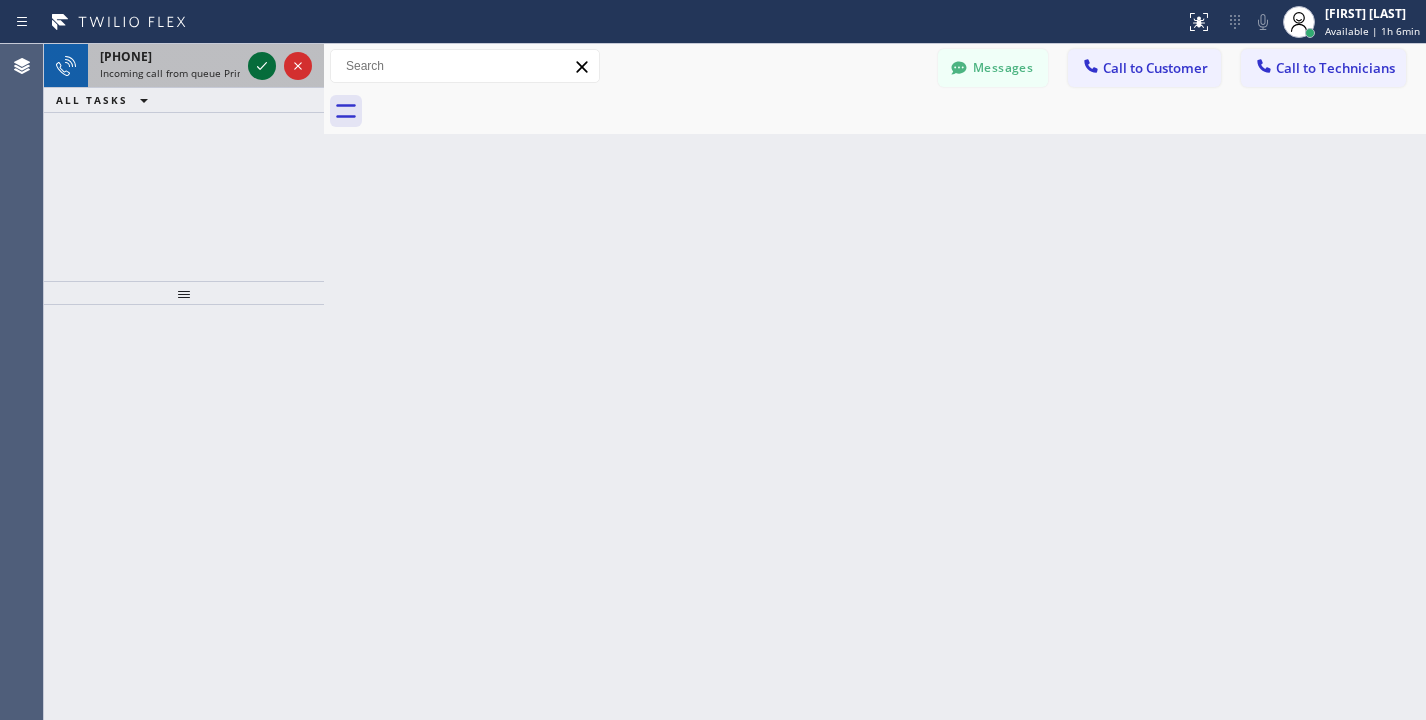 click 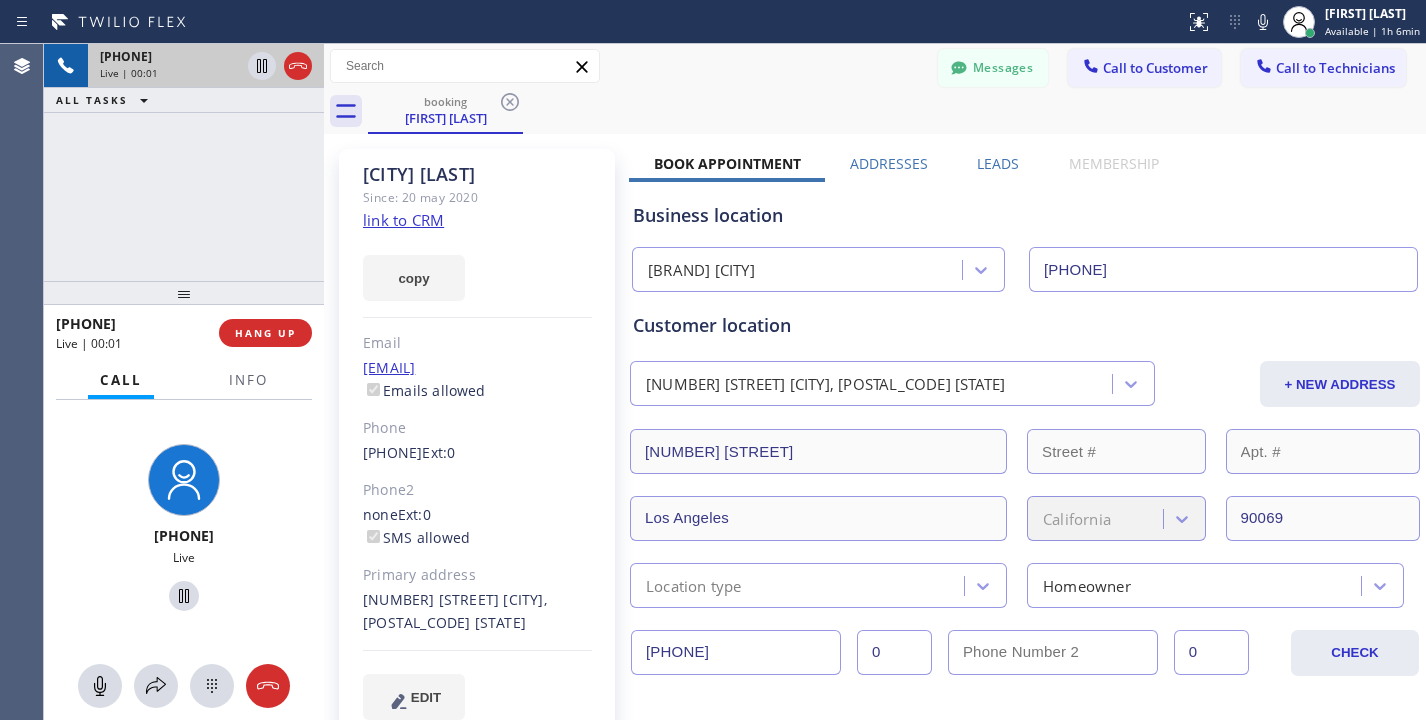 type on "[PHONE]" 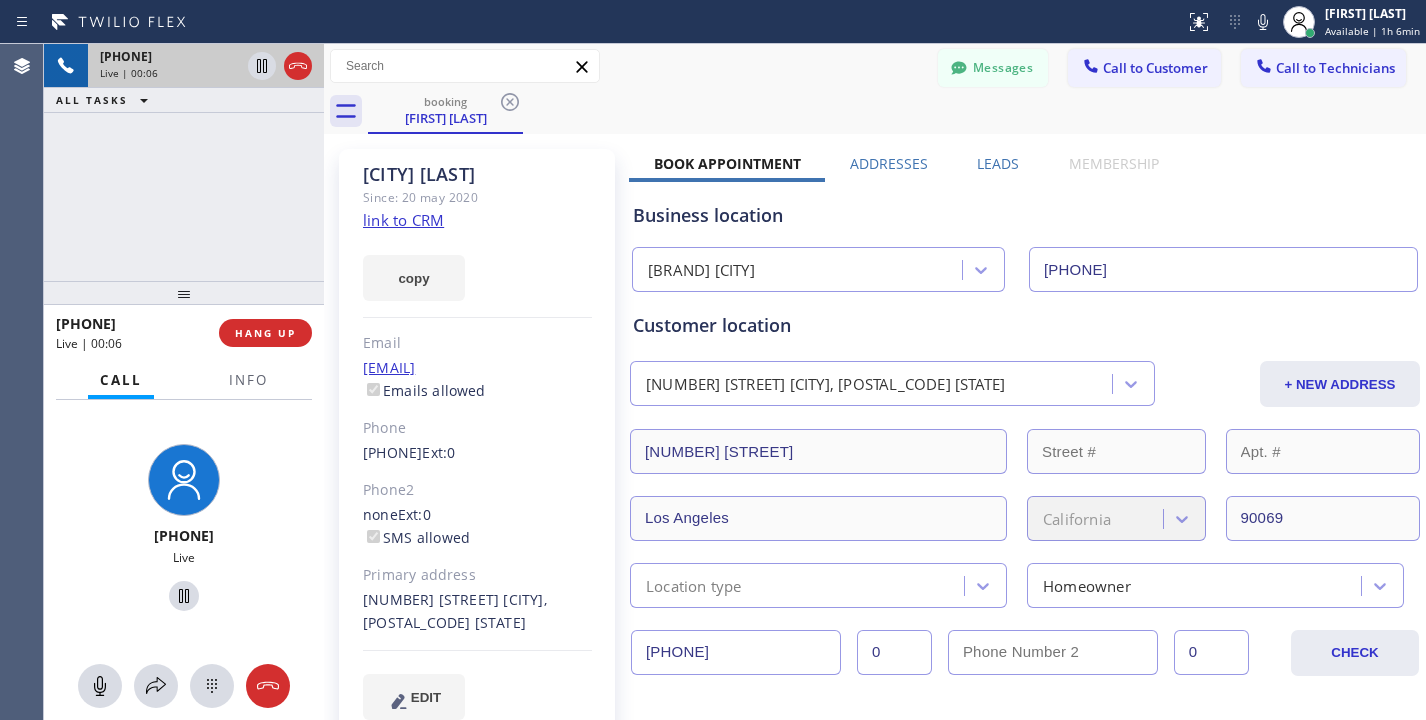 click on "link to CRM" 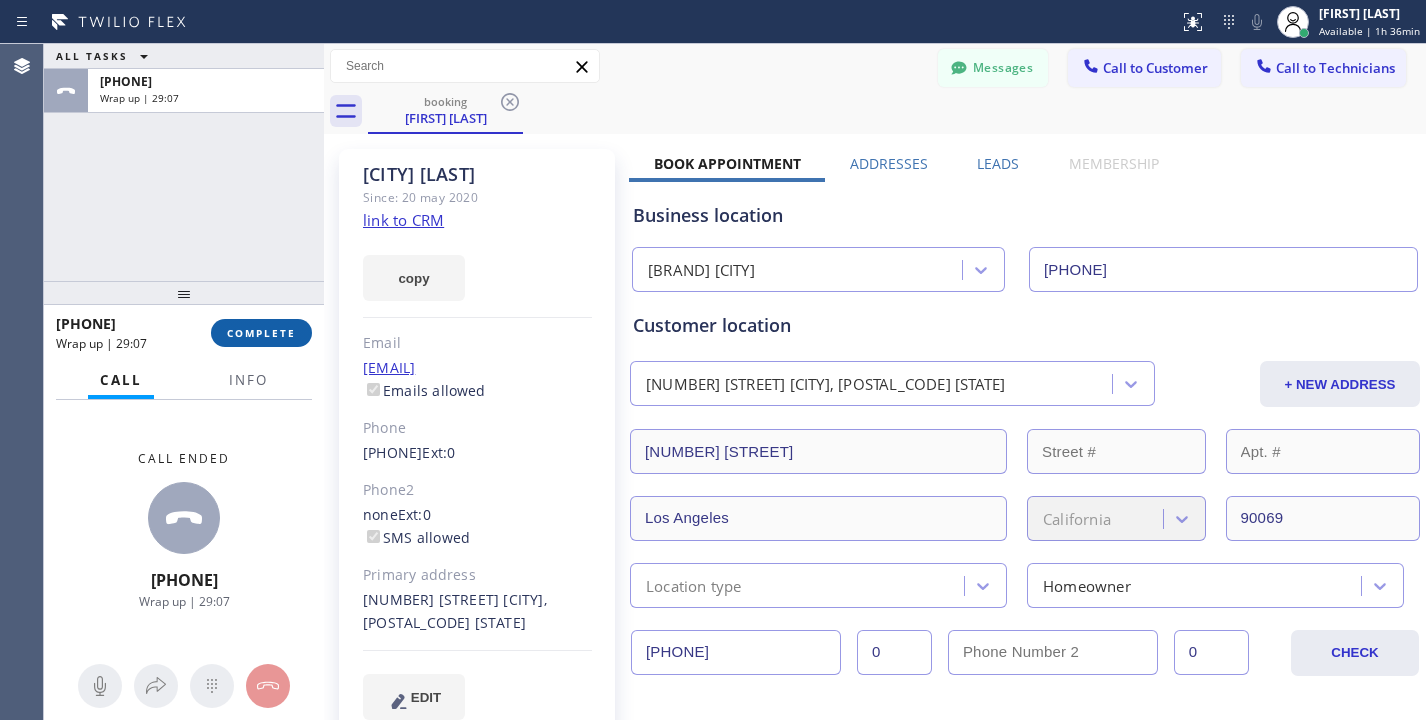 click on "COMPLETE" at bounding box center (261, 333) 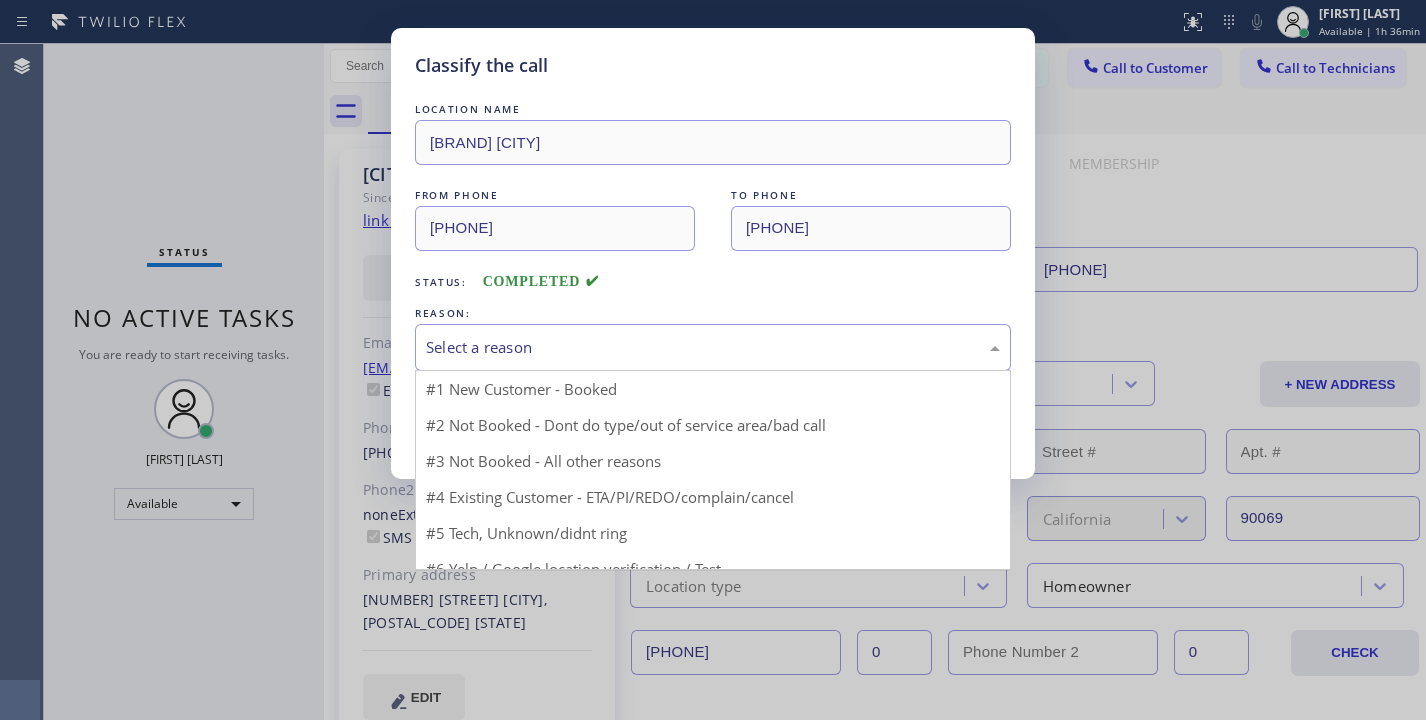 click on "Select a reason" at bounding box center [713, 347] 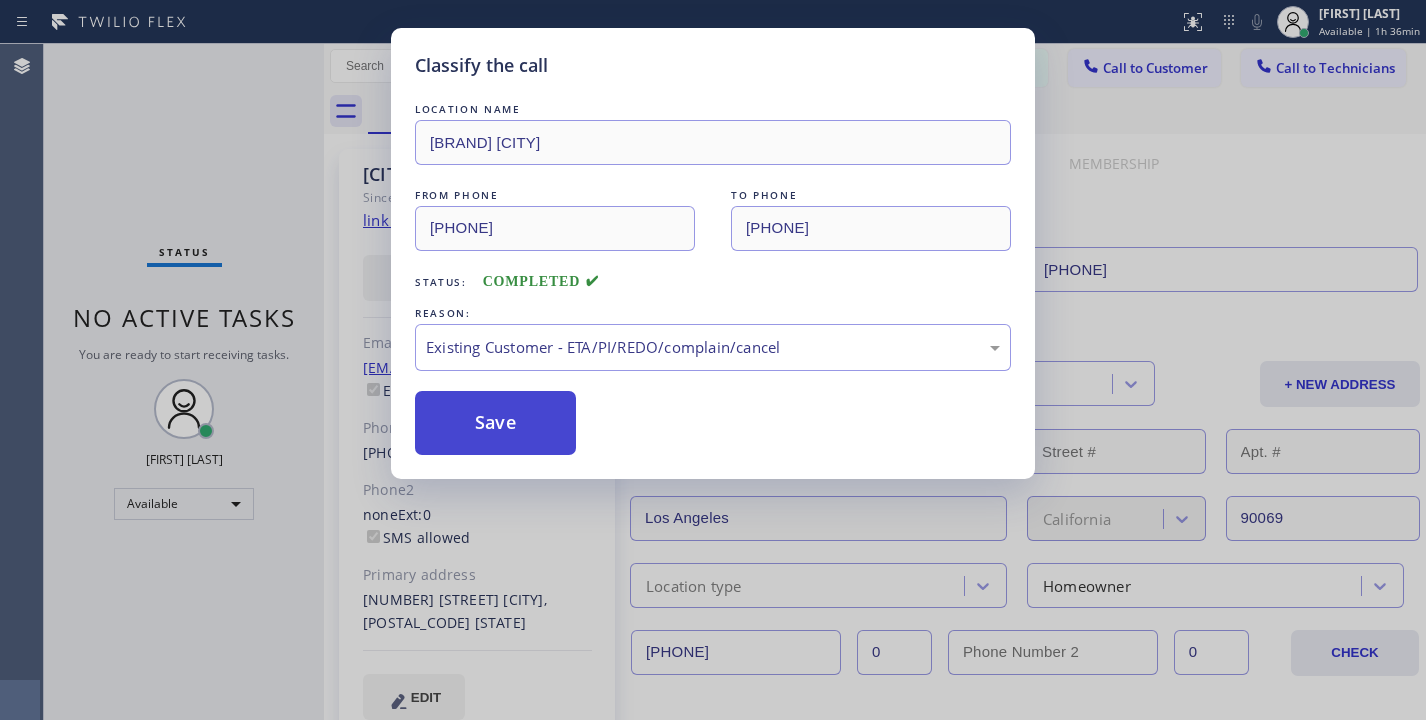 click on "Save" at bounding box center (495, 423) 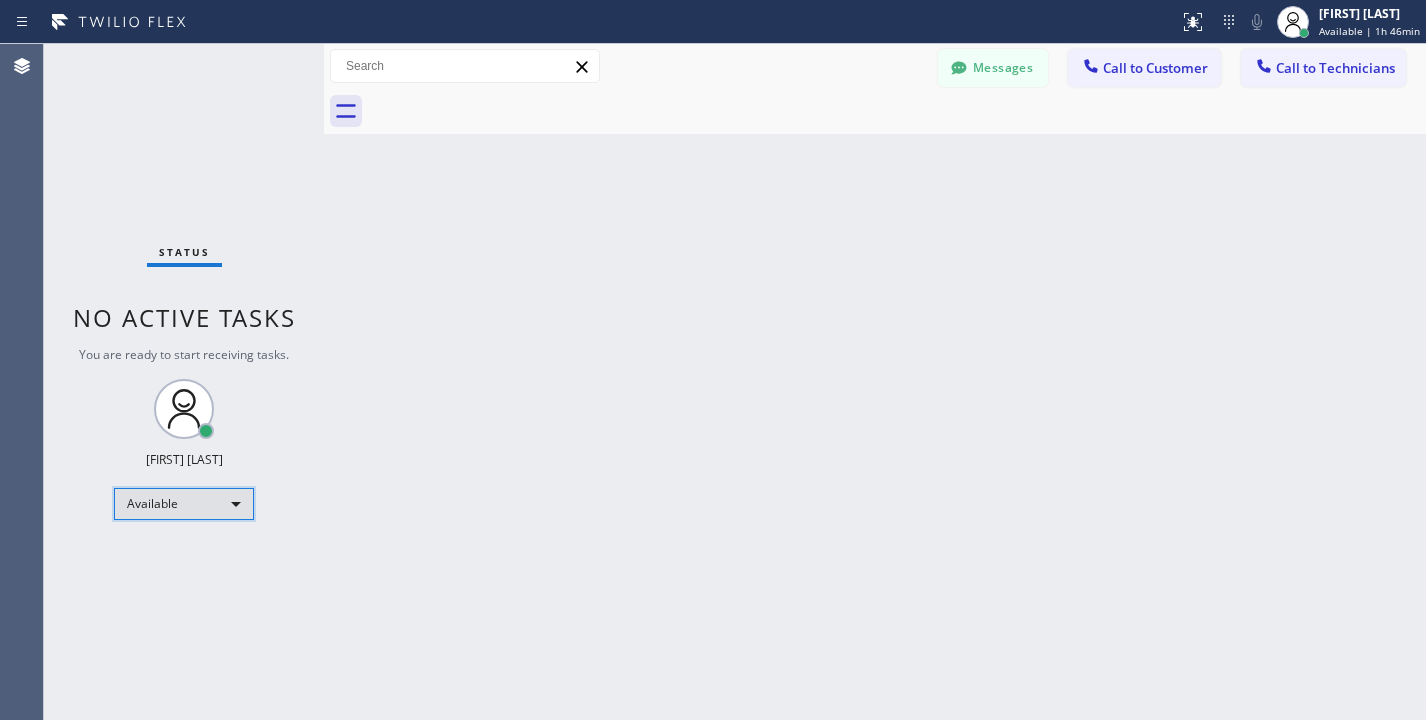 click on "Available" at bounding box center (184, 504) 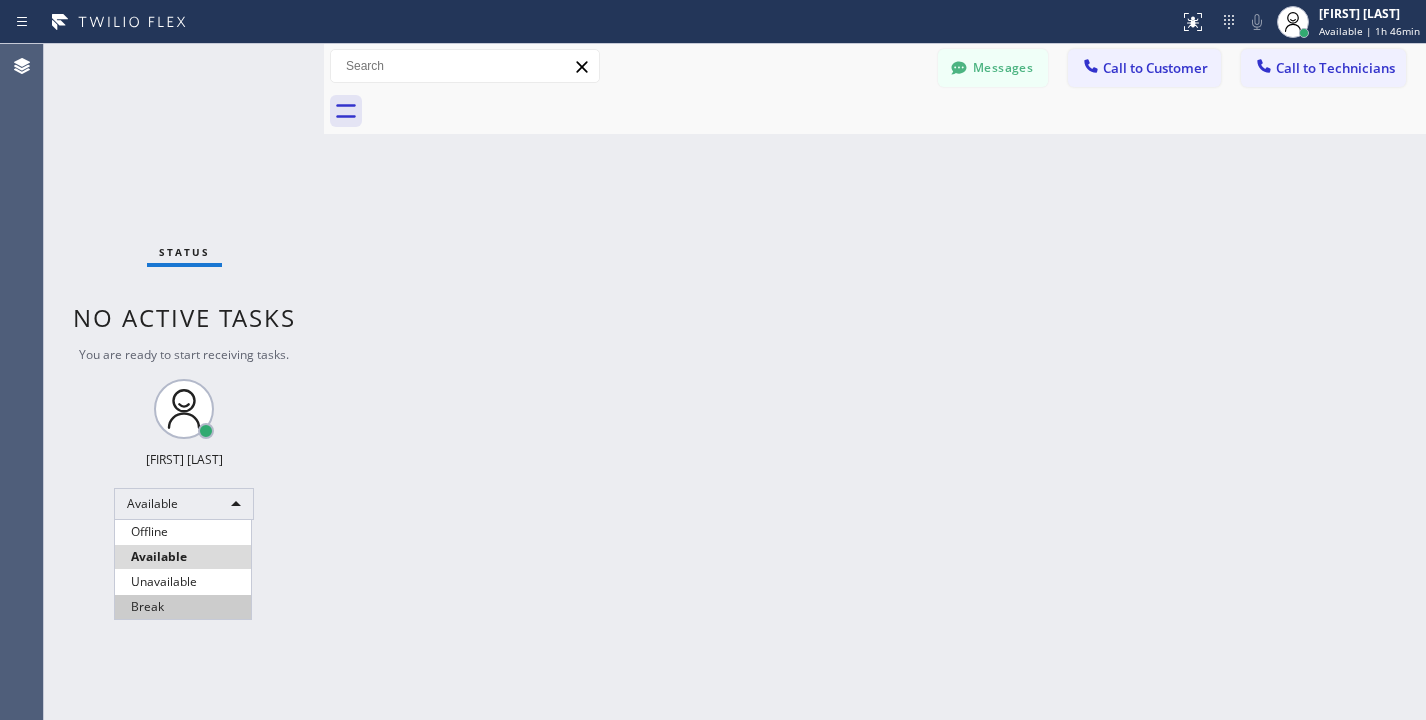 click on "Break" at bounding box center (183, 607) 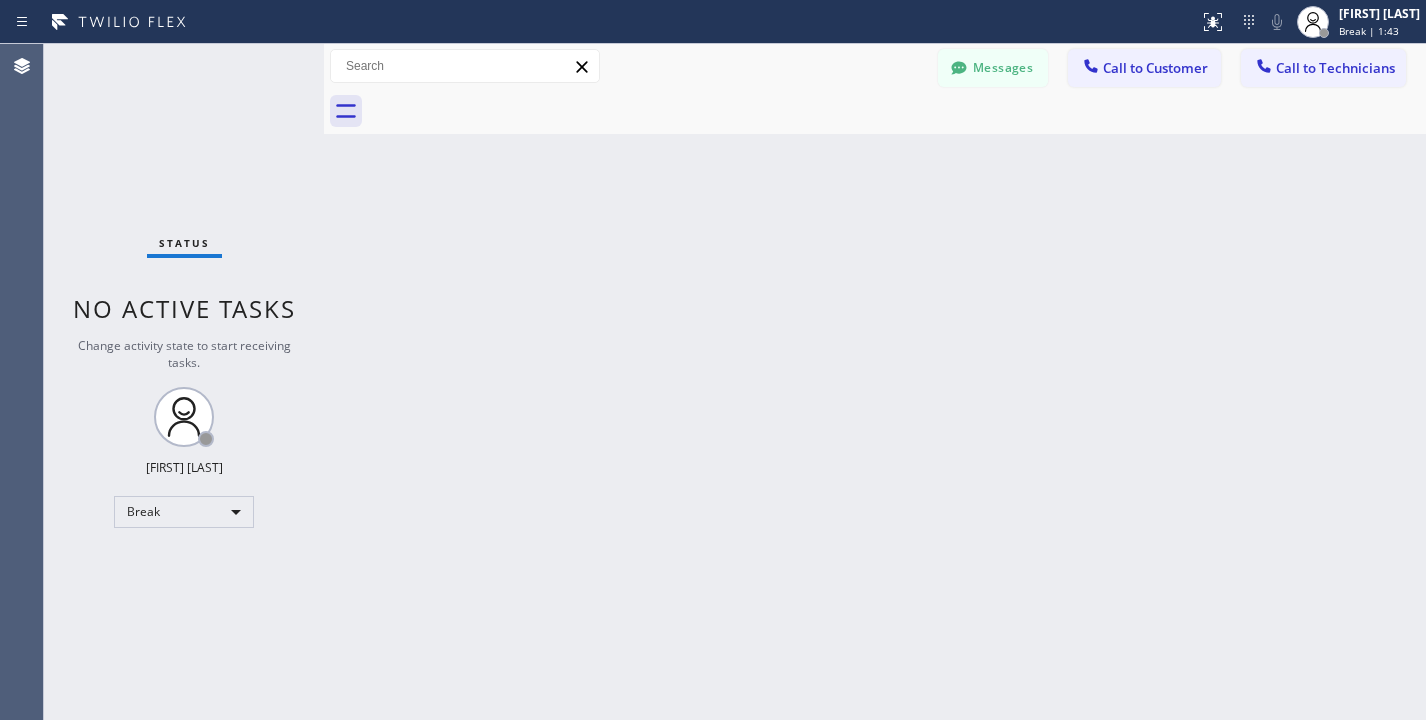 click on "Back to Dashboard Change Sender ID Customers Technicians RP [FIRST] [LAST]  [DATE] [TIME] Payment received. Thank you so much [FIRST]. Have a great day!  AC [FIRST] [LAST] [DATE] [TIME] Liked “Hi, I will check with tech ..” JK [FIRST] [LAST] [DATE] [TIME] . RS [FIRST] [LAST] [DATE] [TIME] Hi [FIRST], this is [FIRST] from [BRAND] in [CITY]. I'm reaching out regarding your appointment scheduled for today. Unfortunately, due to an emergency, our technician is unable to make it. We'd like to reschedule for tomorrow between 5–7 PM or anytime on Wednesday that works best for you. We sincerely apologize for the inconvenience and appreciate your understanding. PZ [FIRST] [LAST] [DATE] [TIME] Thanks, [FIRST]. I could not wait for you to come given my emergency, but failed to inform you, sorry about that. I do have some follow up work that are not urgent. Can you send someone over for a free quotation? DD [FIRST] [LAST] [DATE] [TIME] MT Ms [LAST] [DATE] [TIME] I can do 8:30am- 12pm ZK [FIRST] [LAST] [DATE] [TIME] PL" at bounding box center [875, 382] 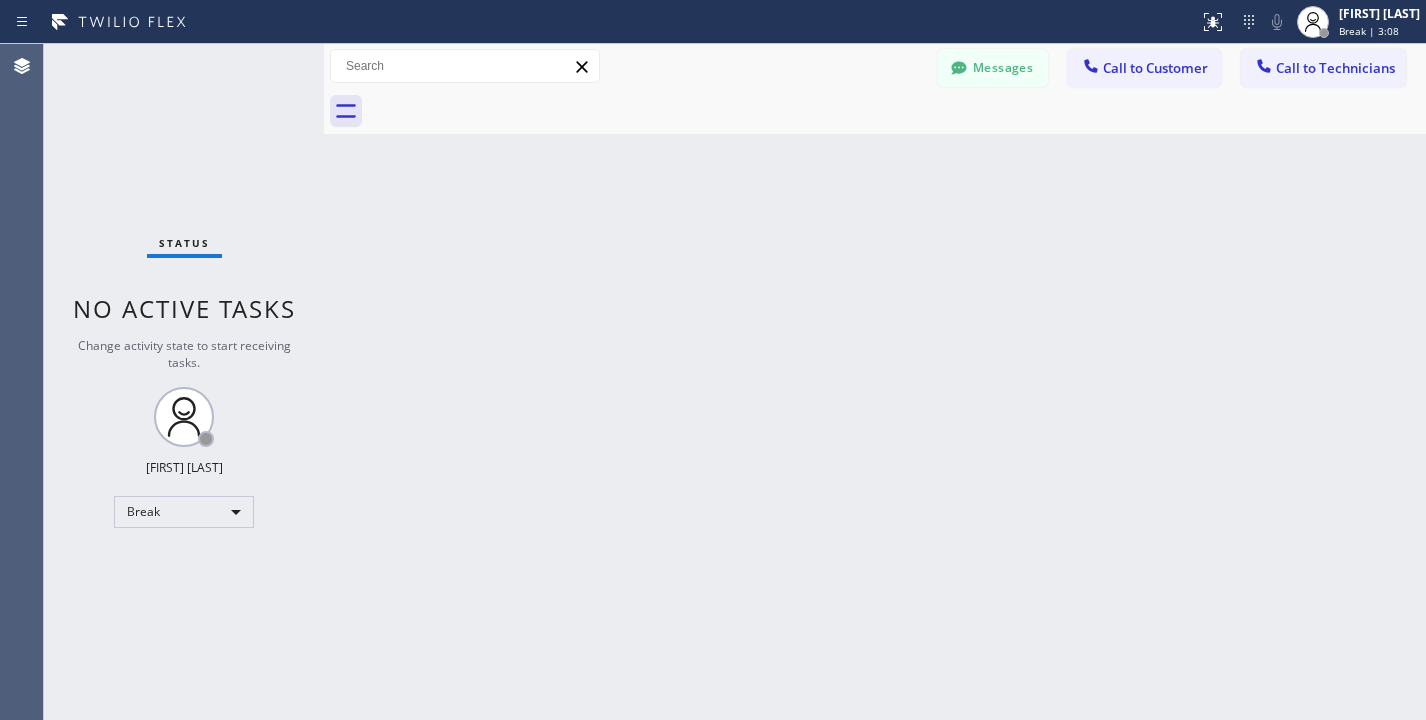 click on "Back to Dashboard Change Sender ID Customers Technicians RP [FIRST] [LAST]  [DATE] [TIME] Payment received. Thank you so much [FIRST]. Have a great day!  AC [FIRST] [LAST] [DATE] [TIME] Liked “Hi, I will check with tech ..” JK [FIRST] [LAST] [DATE] [TIME] . RS [FIRST] [LAST] [DATE] [TIME] Hi [FIRST], this is [FIRST] from [BRAND] in [CITY]. I'm reaching out regarding your appointment scheduled for today. Unfortunately, due to an emergency, our technician is unable to make it. We'd like to reschedule for tomorrow between 5–7 PM or anytime on Wednesday that works best for you. We sincerely apologize for the inconvenience and appreciate your understanding. PZ [FIRST] [LAST] [DATE] [TIME] Thanks, [FIRST]. I could not wait for you to come given my emergency, but failed to inform you, sorry about that. I do have some follow up work that are not urgent. Can you send someone over for a free quotation? DD [FIRST] [LAST] [DATE] [TIME] MT Ms [LAST] [DATE] [TIME] I can do 8:30am- 12pm ZK [FIRST] [LAST] [DATE] [TIME] PL" at bounding box center (875, 382) 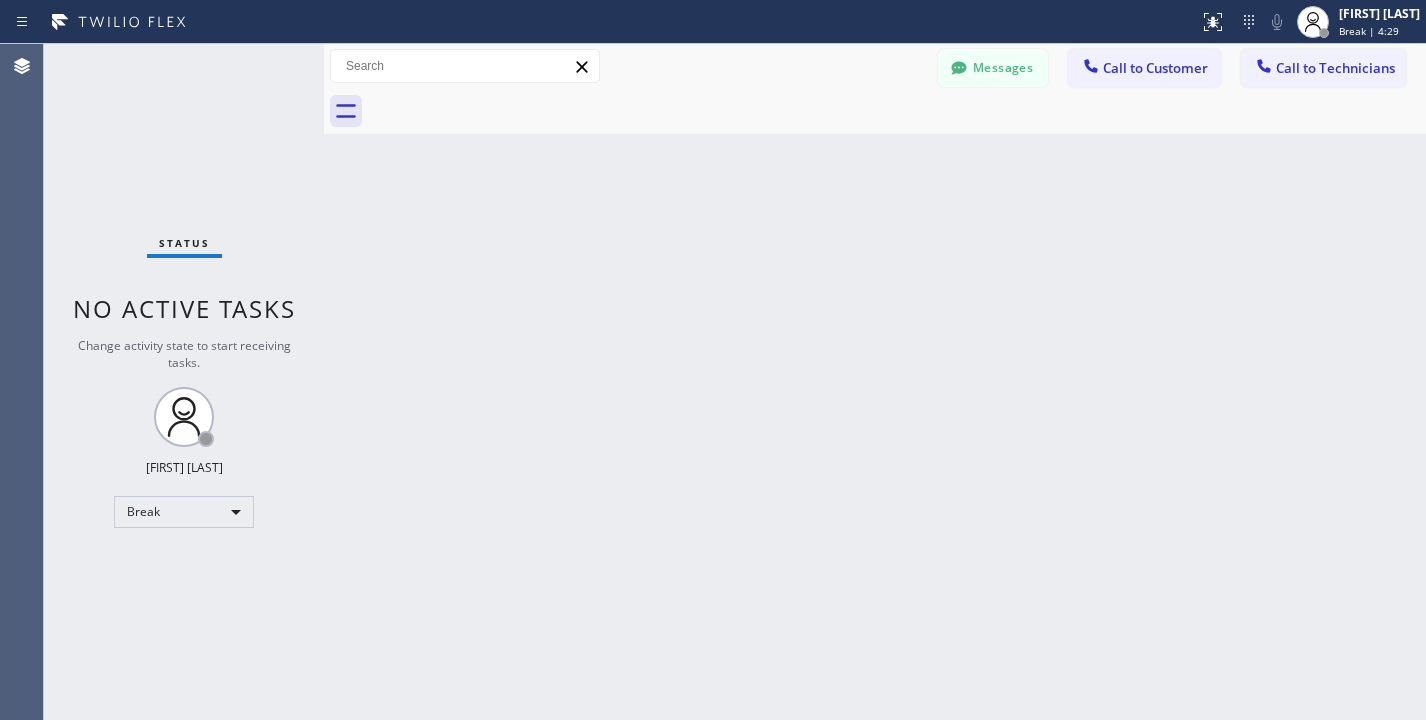 click on "Back to Dashboard Change Sender ID Customers Technicians RP [FIRST] [LAST]  [DATE] [TIME] Payment received. Thank you so much [FIRST]. Have a great day!  AC [FIRST] [LAST] [DATE] [TIME] Liked “Hi, I will check with tech ..” JK [FIRST] [LAST] [DATE] [TIME] . RS [FIRST] [LAST] [DATE] [TIME] Hi [FIRST], this is [FIRST] from [BRAND] in [CITY]. I'm reaching out regarding your appointment scheduled for today. Unfortunately, due to an emergency, our technician is unable to make it. We'd like to reschedule for tomorrow between 5–7 PM or anytime on Wednesday that works best for you. We sincerely apologize for the inconvenience and appreciate your understanding. PZ [FIRST] [LAST] [DATE] [TIME] Thanks, [FIRST]. I could not wait for you to come given my emergency, but failed to inform you, sorry about that. I do have some follow up work that are not urgent. Can you send someone over for a free quotation? DD [FIRST] [LAST] [DATE] [TIME] MT Ms [LAST] [DATE] [TIME] I can do 8:30am- 12pm ZK [FIRST] [LAST] [DATE] [TIME] PL" at bounding box center [875, 382] 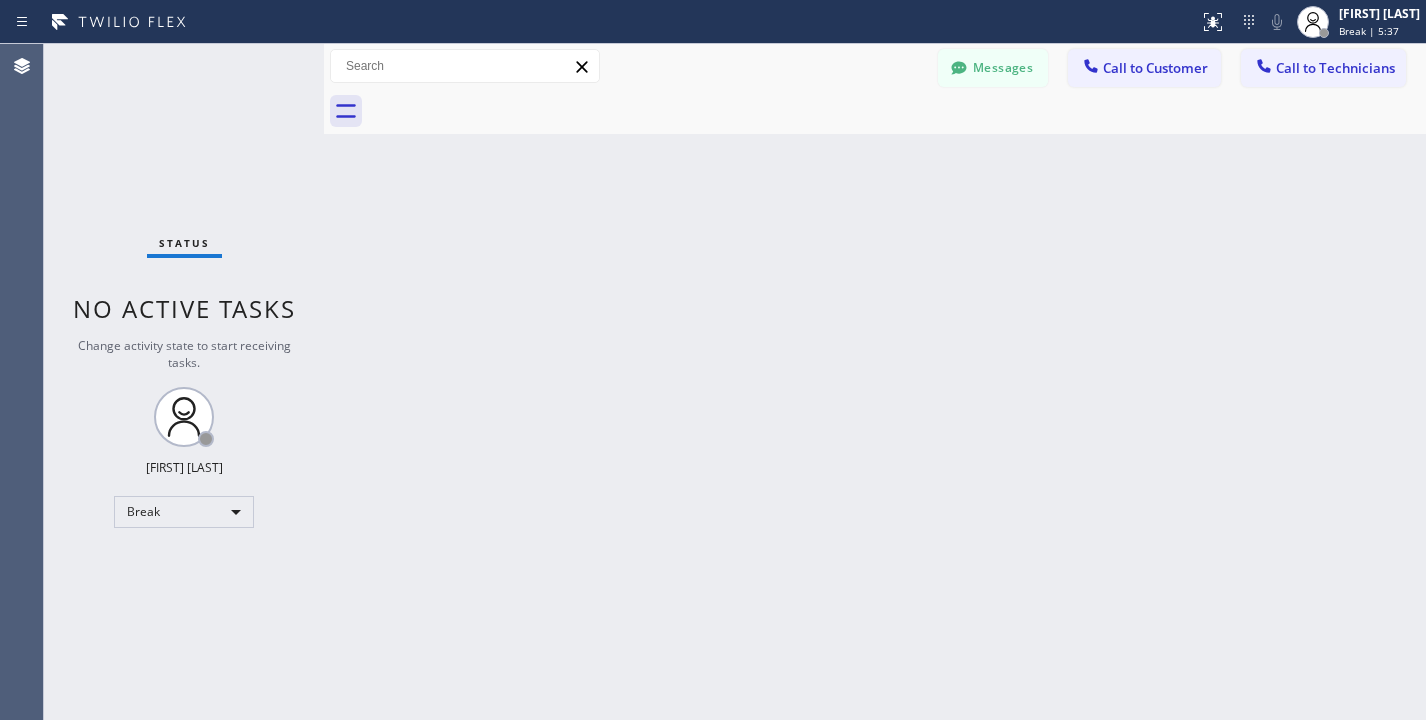 click on "Back to Dashboard Change Sender ID Customers Technicians RP [FIRST] [LAST]  [DATE] [TIME] Payment received. Thank you so much [FIRST]. Have a great day!  AC [FIRST] [LAST] [DATE] [TIME] Liked “Hi, I will check with tech ..” JK [FIRST] [LAST] [DATE] [TIME] . RS [FIRST] [LAST] [DATE] [TIME] Hi [FIRST], this is [FIRST] from [BRAND] in [CITY]. I'm reaching out regarding your appointment scheduled for today. Unfortunately, due to an emergency, our technician is unable to make it. We'd like to reschedule for tomorrow between 5–7 PM or anytime on Wednesday that works best for you. We sincerely apologize for the inconvenience and appreciate your understanding. PZ [FIRST] [LAST] [DATE] [TIME] Thanks, [FIRST]. I could not wait for you to come given my emergency, but failed to inform you, sorry about that. I do have some follow up work that are not urgent. Can you send someone over for a free quotation? DD [FIRST] [LAST] [DATE] [TIME] MT Ms [LAST] [DATE] [TIME] I can do 8:30am- 12pm ZK [FIRST] [LAST] [DATE] [TIME] PL" at bounding box center (875, 382) 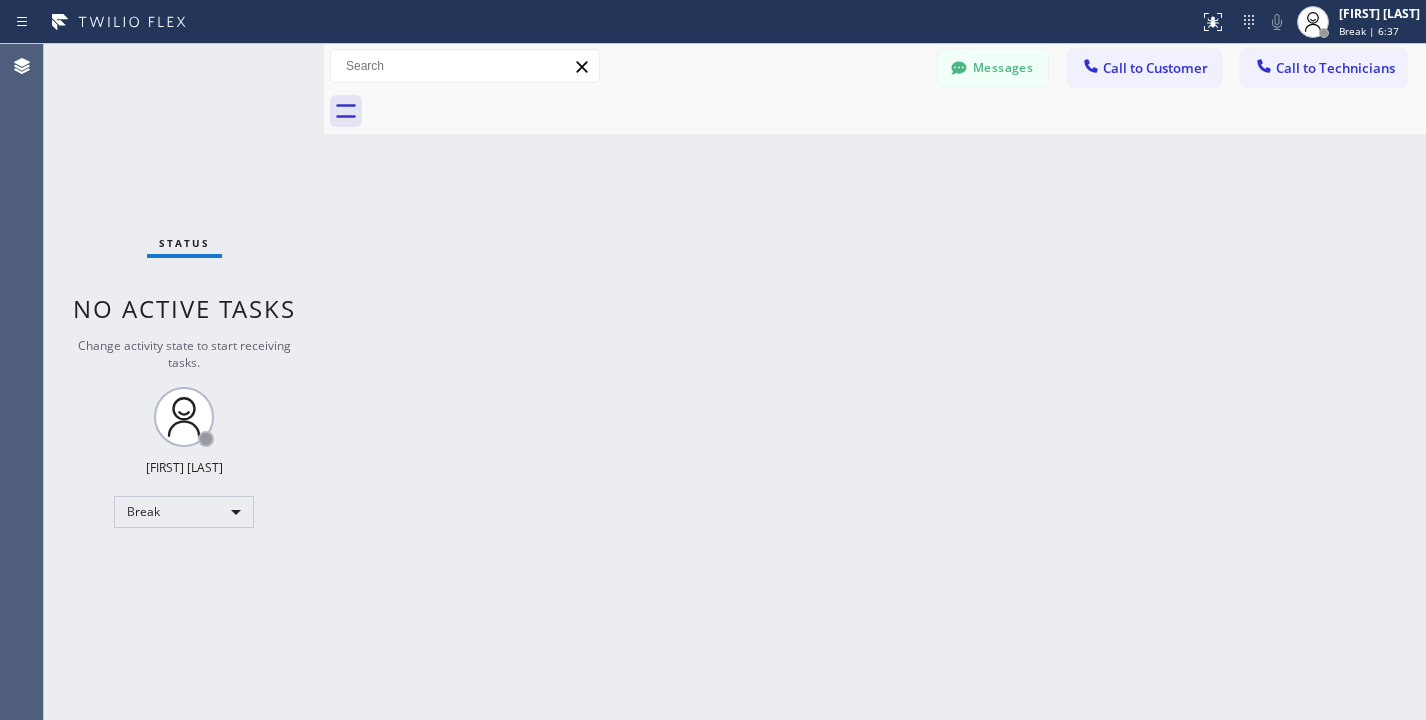 click on "Back to Dashboard Change Sender ID Customers Technicians RP [FIRST] [LAST]  [DATE] [TIME] Payment received. Thank you so much [FIRST]. Have a great day!  AC [FIRST] [LAST] [DATE] [TIME] Liked “Hi, I will check with tech ..” JK [FIRST] [LAST] [DATE] [TIME] . RS [FIRST] [LAST] [DATE] [TIME] Hi [FIRST], this is [FIRST] from [BRAND] in [CITY]. I'm reaching out regarding your appointment scheduled for today. Unfortunately, due to an emergency, our technician is unable to make it. We'd like to reschedule for tomorrow between 5–7 PM or anytime on Wednesday that works best for you. We sincerely apologize for the inconvenience and appreciate your understanding. PZ [FIRST] [LAST] [DATE] [TIME] Thanks, [FIRST]. I could not wait for you to come given my emergency, but failed to inform you, sorry about that. I do have some follow up work that are not urgent. Can you send someone over for a free quotation? DD [FIRST] [LAST] [DATE] [TIME] MT Ms [LAST] [DATE] [TIME] I can do 8:30am- 12pm ZK [FIRST] [LAST] [DATE] [TIME] PL" at bounding box center (875, 382) 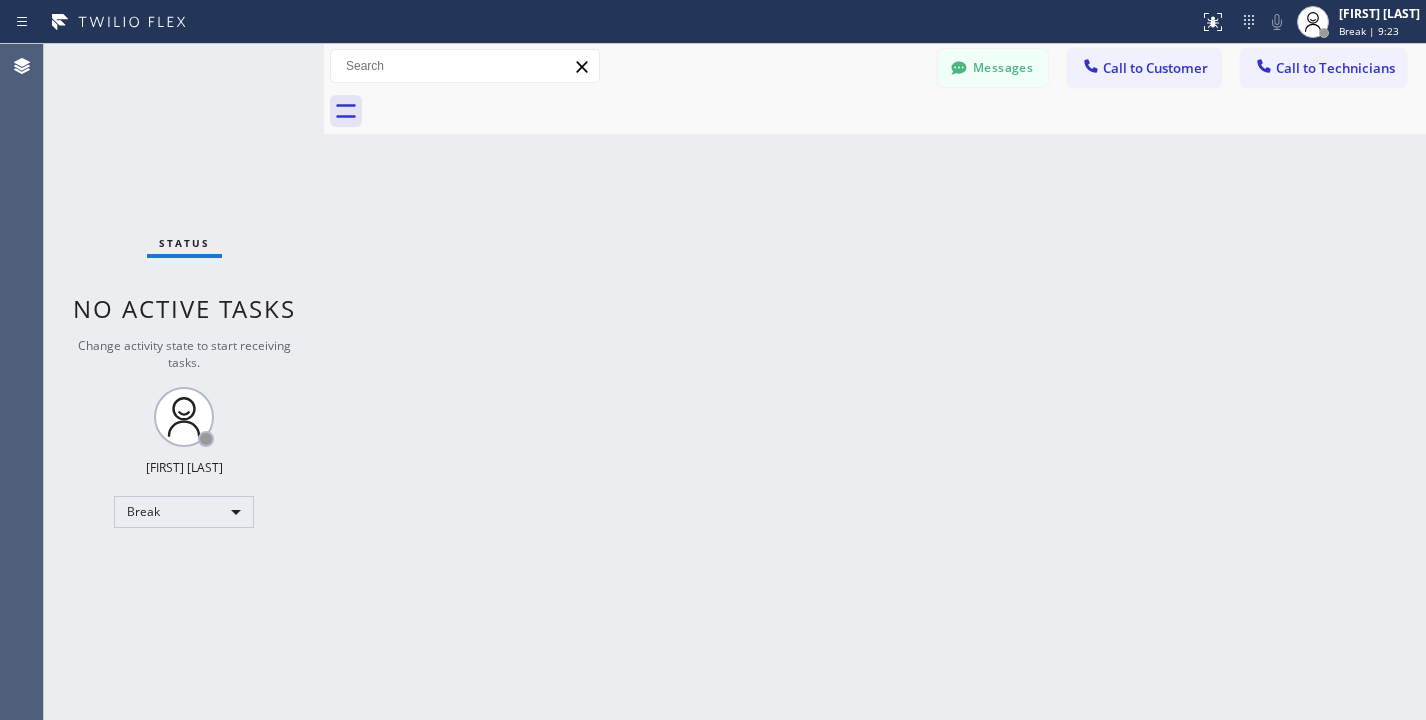 click on "Messages Call to Customer Call to Technicians Outbound call Location Search location Your caller id phone number Customer number Call Outbound call Technician Search Technician Your caller id phone number Your caller id phone number [PHONE] Call" at bounding box center [875, 66] 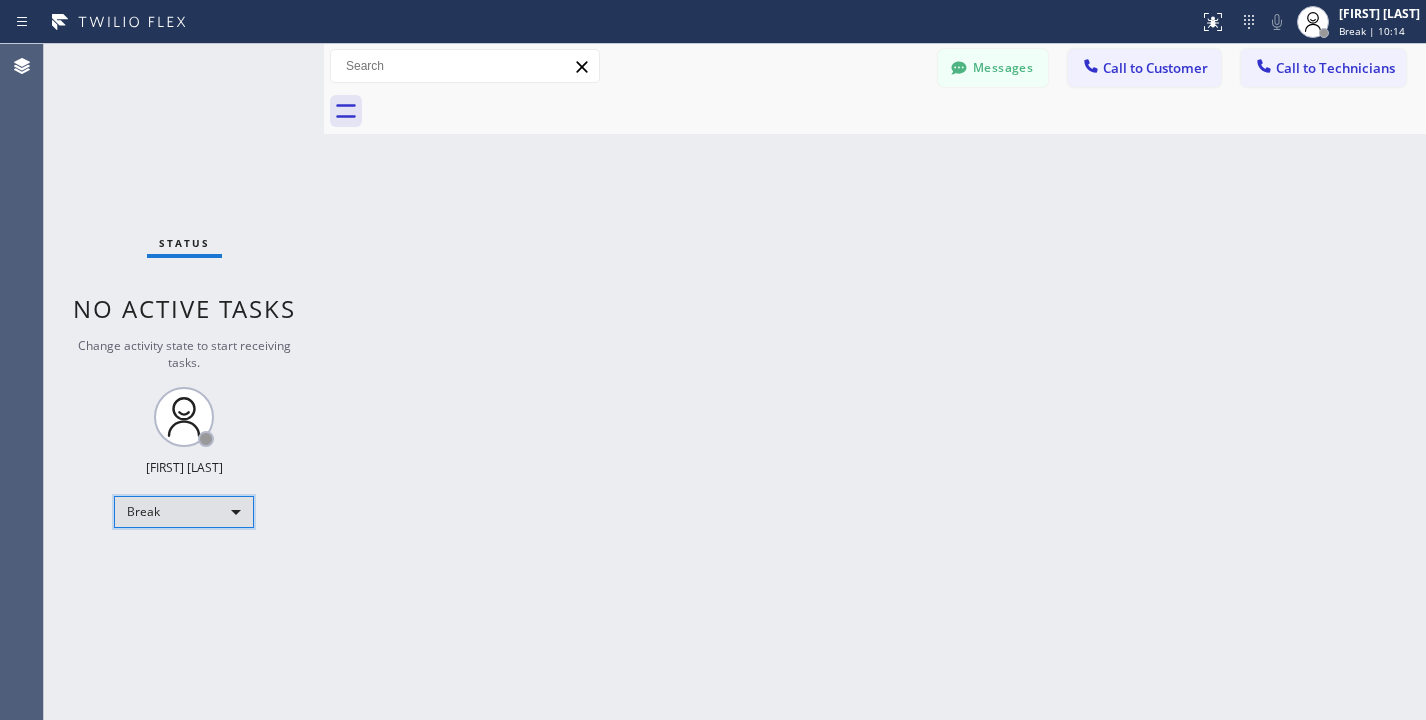 click on "Break" at bounding box center (184, 512) 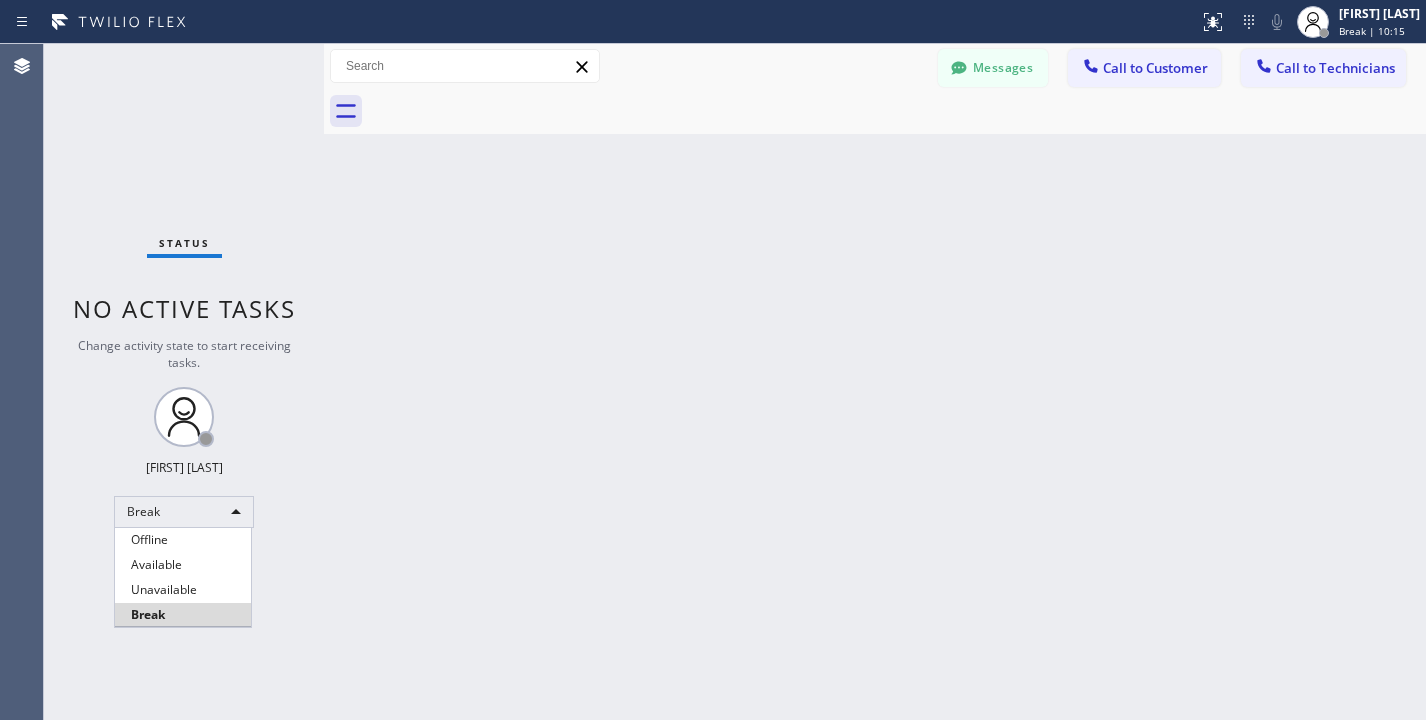 click on "Available" at bounding box center (183, 565) 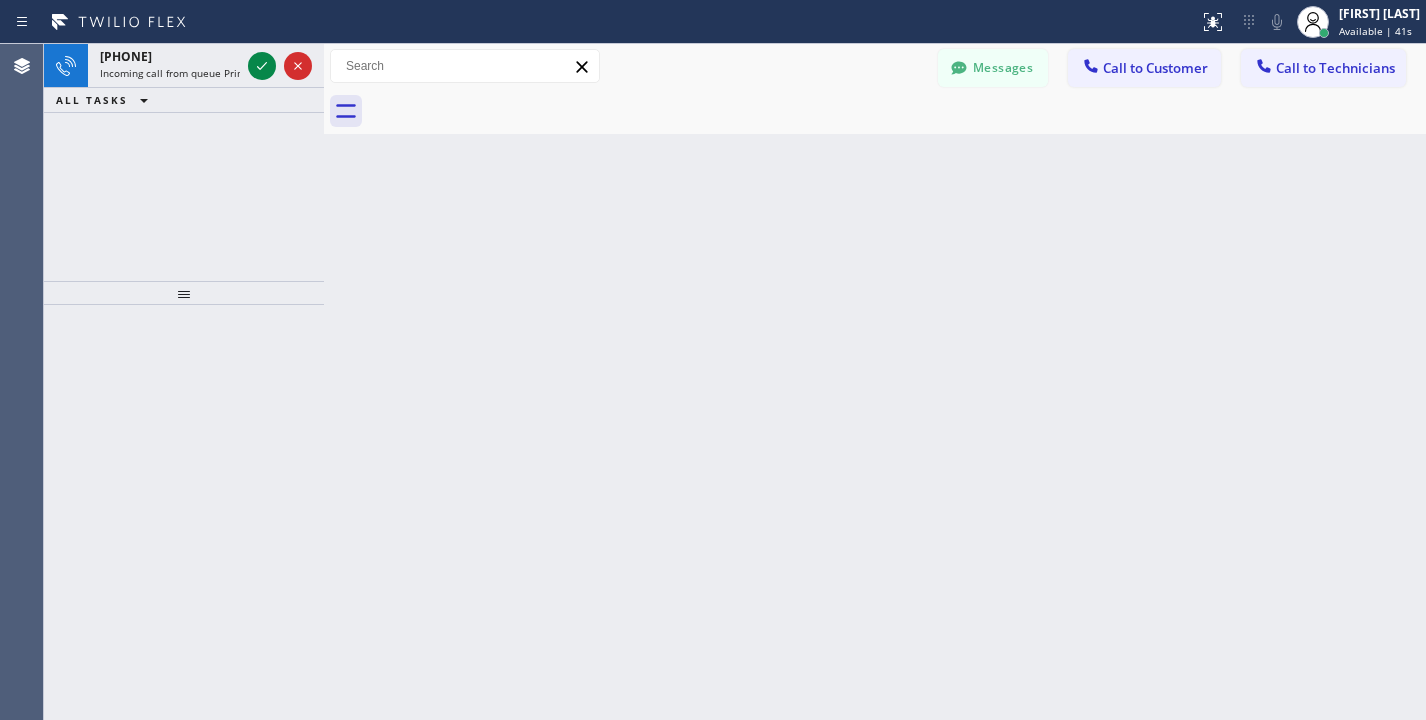 drag, startPoint x: 255, startPoint y: 64, endPoint x: 218, endPoint y: 131, distance: 76.537575 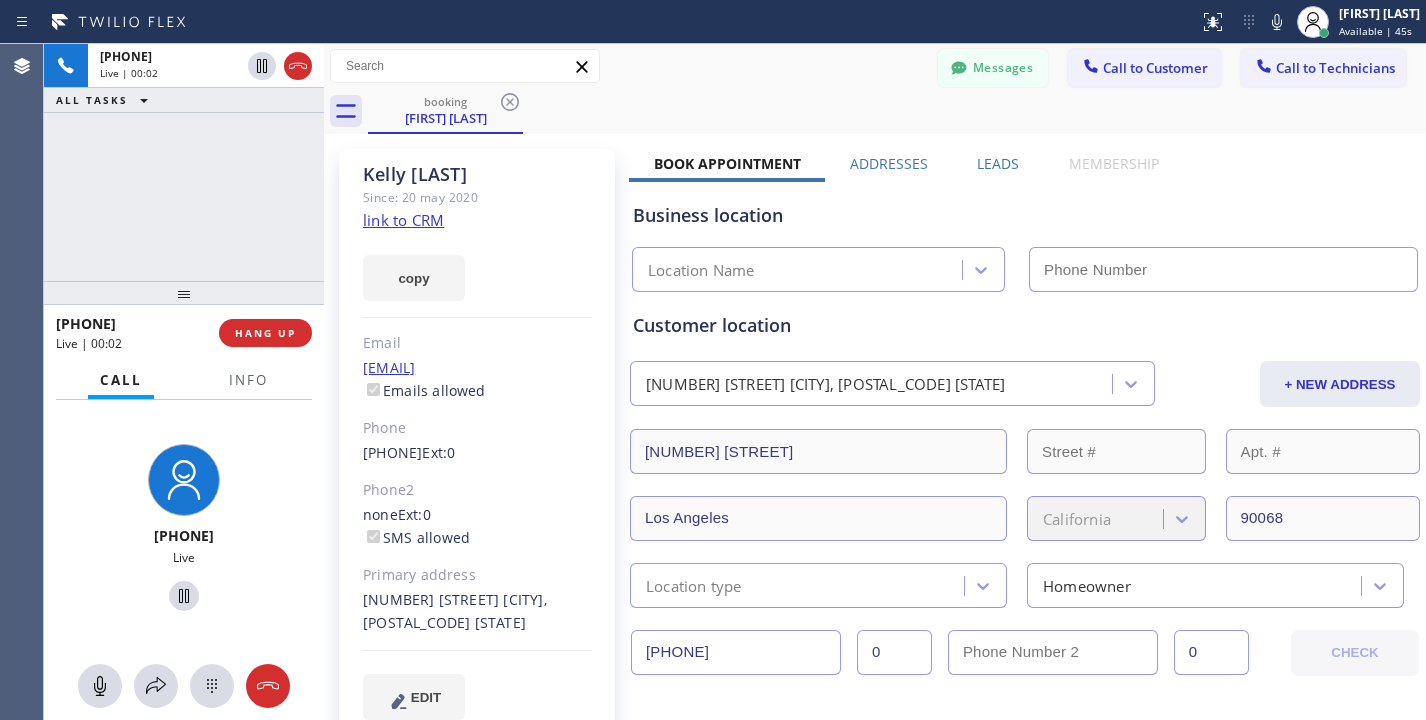type on "[PHONE]" 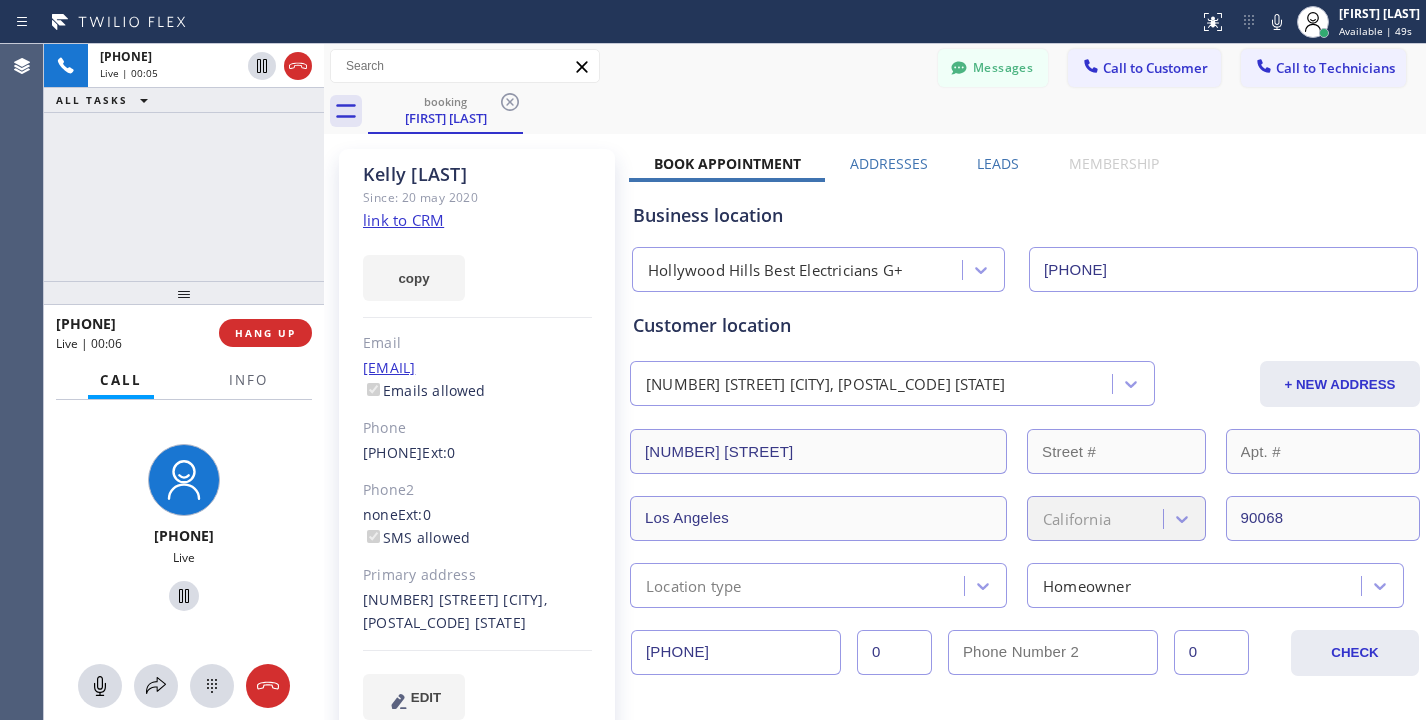 click on "link to CRM" 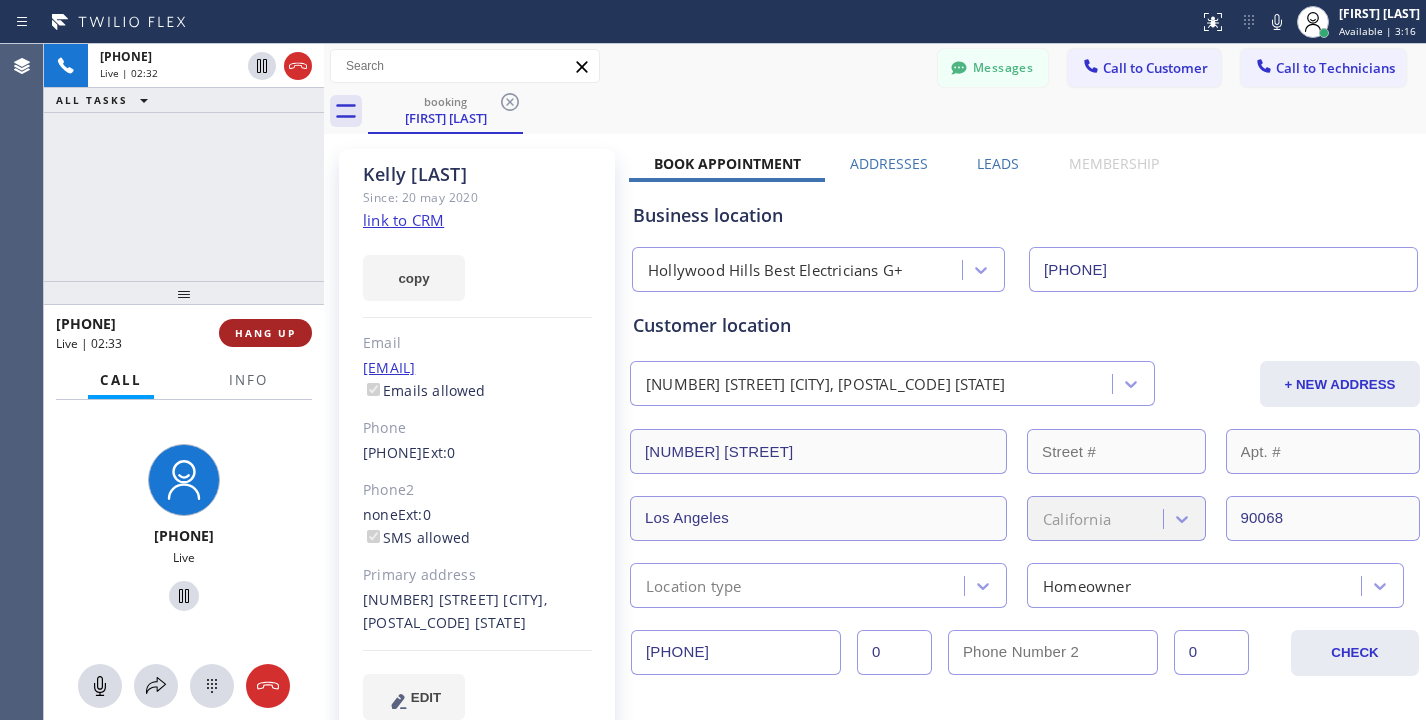 click on "HANG UP" at bounding box center (265, 333) 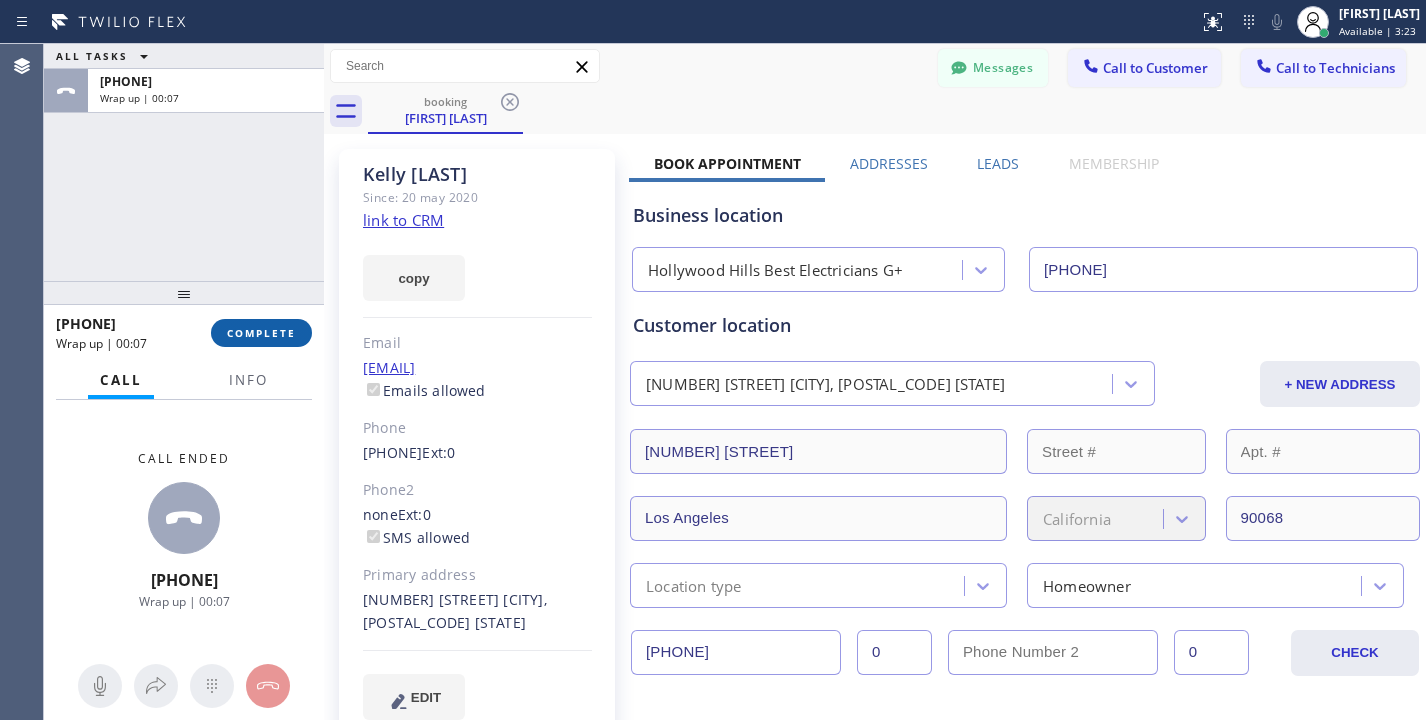 click on "COMPLETE" at bounding box center (261, 333) 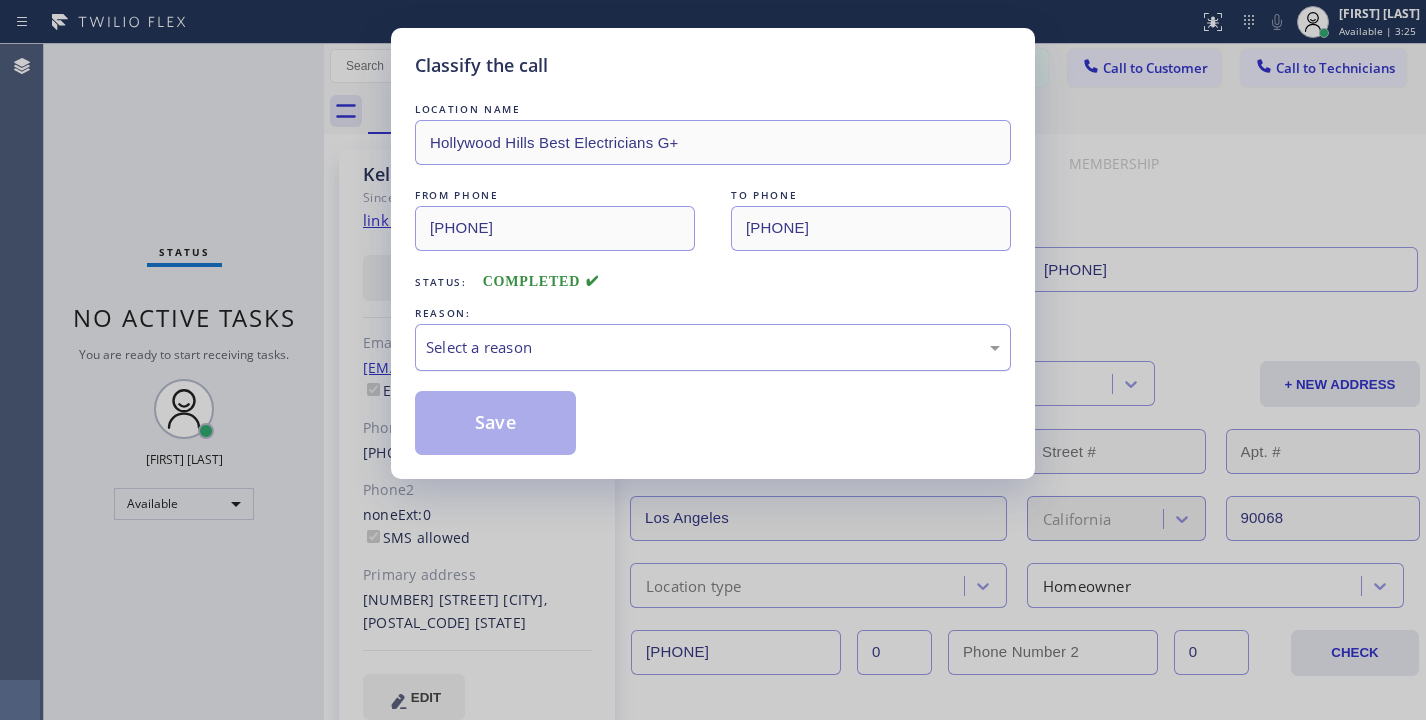 click on "Select a reason" at bounding box center (713, 347) 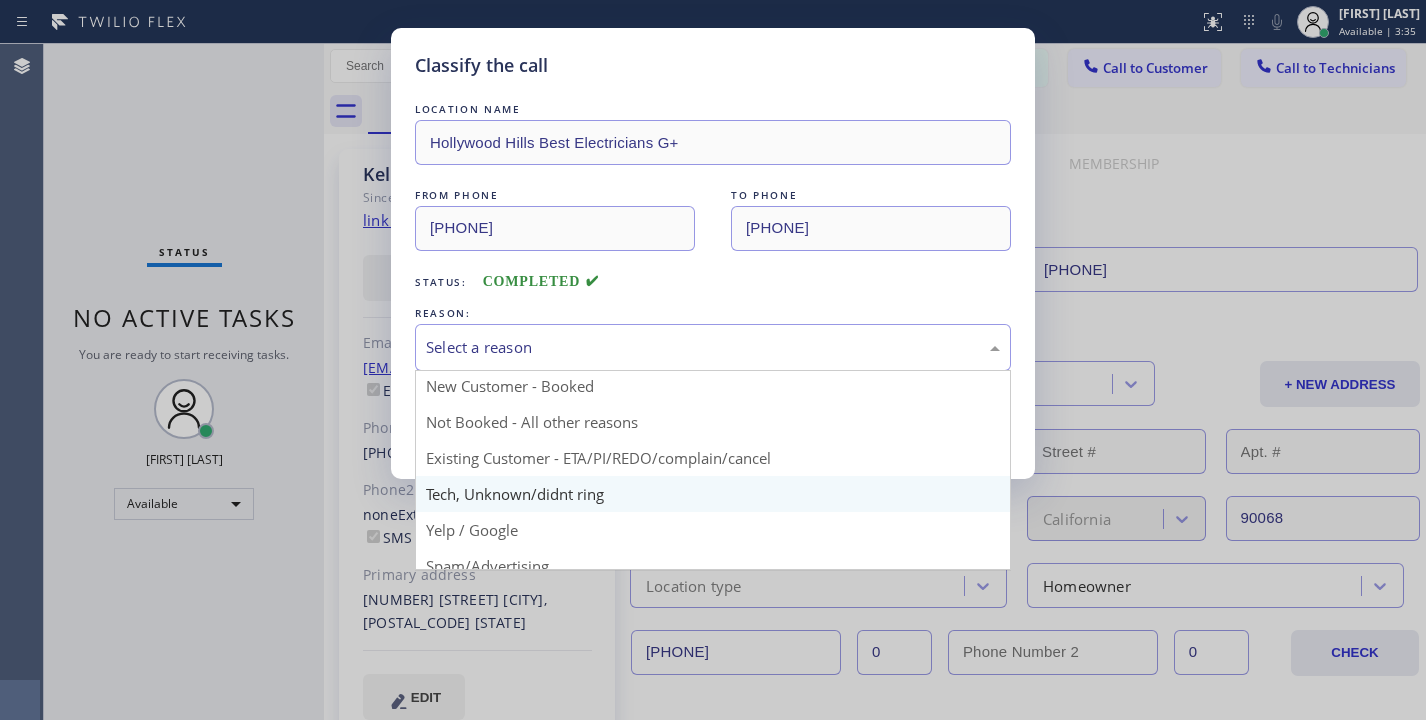 scroll, scrollTop: 0, scrollLeft: 0, axis: both 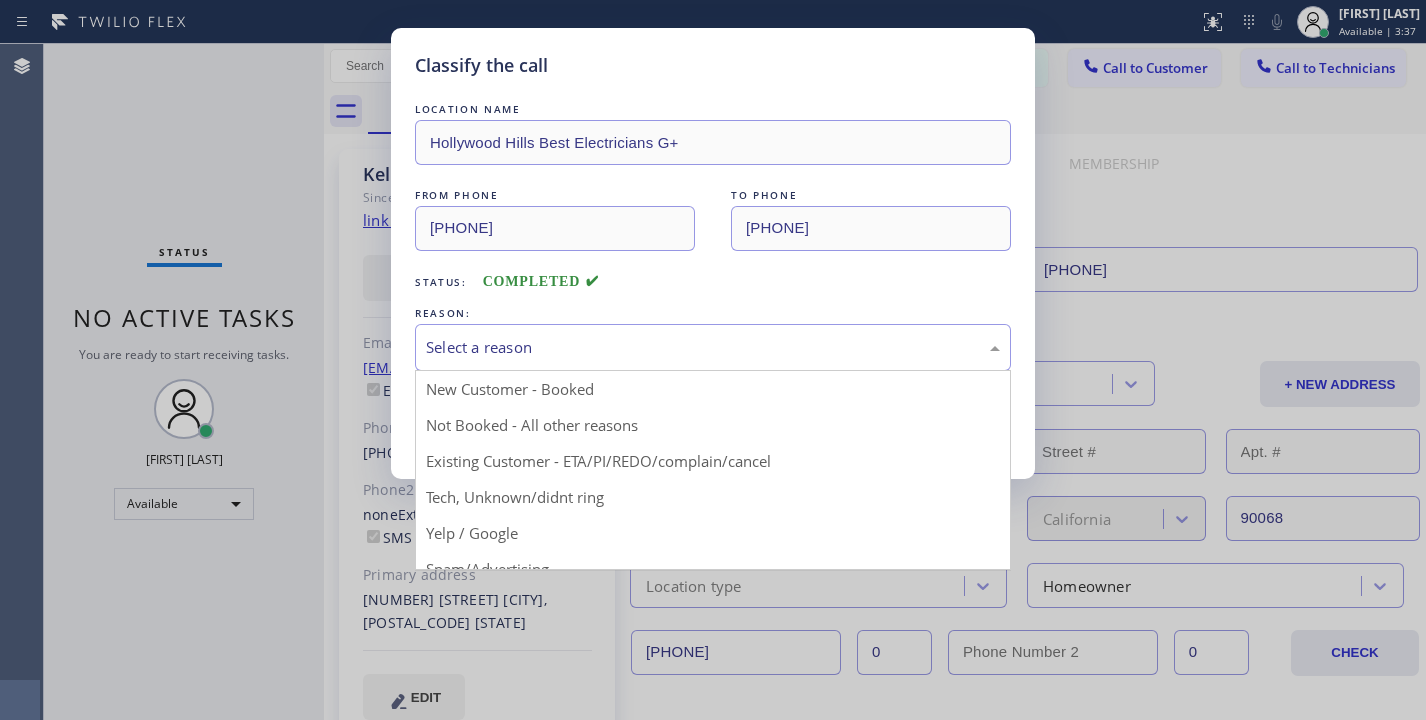 drag, startPoint x: 519, startPoint y: 458, endPoint x: 523, endPoint y: 447, distance: 11.7046995 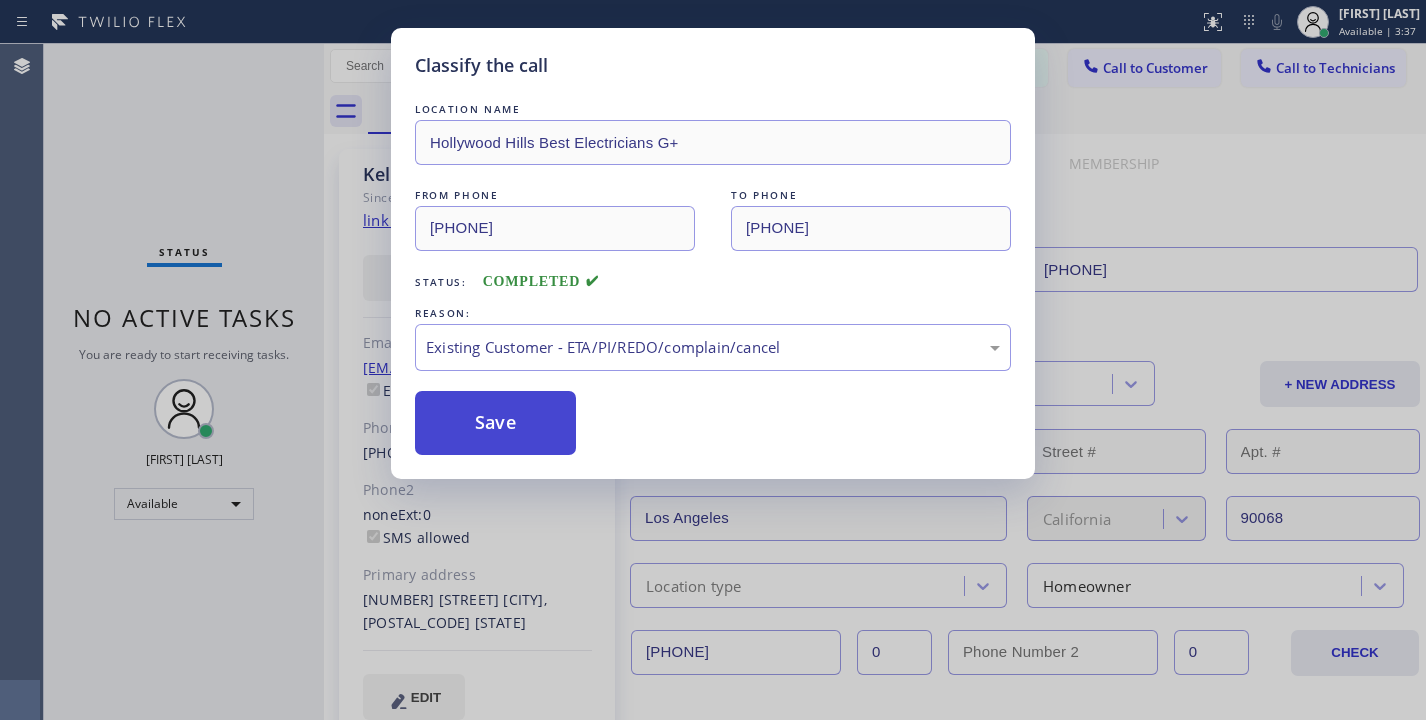 click on "Save" at bounding box center [495, 423] 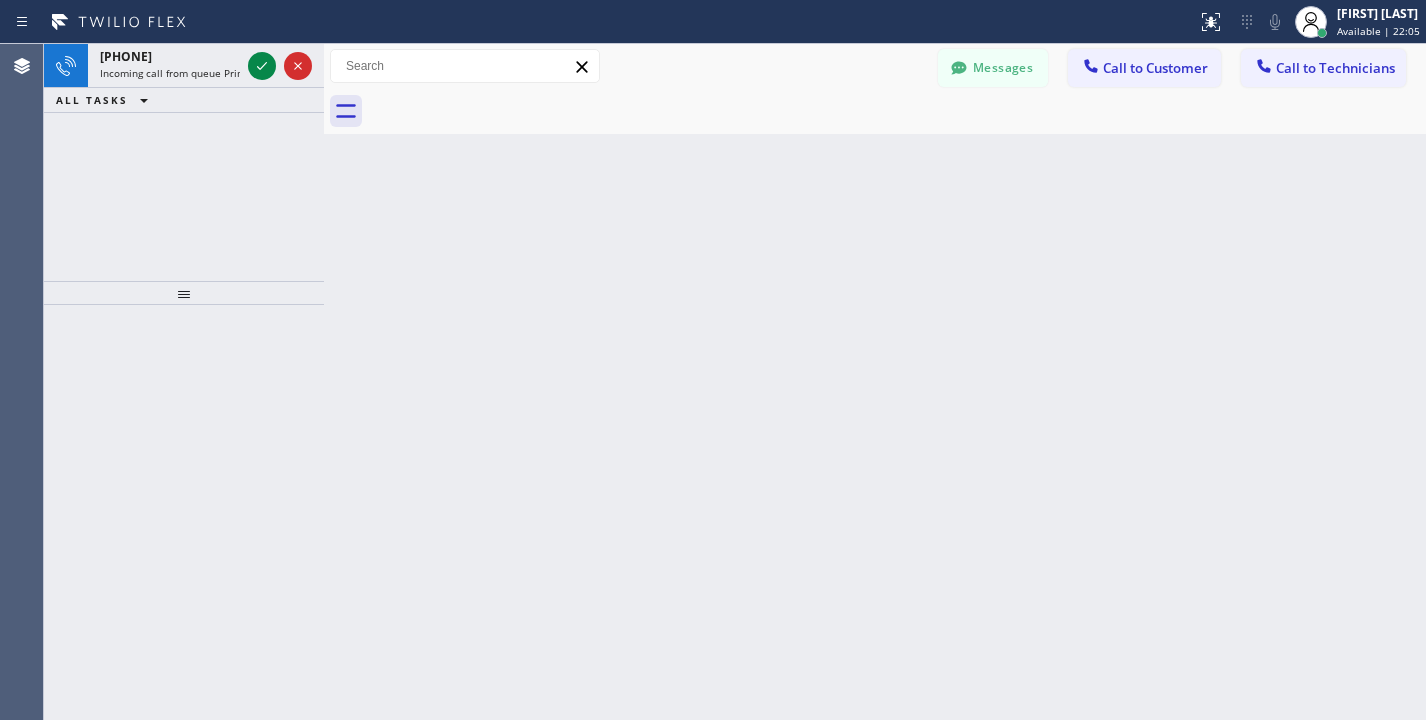 drag, startPoint x: 258, startPoint y: 68, endPoint x: 153, endPoint y: 174, distance: 149.2012 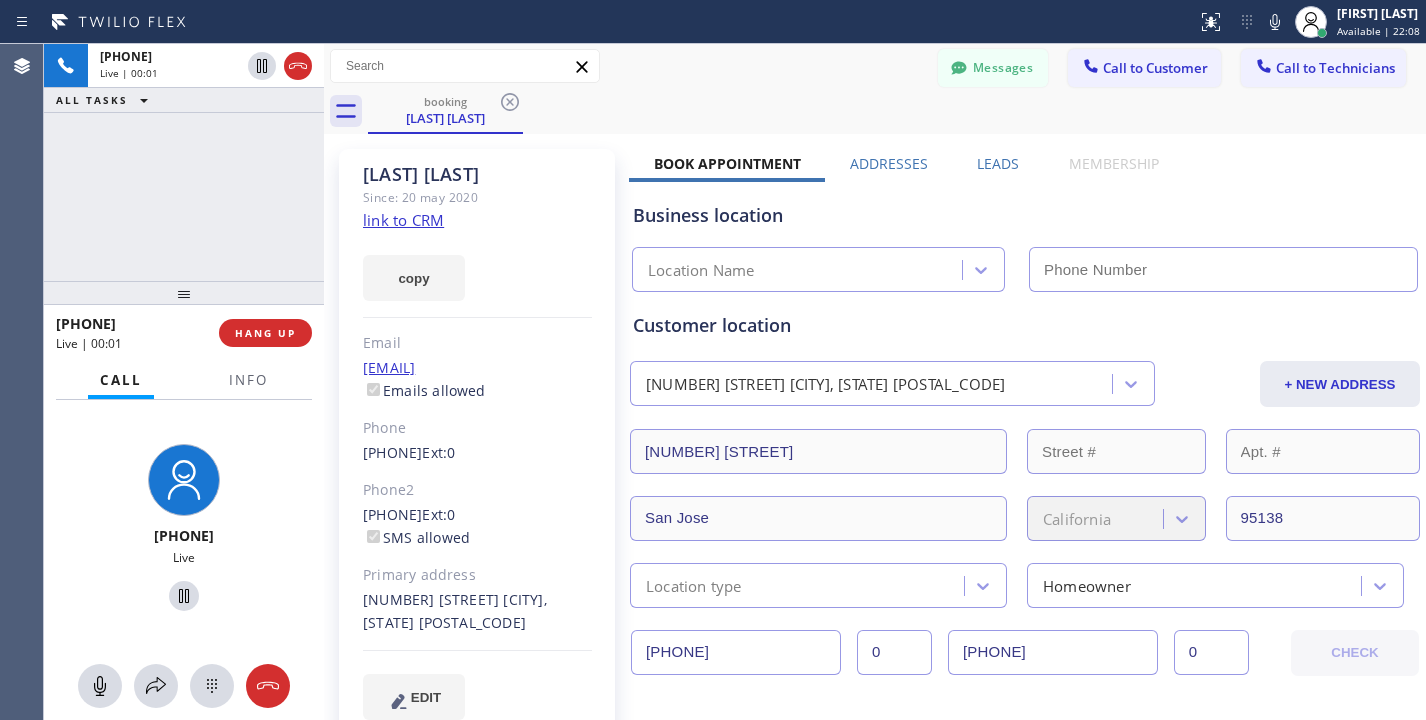 type on "(669) 239-2575" 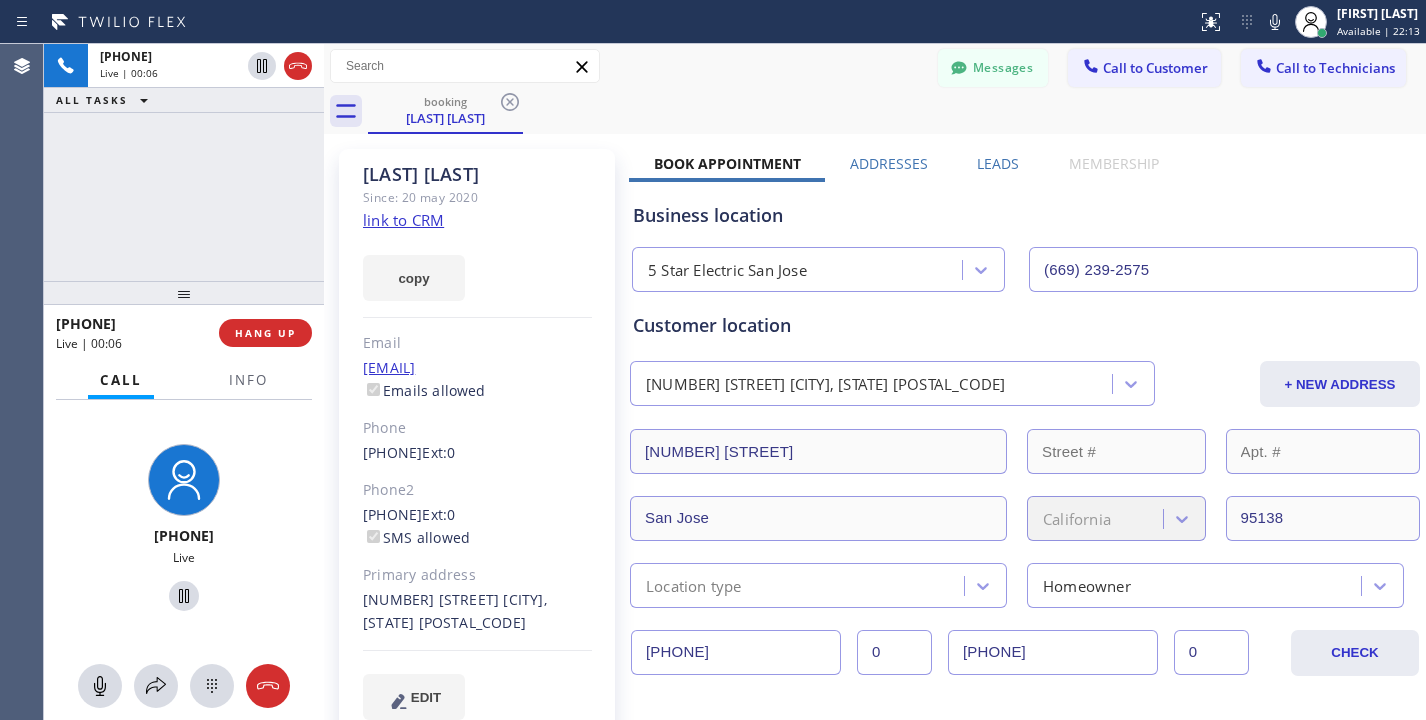 click on "link to CRM" 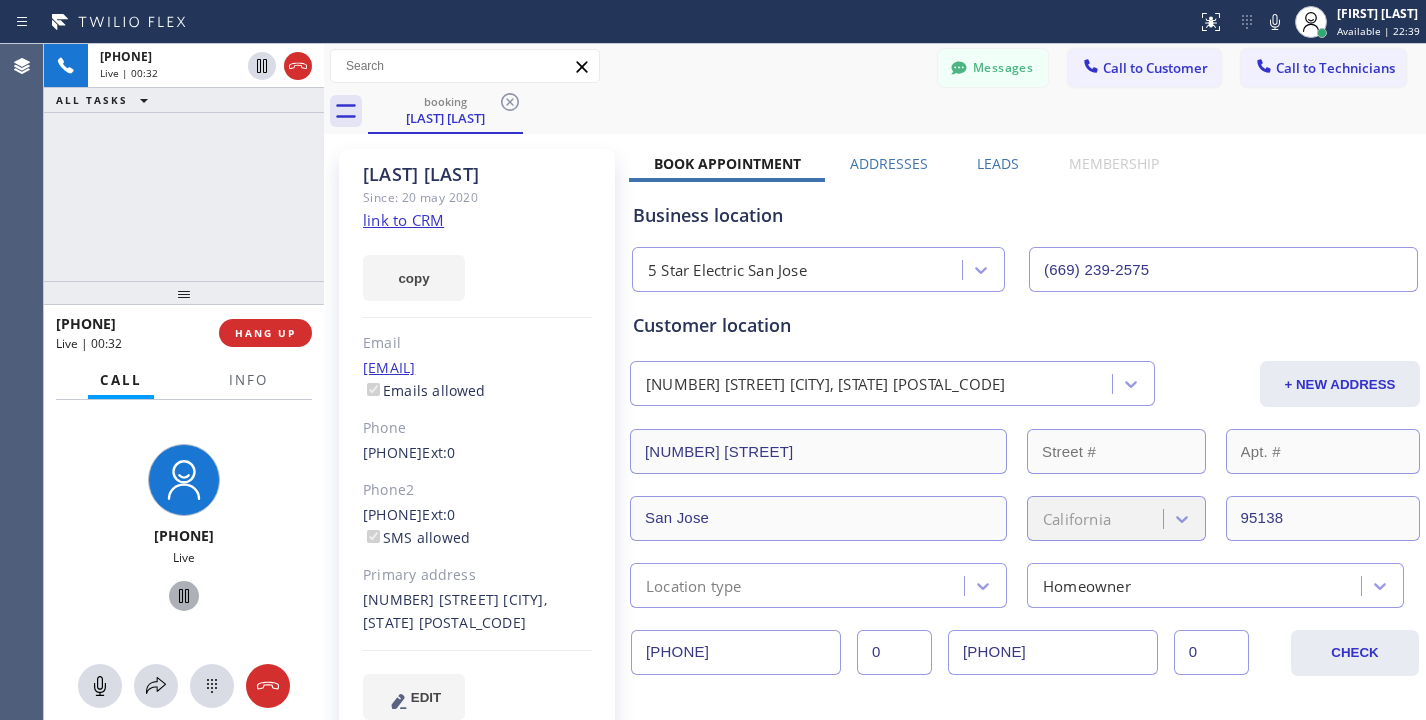 click 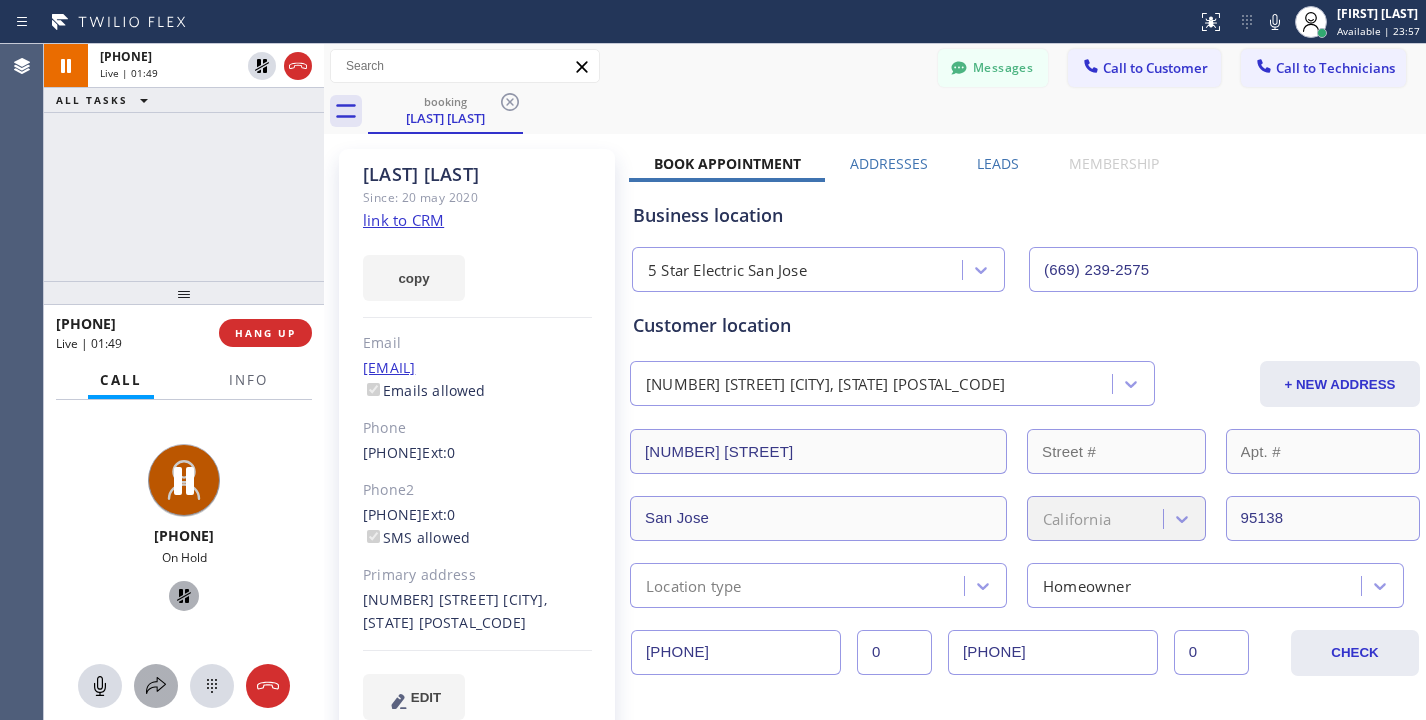 click 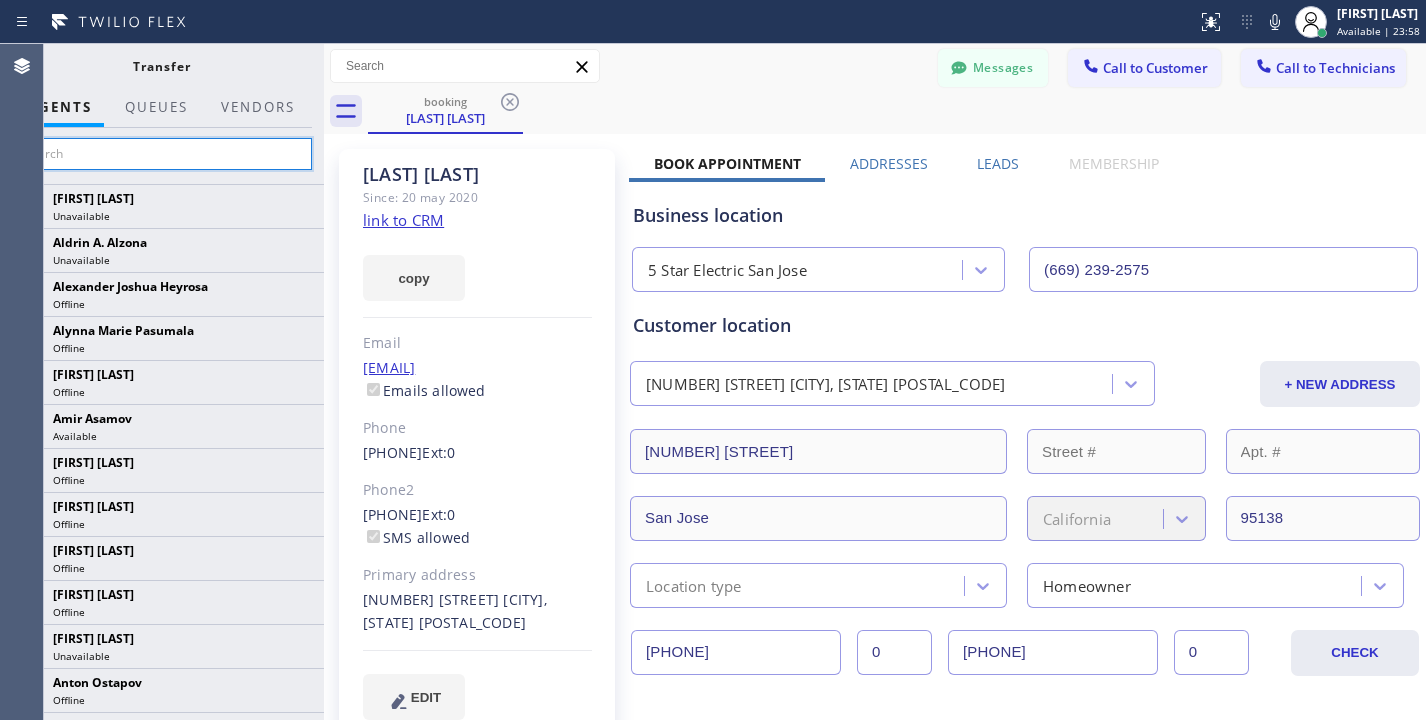 click at bounding box center (161, 154) 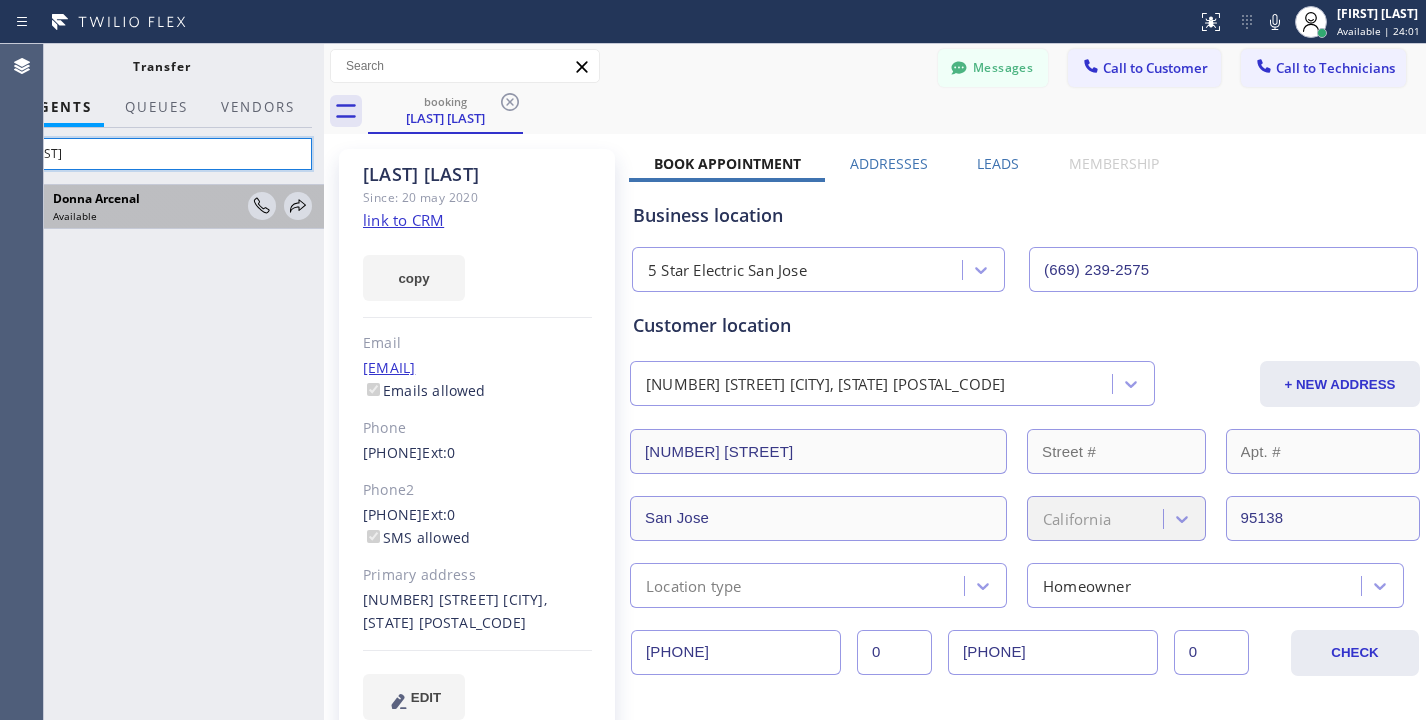 type on "[FIRST]" 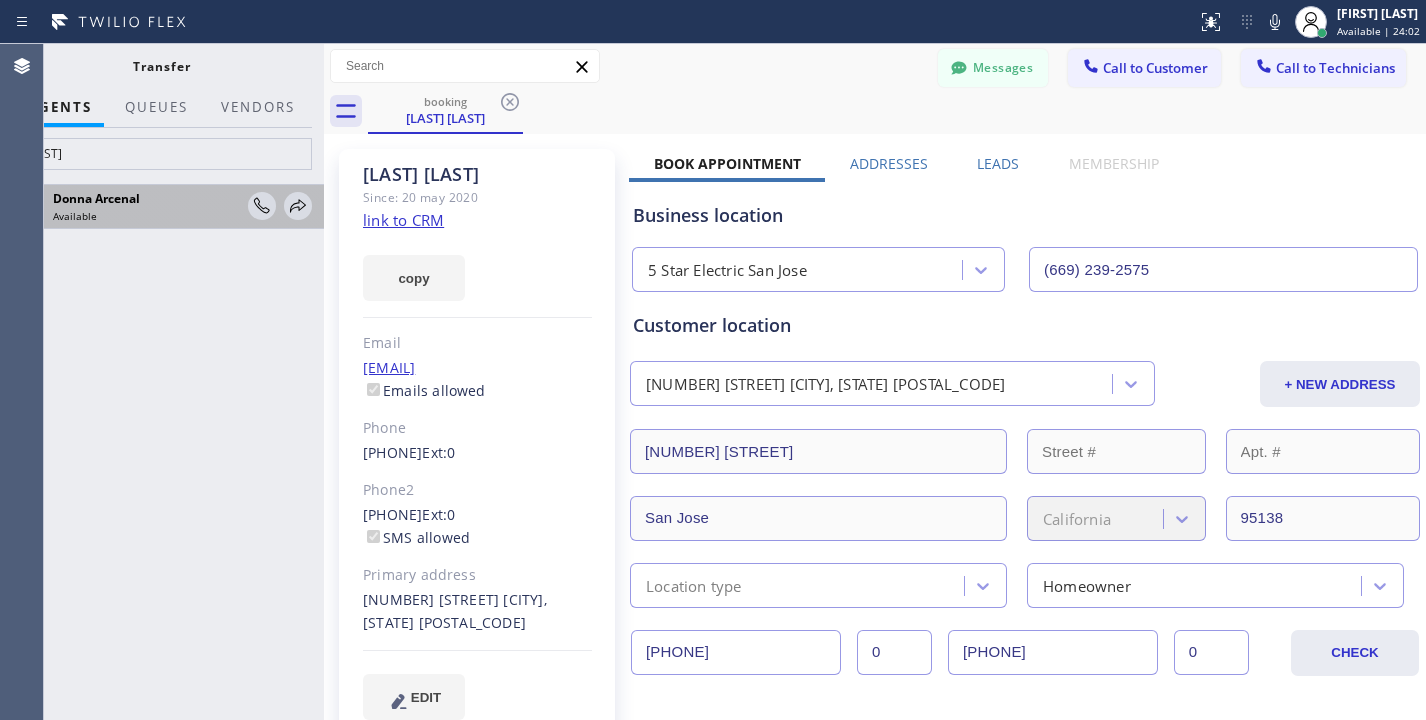 click on "Available" at bounding box center [147, 216] 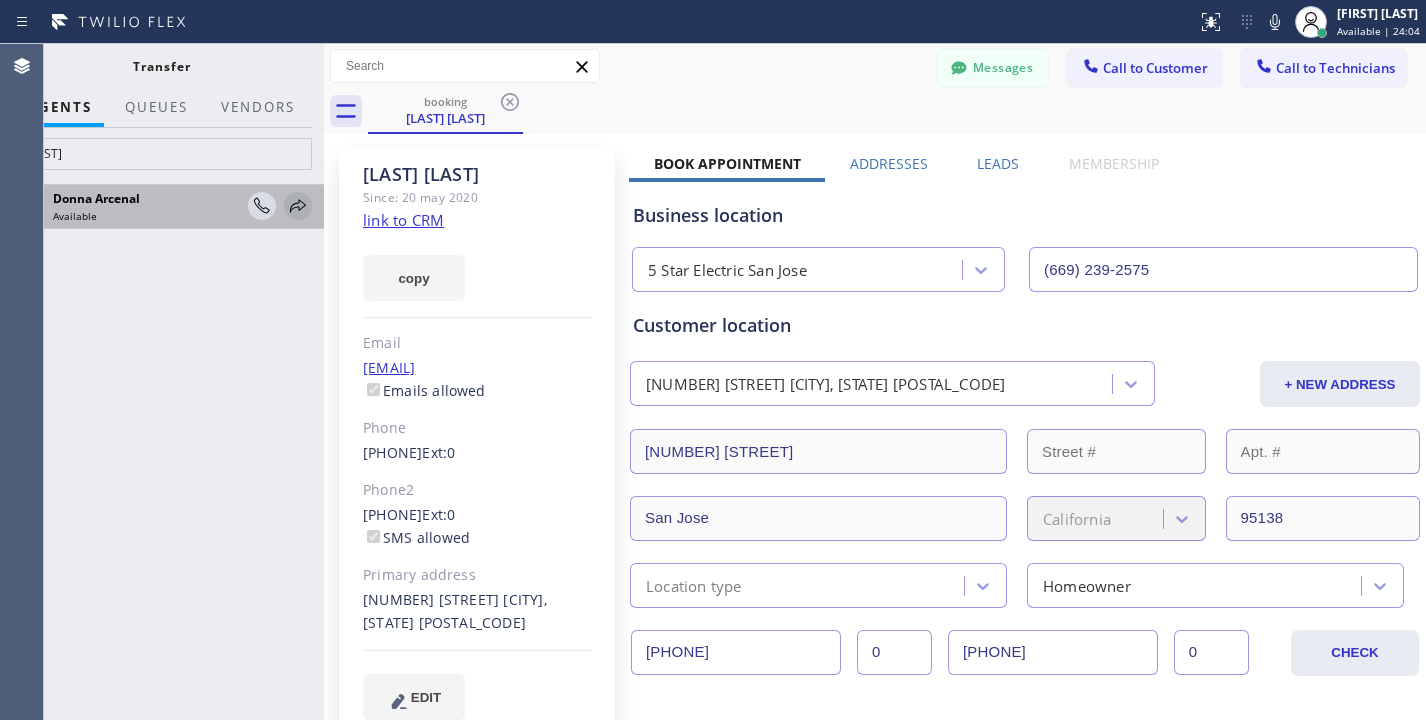 click 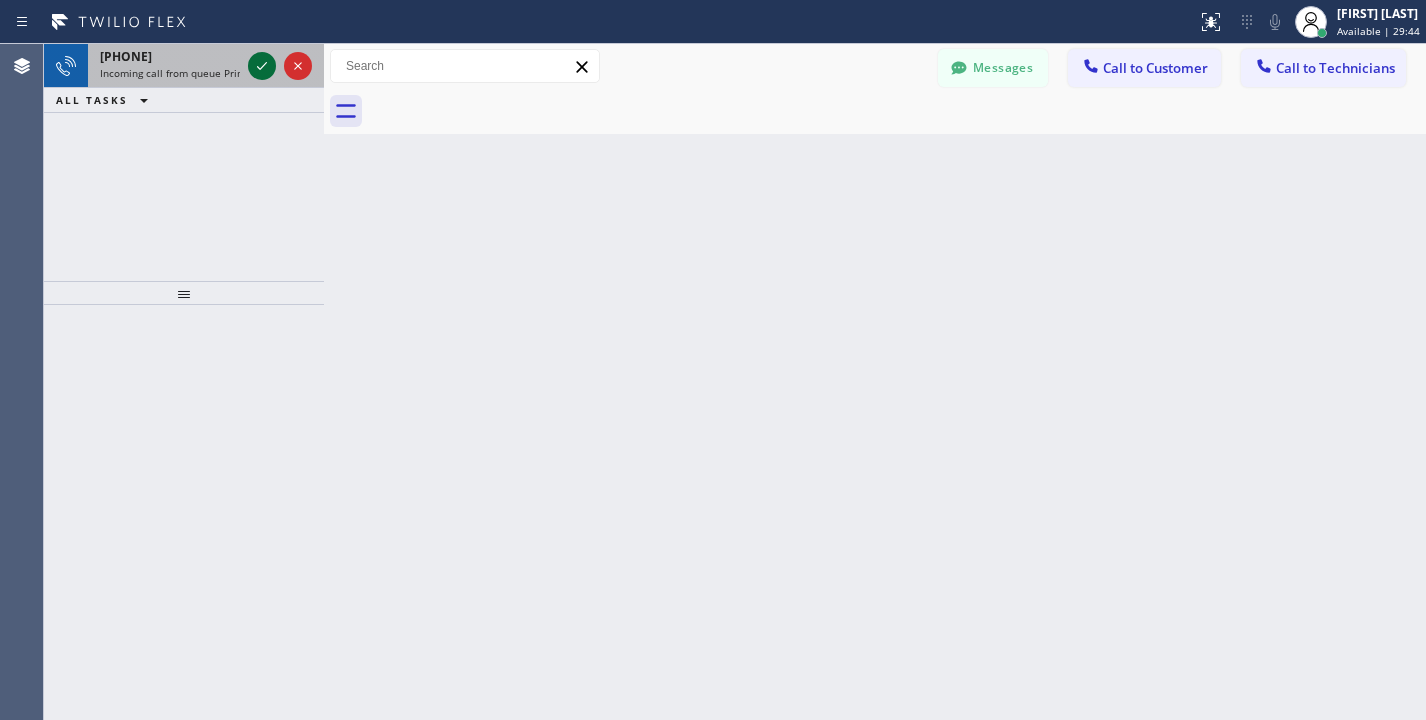 click 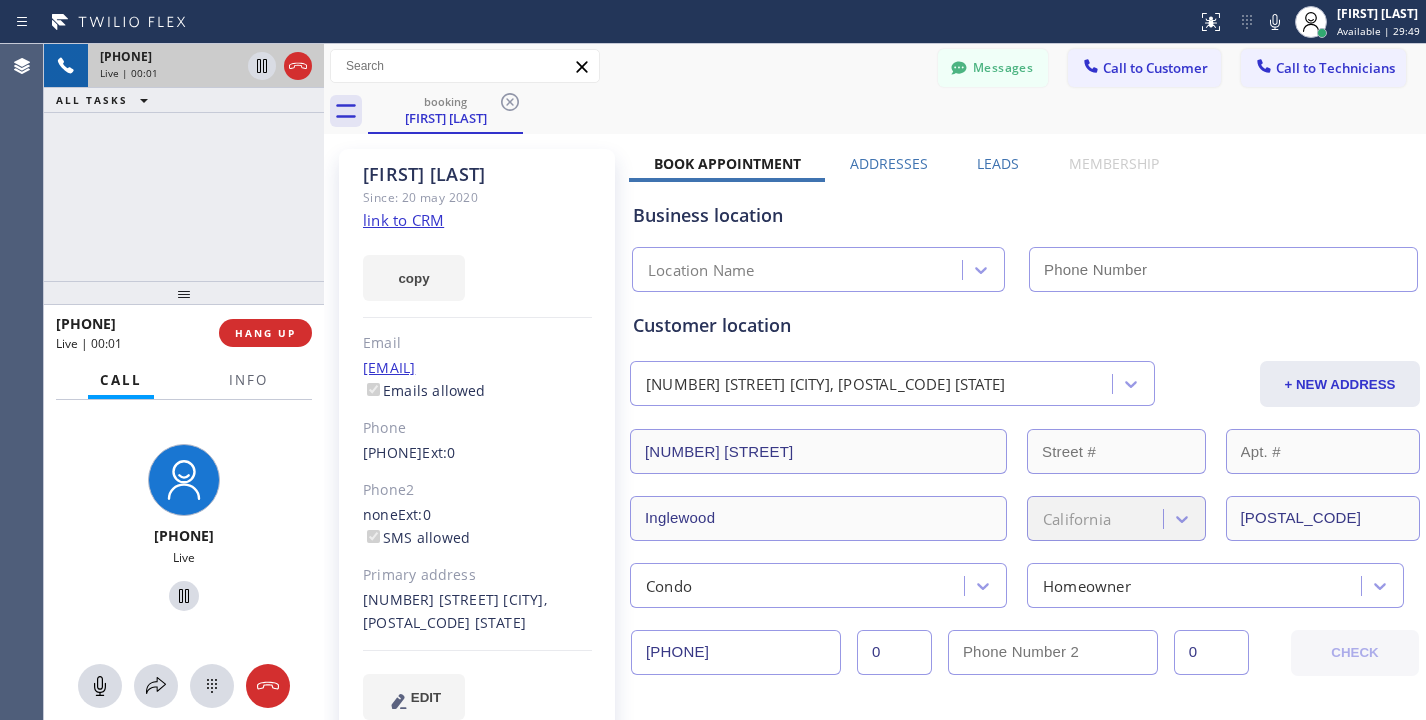 type on "[PHONE]" 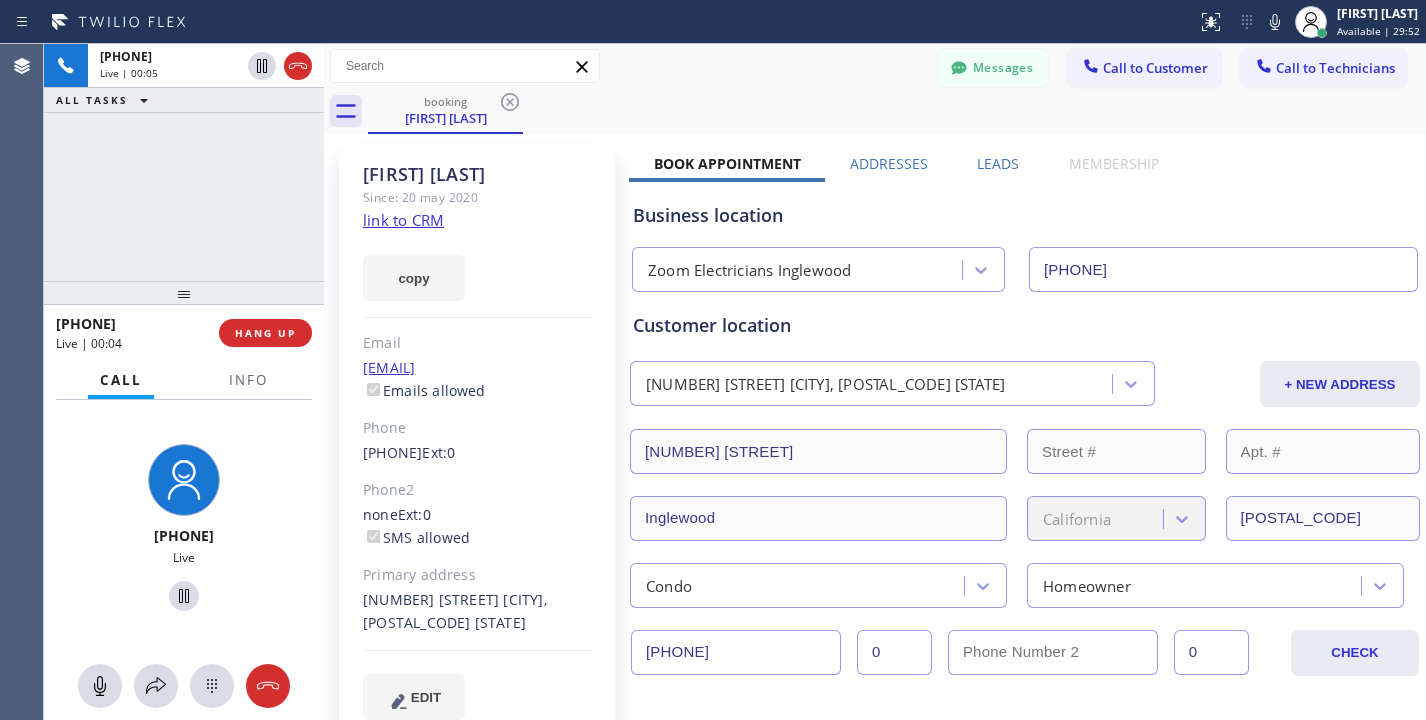 click on "link to CRM" 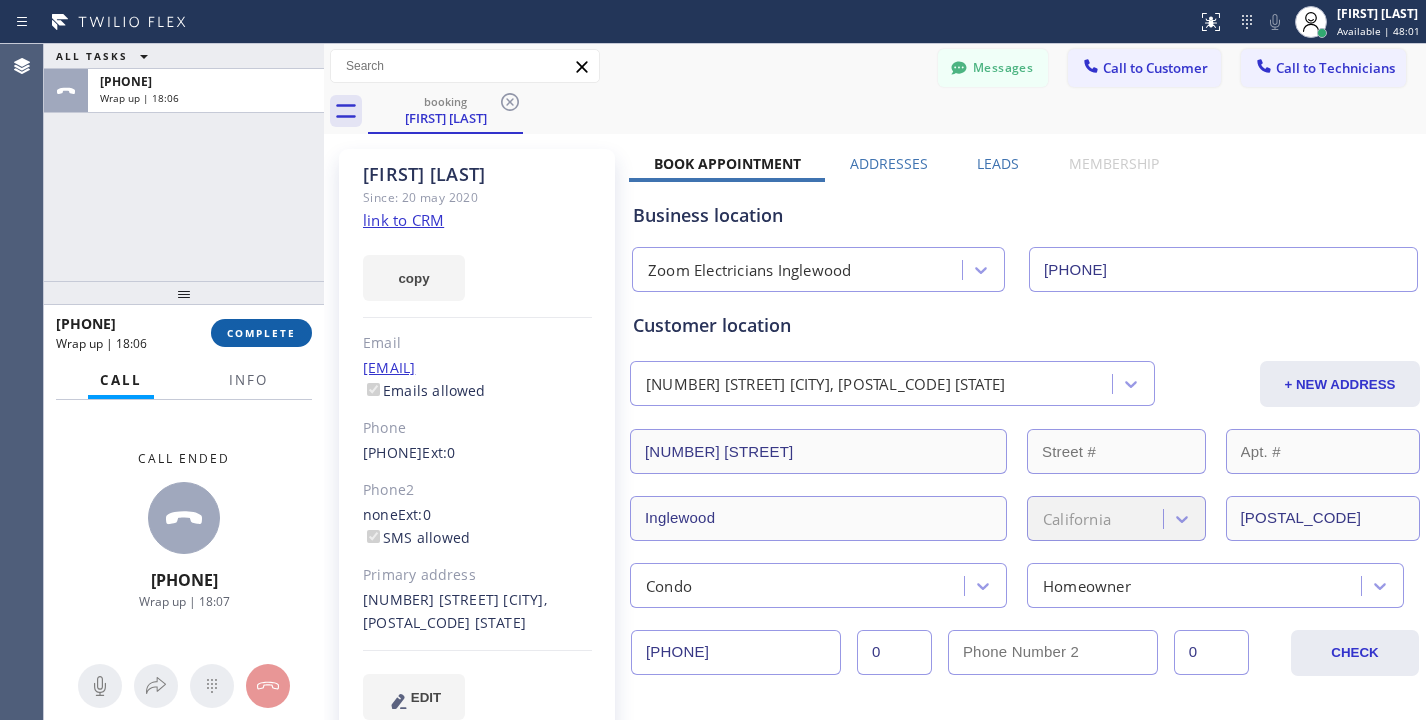 click on "COMPLETE" at bounding box center (261, 333) 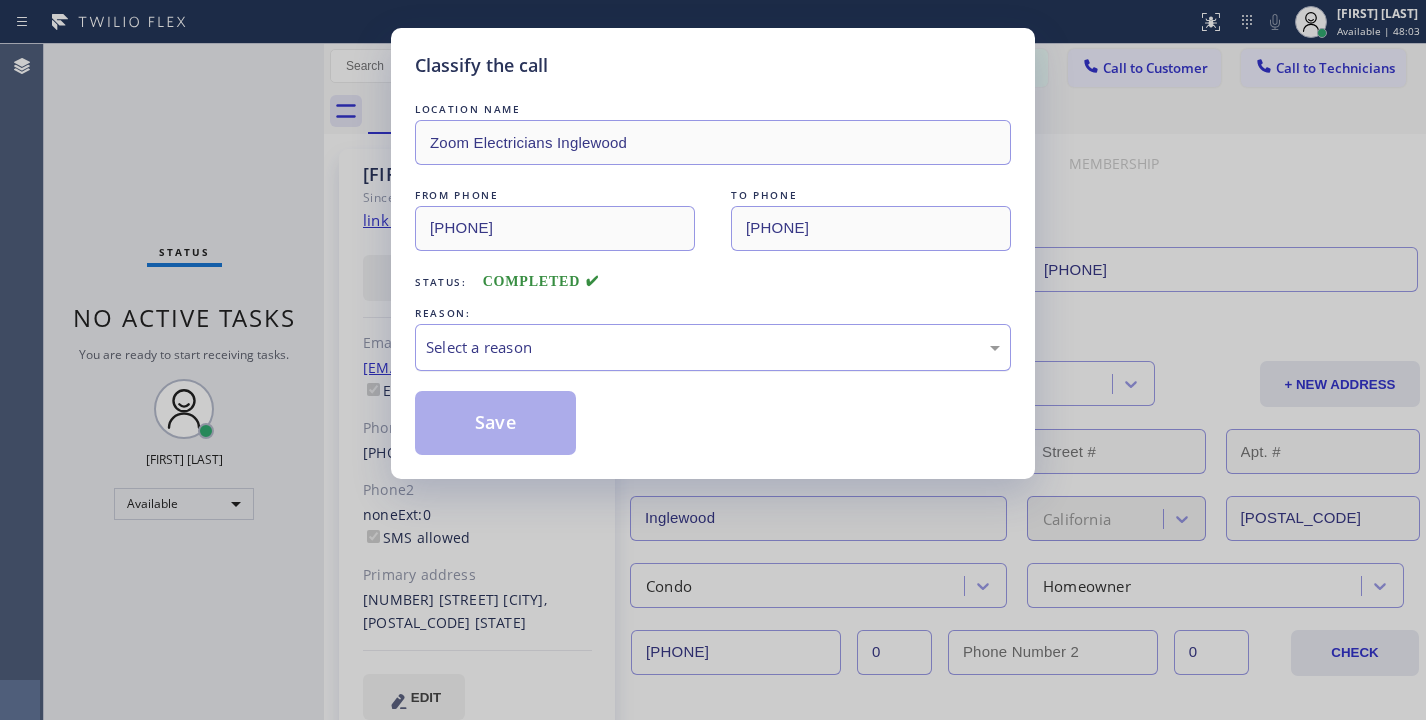 click on "Select a reason" at bounding box center [713, 347] 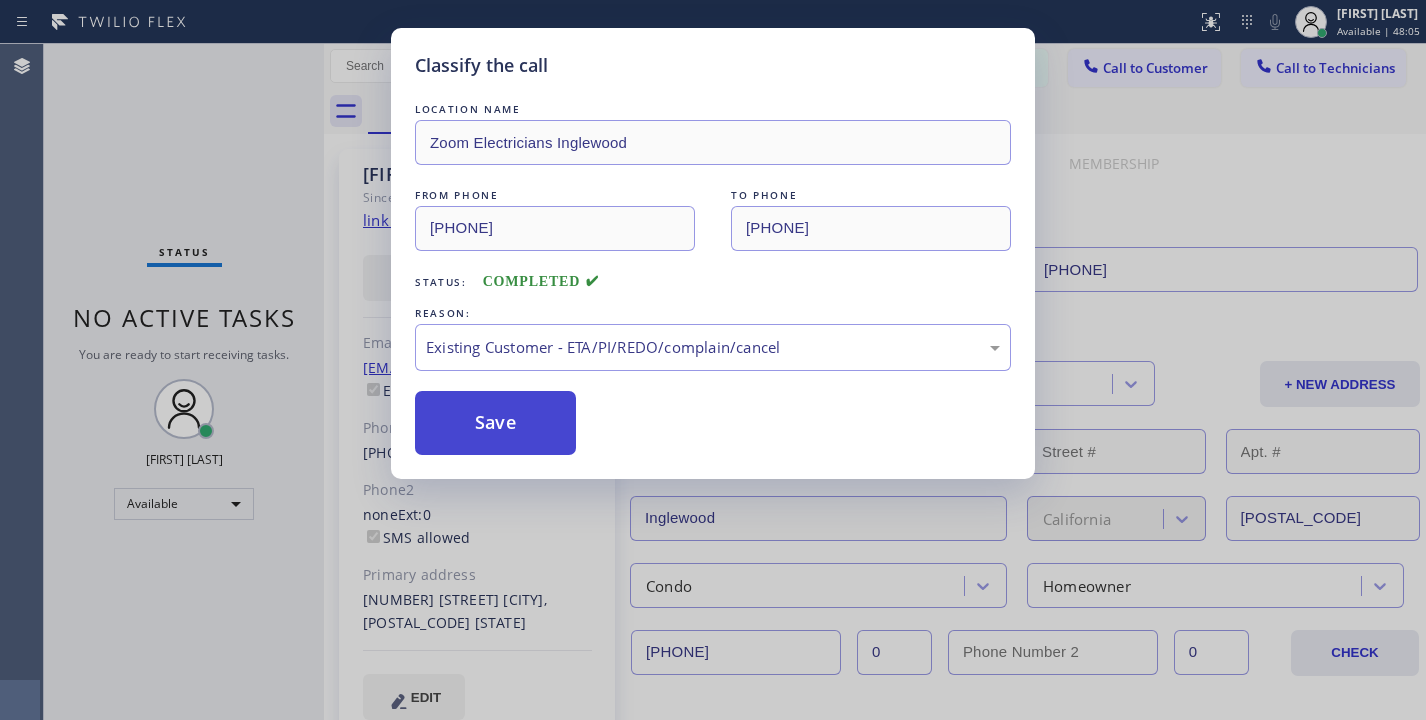 click on "Save" at bounding box center [495, 423] 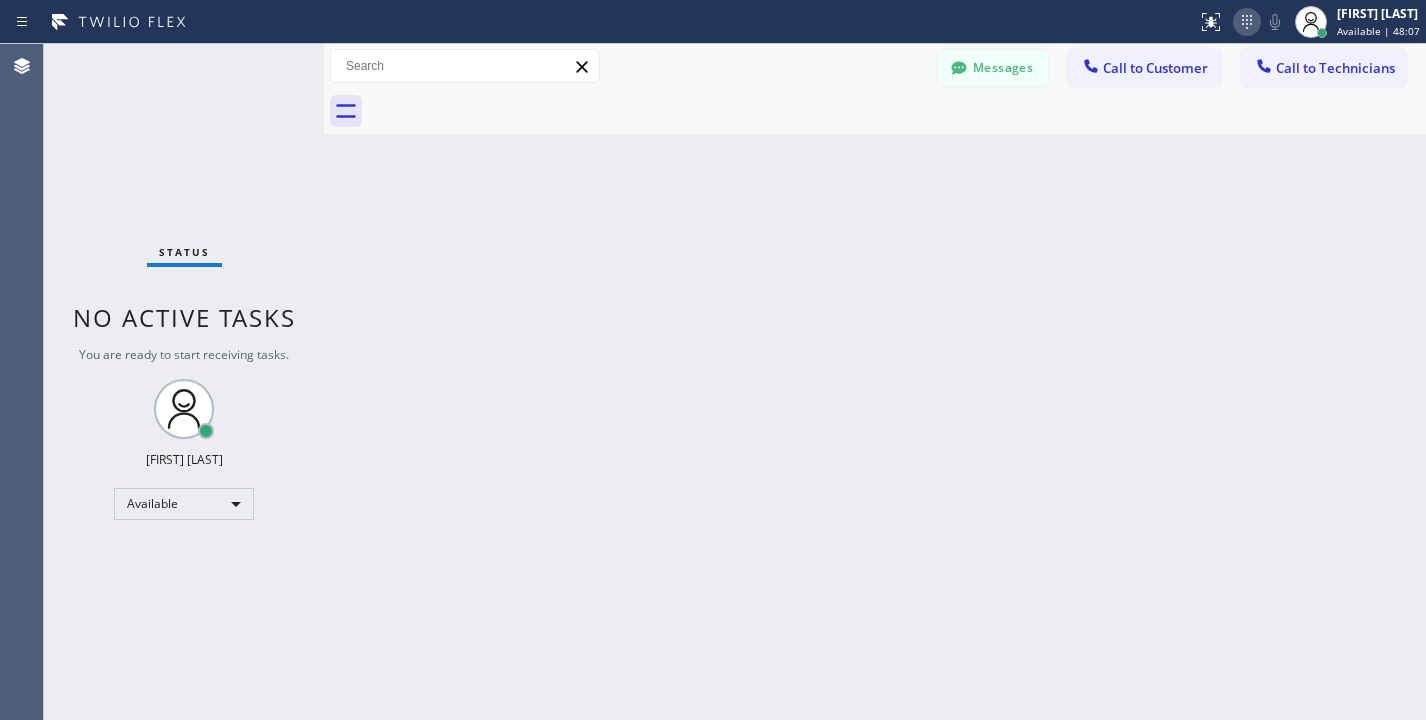 click at bounding box center [1247, 22] 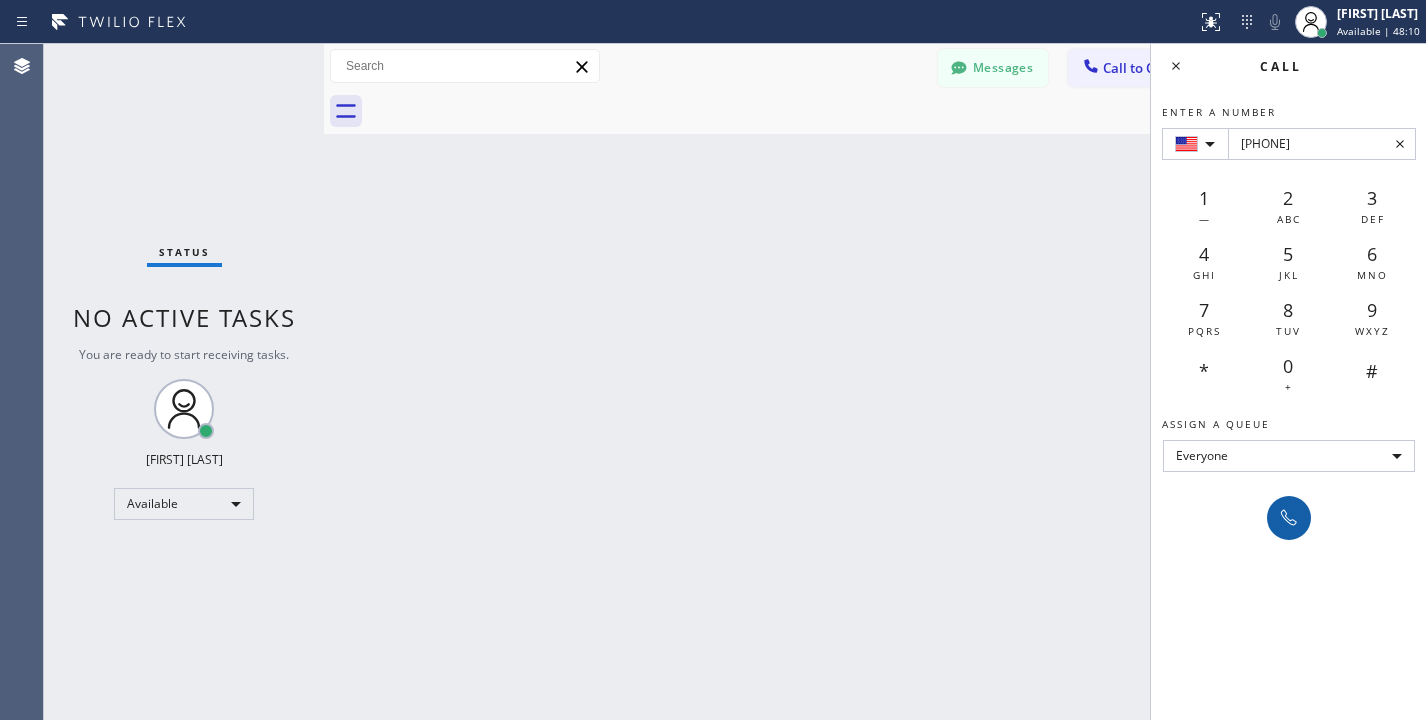 type on "[PHONE]" 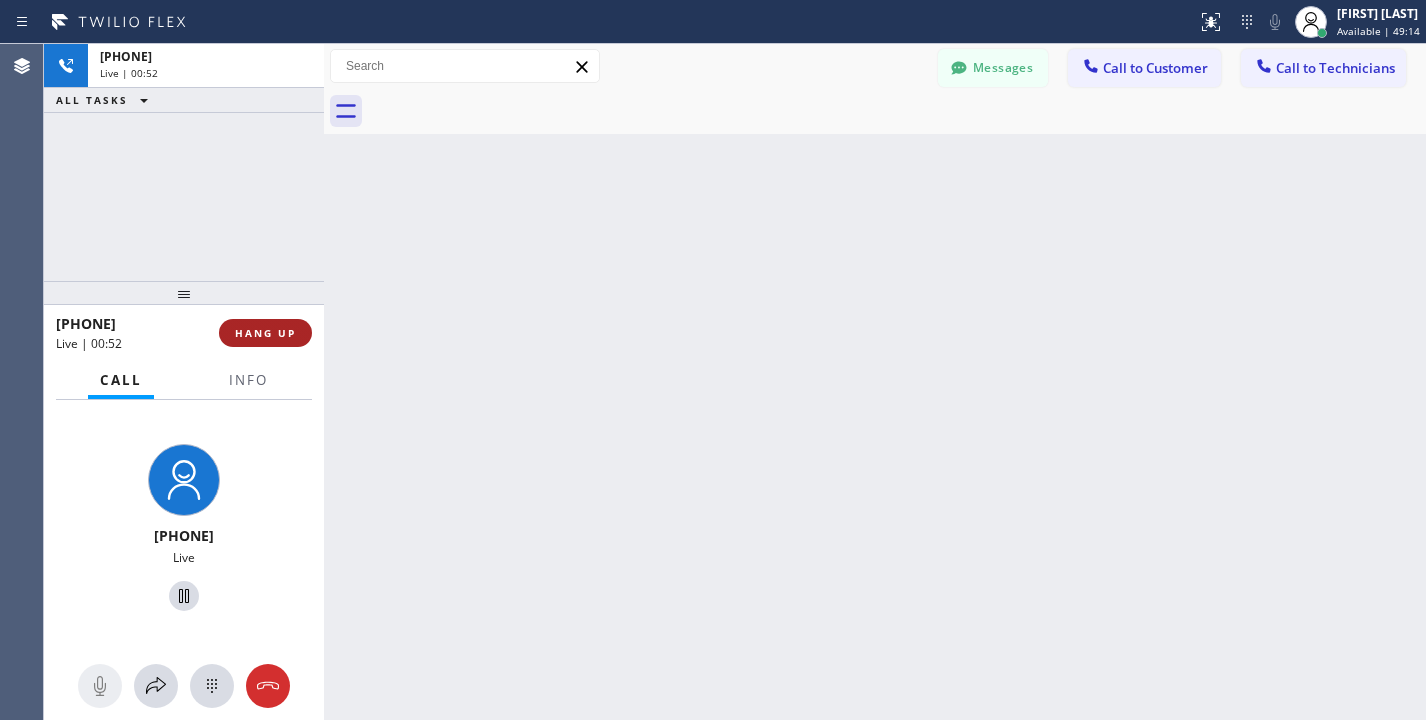 click on "HANG UP" at bounding box center [265, 333] 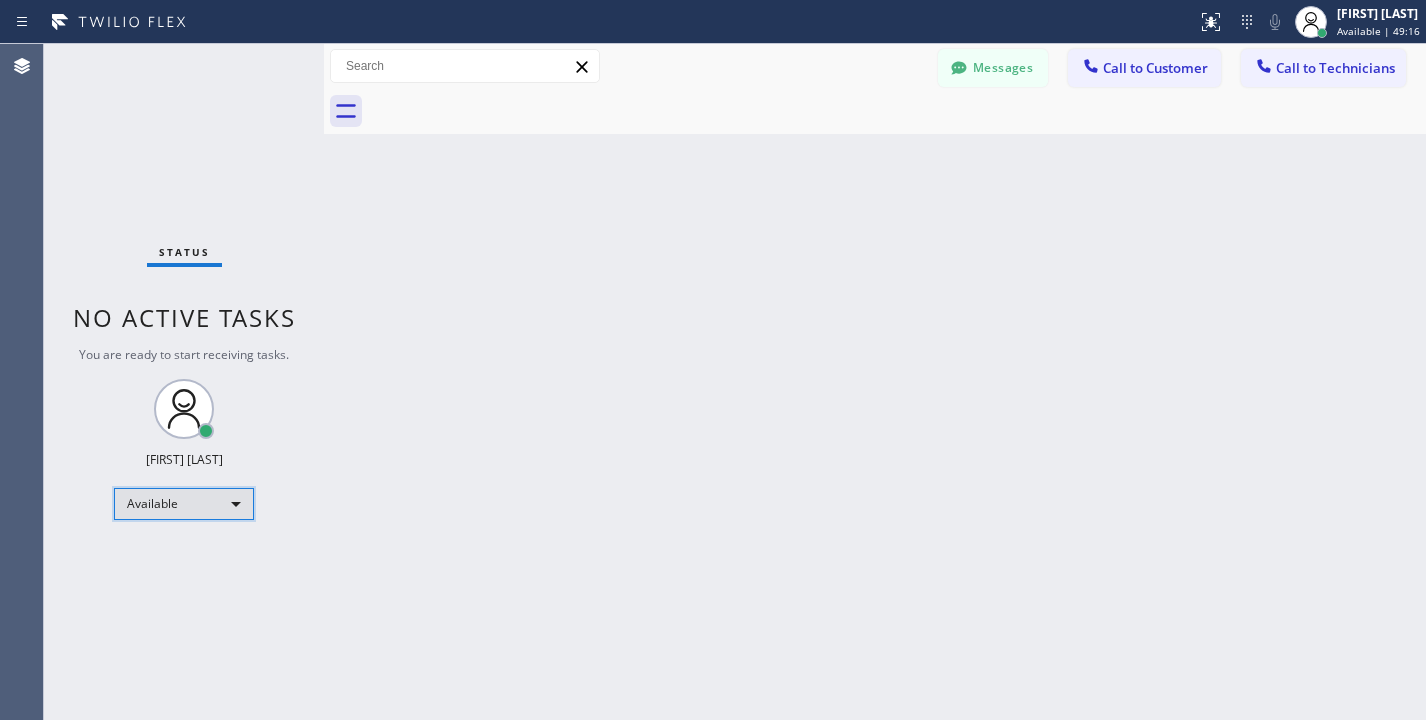click on "Available" at bounding box center [184, 504] 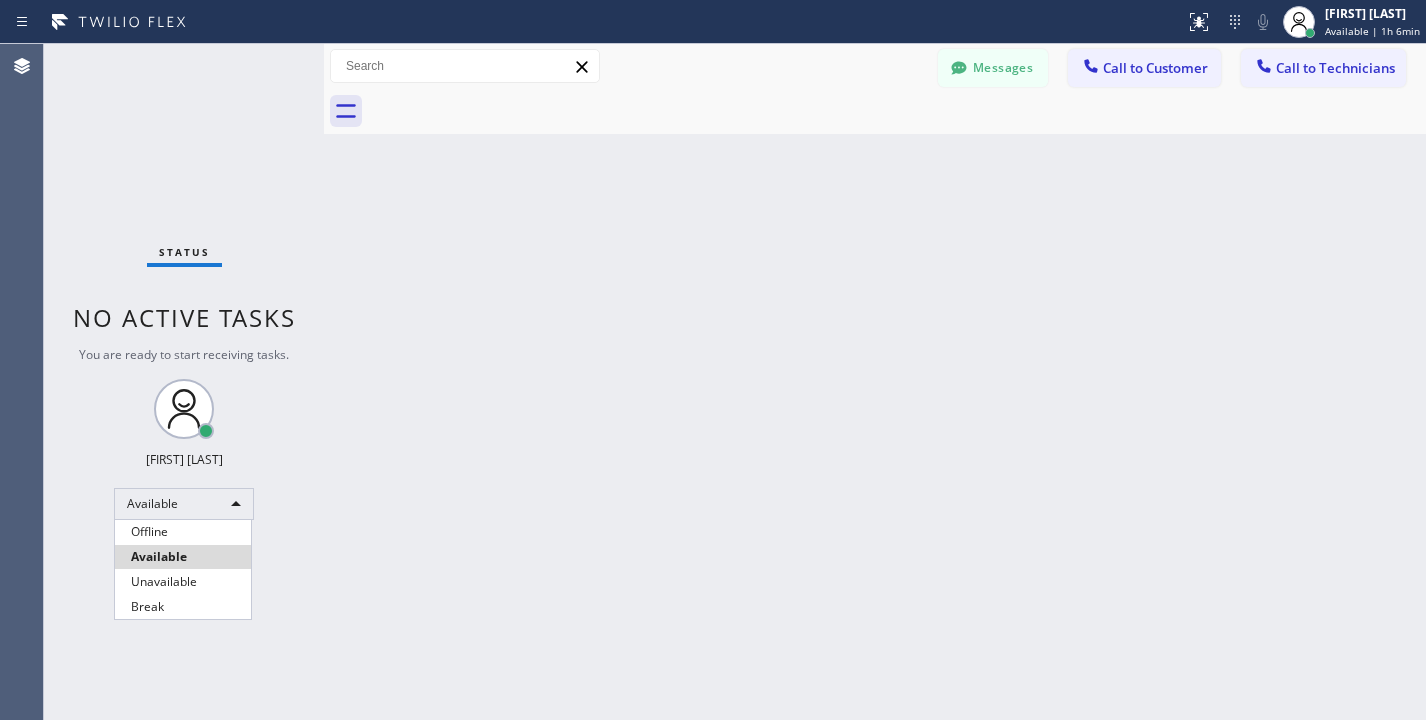 click at bounding box center [713, 360] 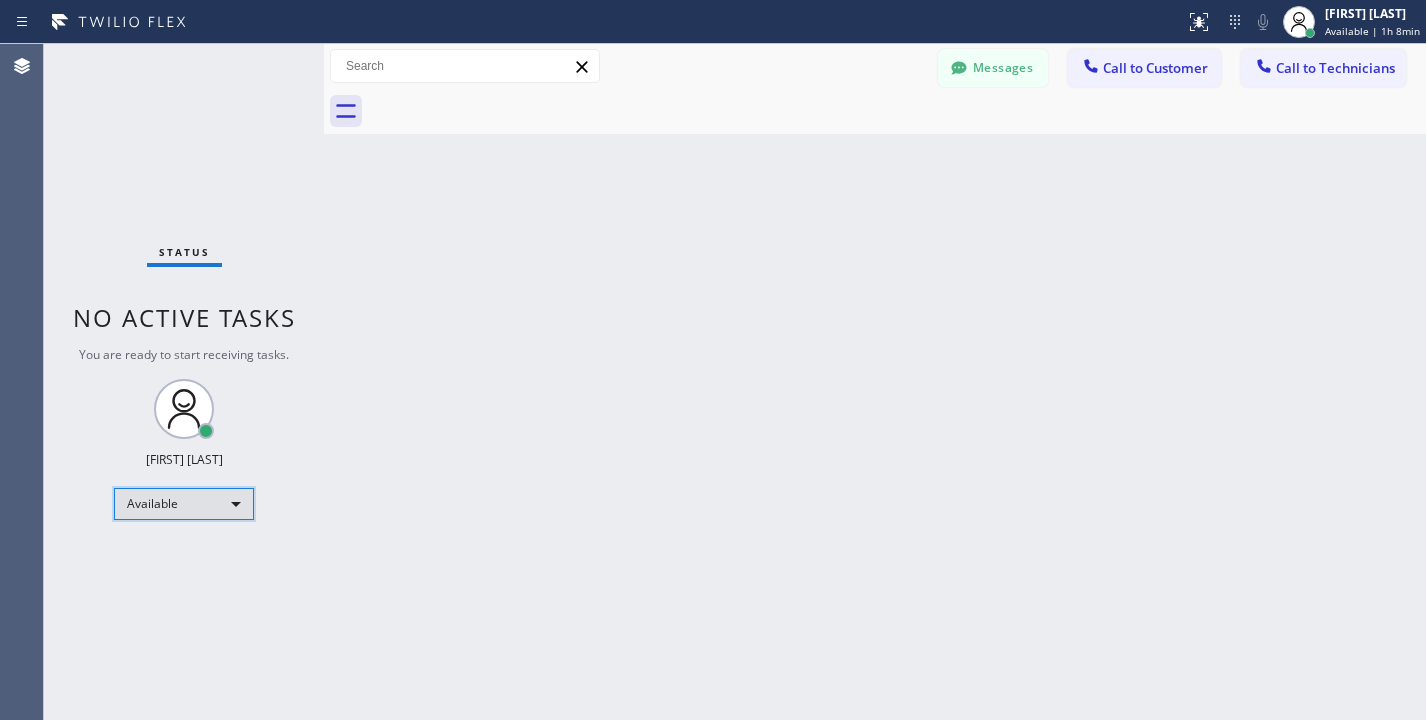click on "Available" at bounding box center [184, 504] 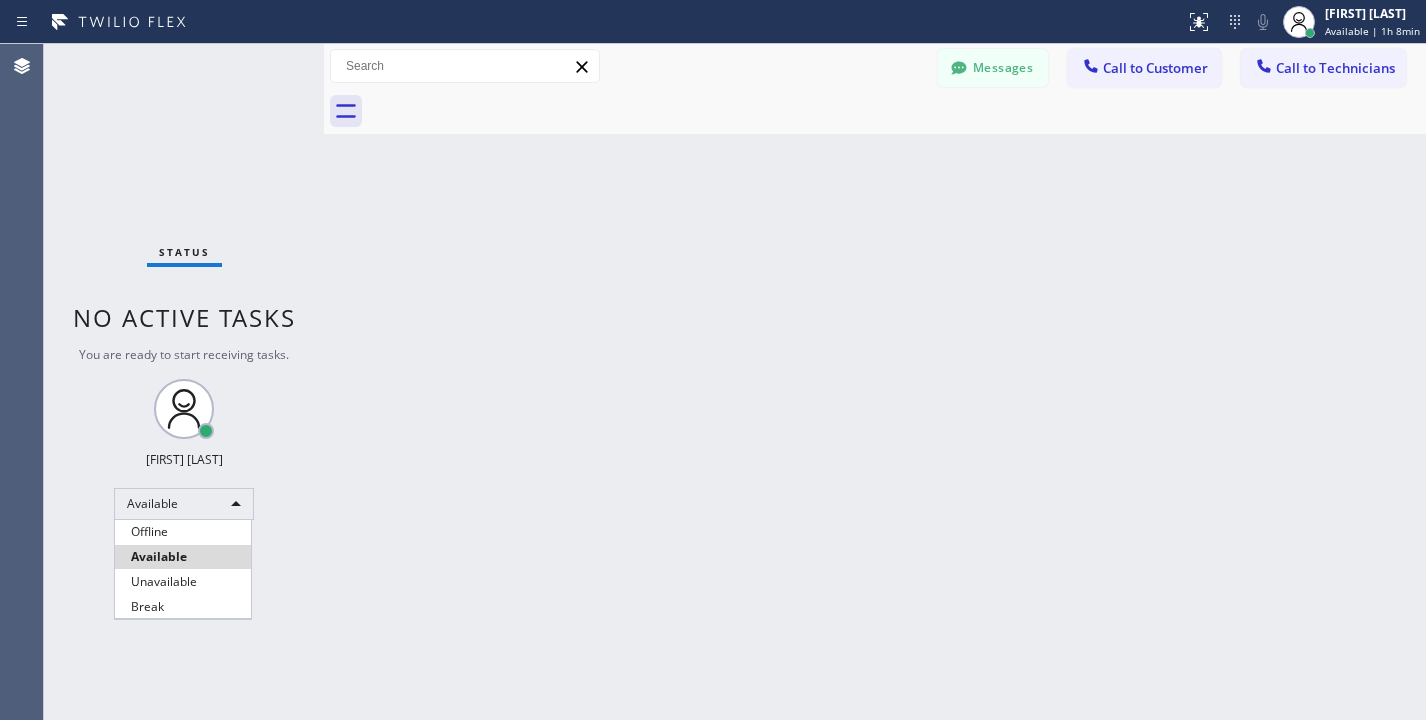 click on "Break" at bounding box center (183, 607) 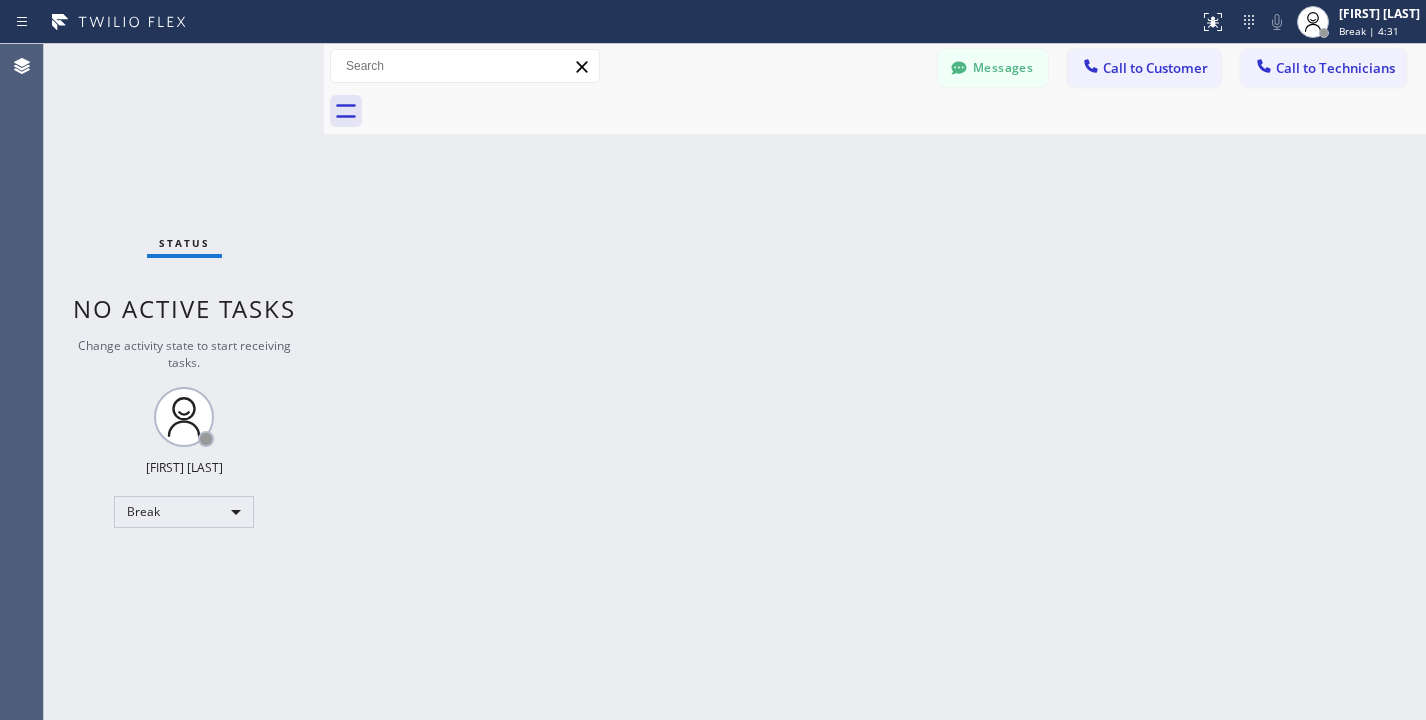 click on "Status   No active tasks     Change activity state to start receiving tasks.   [FIRST] [LAST] Break" at bounding box center [184, 382] 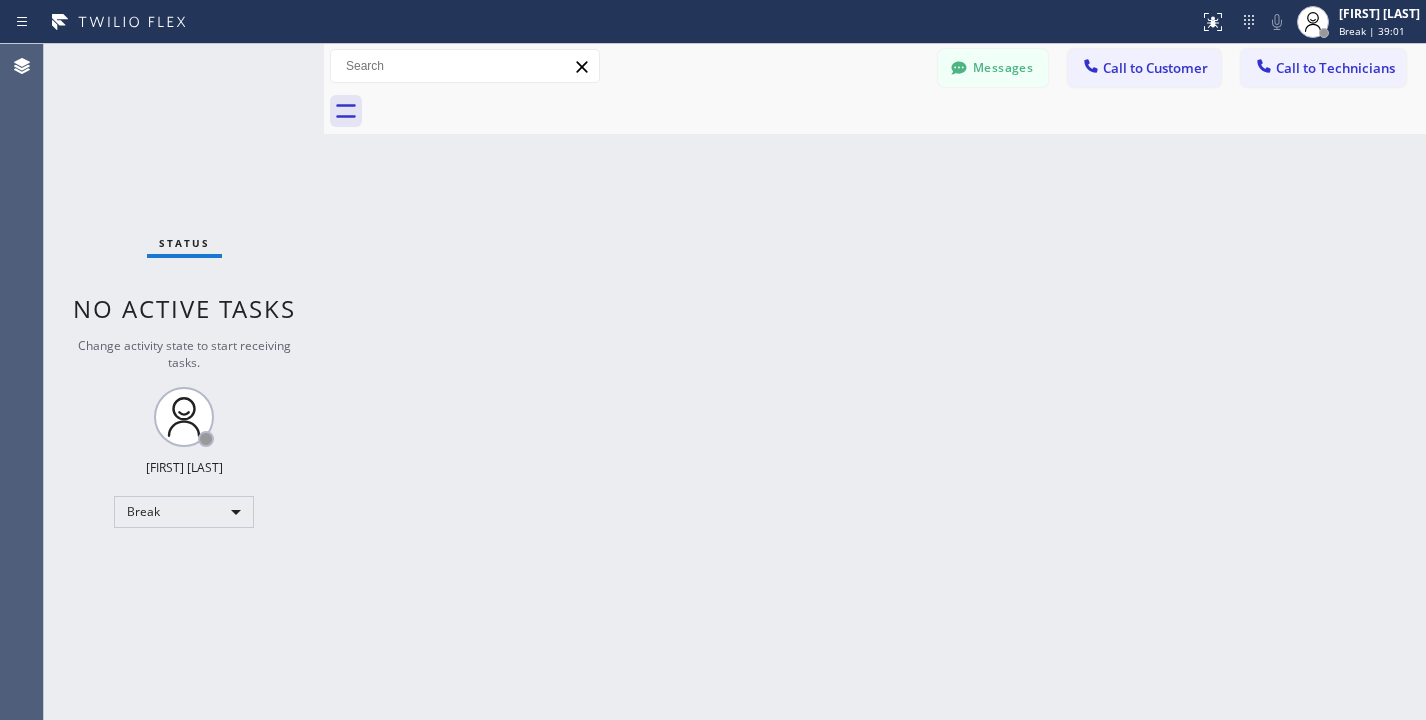 click on "Status   No active tasks     Change activity state to start receiving tasks.   [FIRST] [LAST] Break" at bounding box center [184, 382] 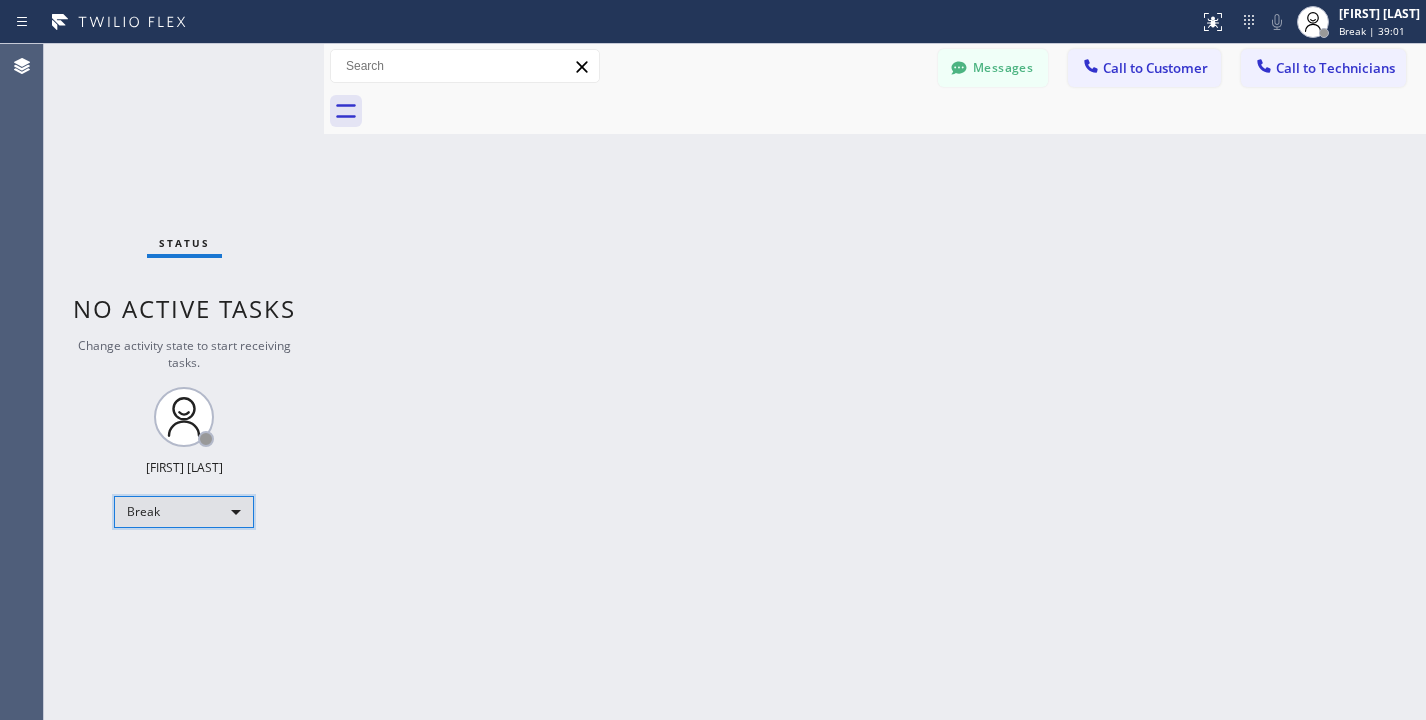 click on "Break" at bounding box center (184, 512) 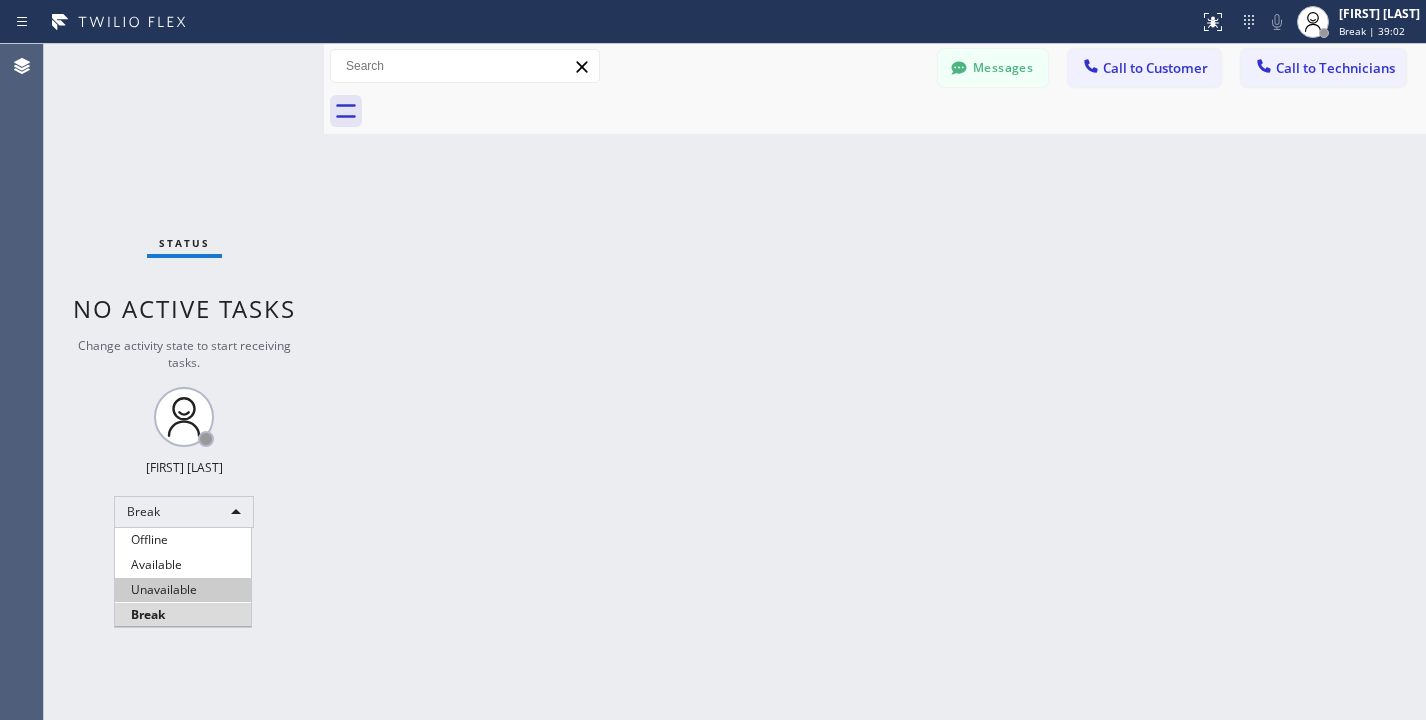 click on "Unavailable" at bounding box center [183, 590] 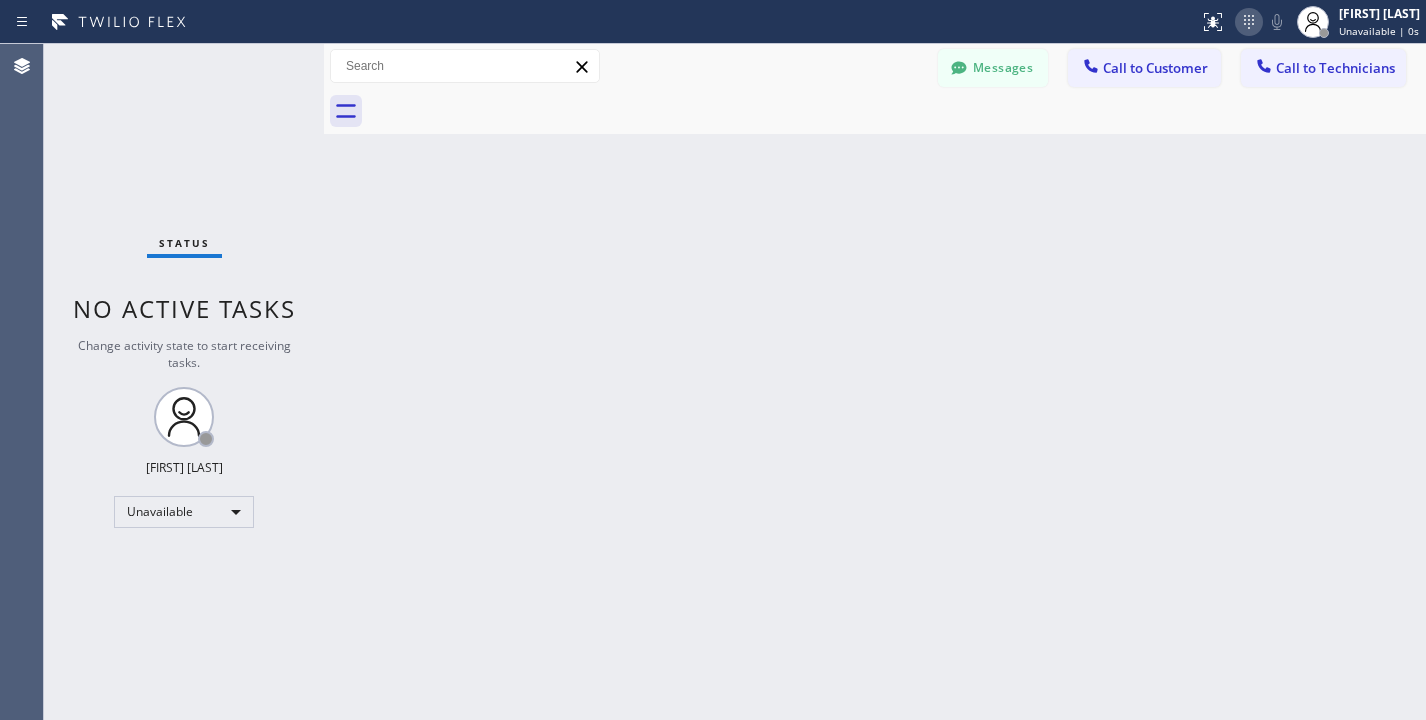 click 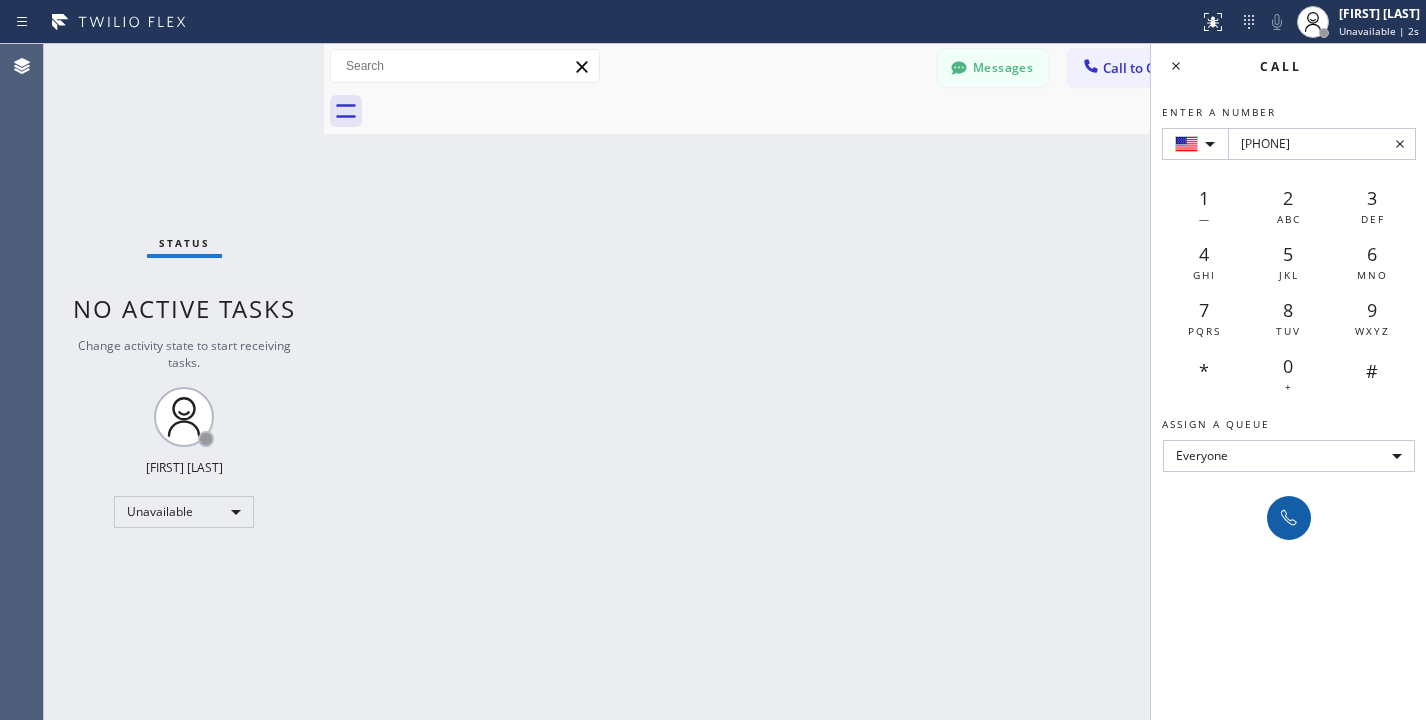 type on "[PHONE]" 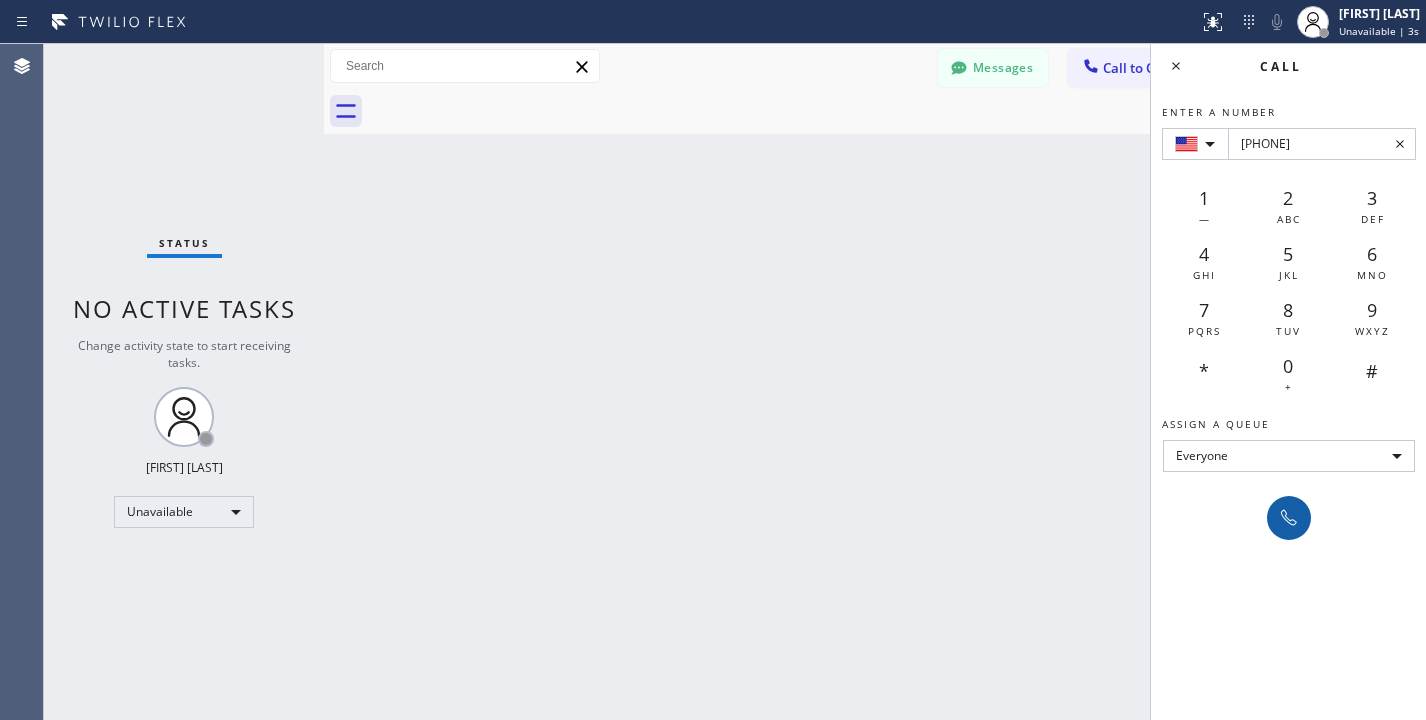 click 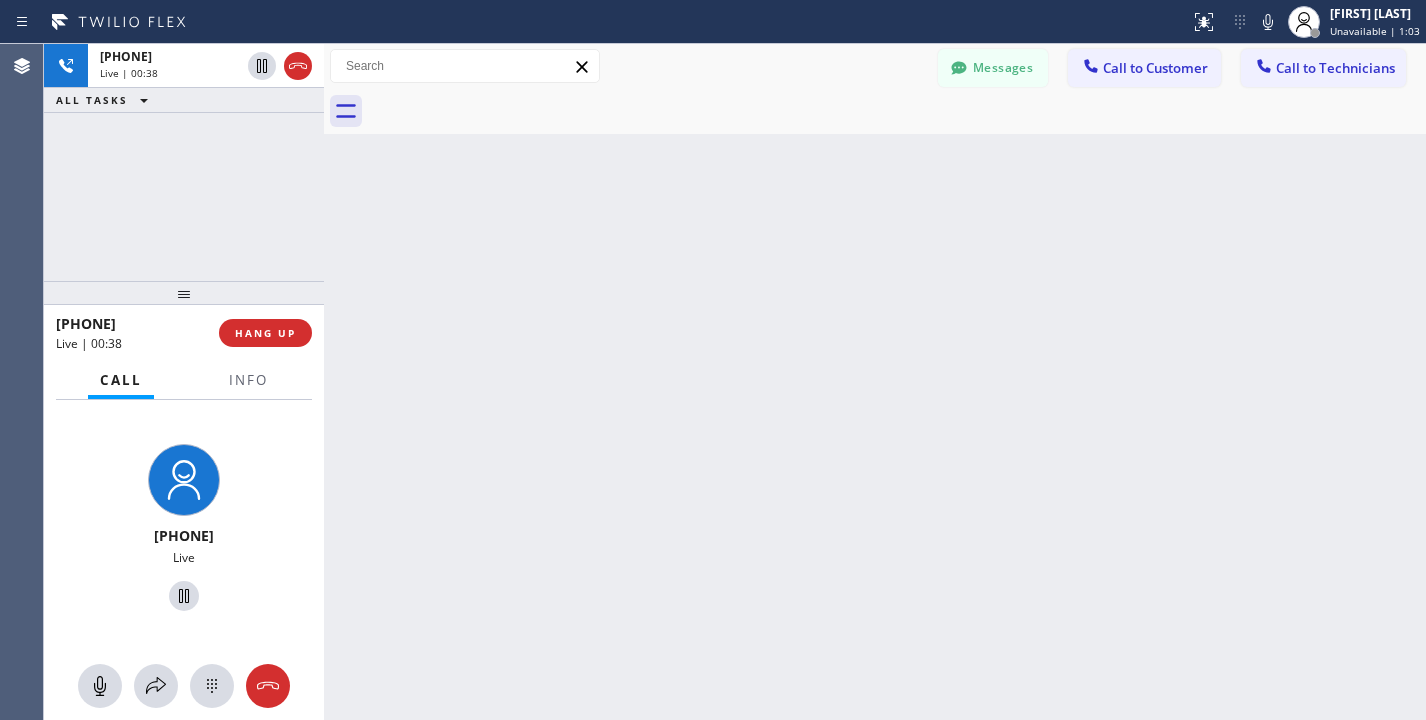 drag, startPoint x: 702, startPoint y: 15, endPoint x: 676, endPoint y: 27, distance: 28.635643 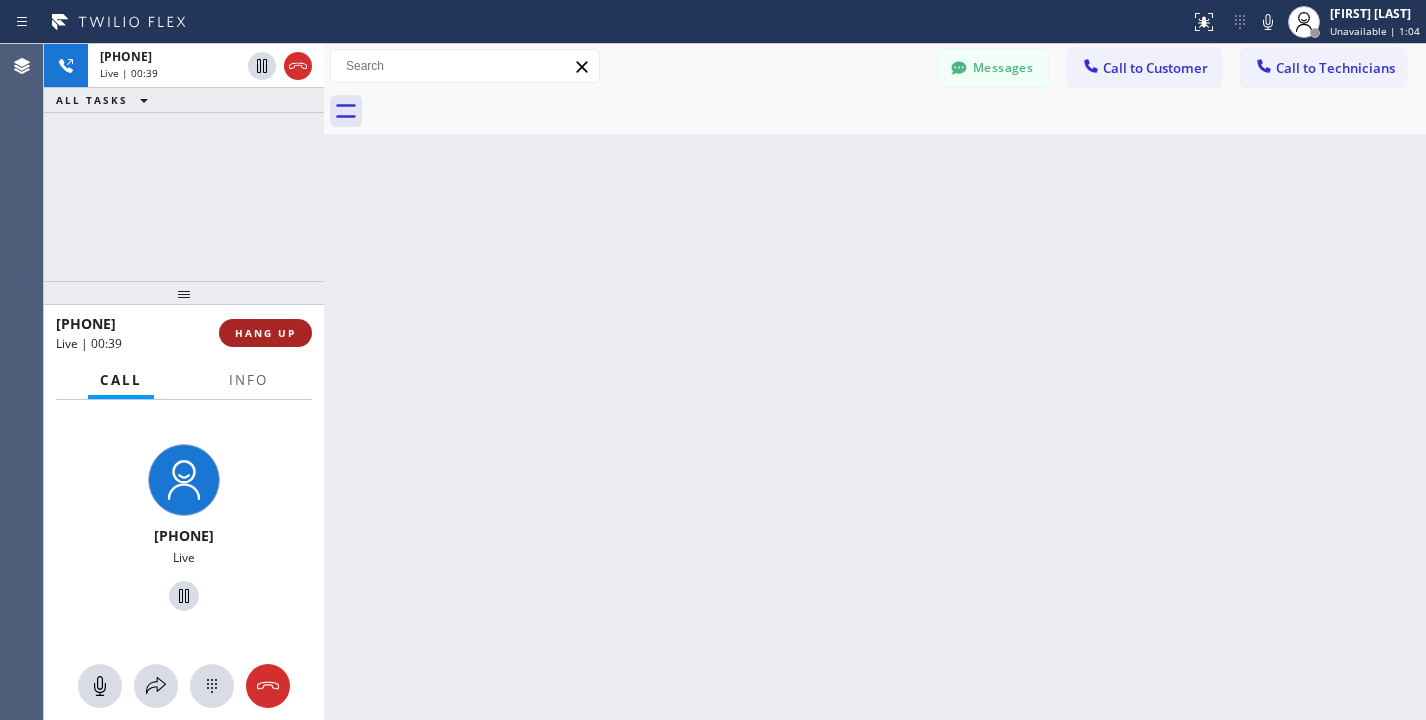 click on "HANG UP" at bounding box center [265, 333] 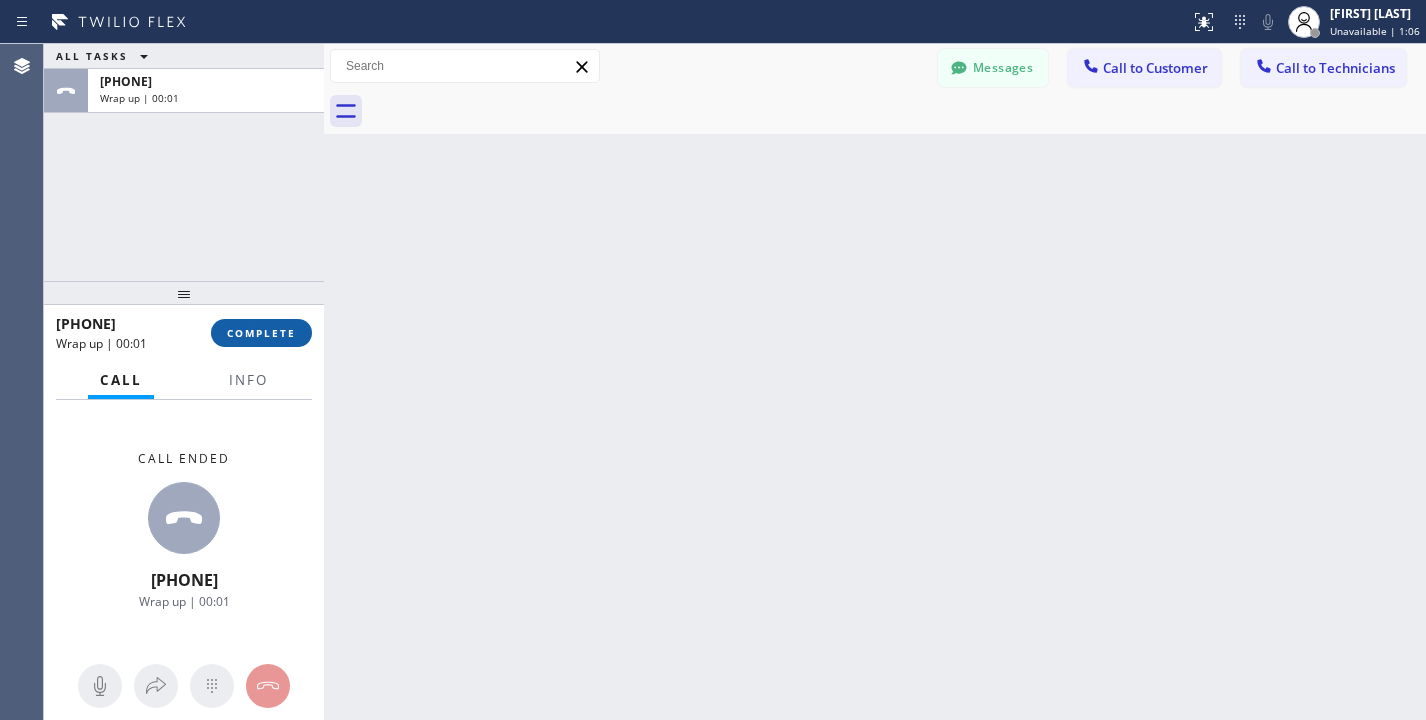 click on "COMPLETE" at bounding box center [261, 333] 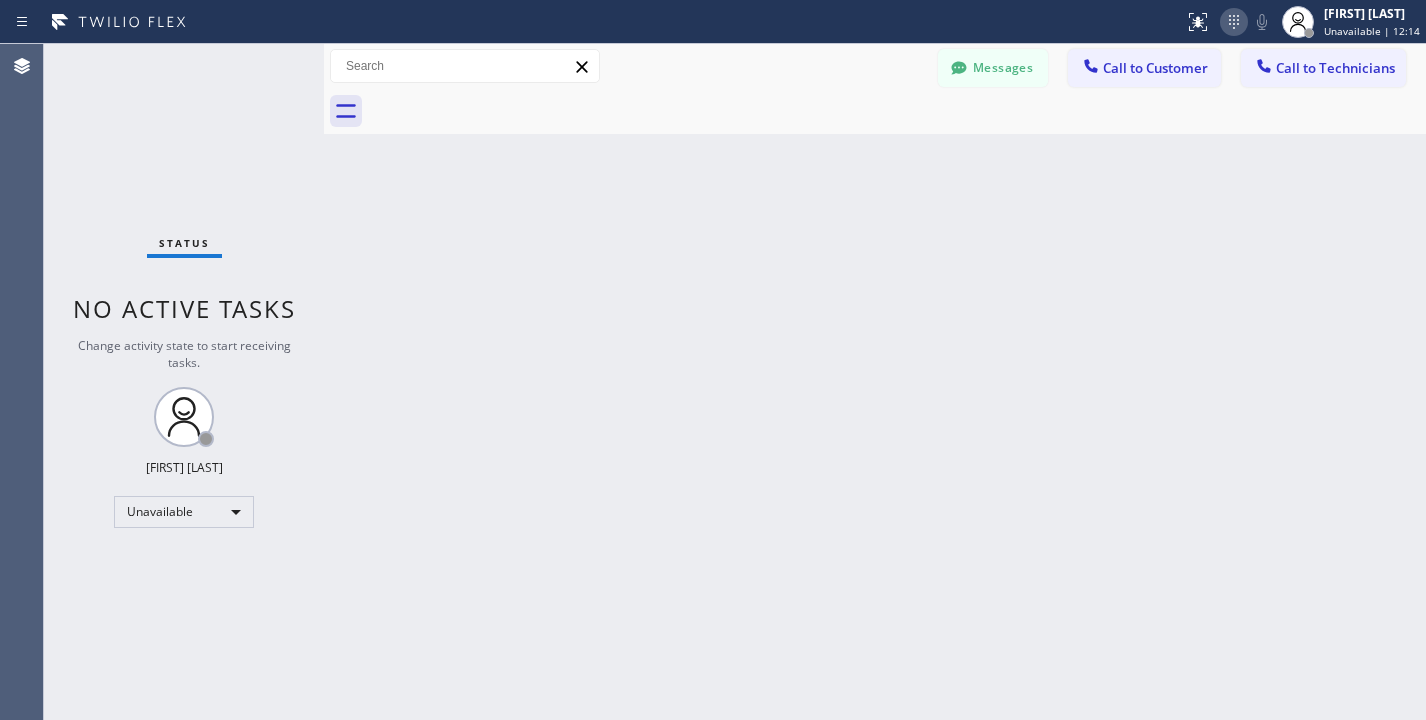 click 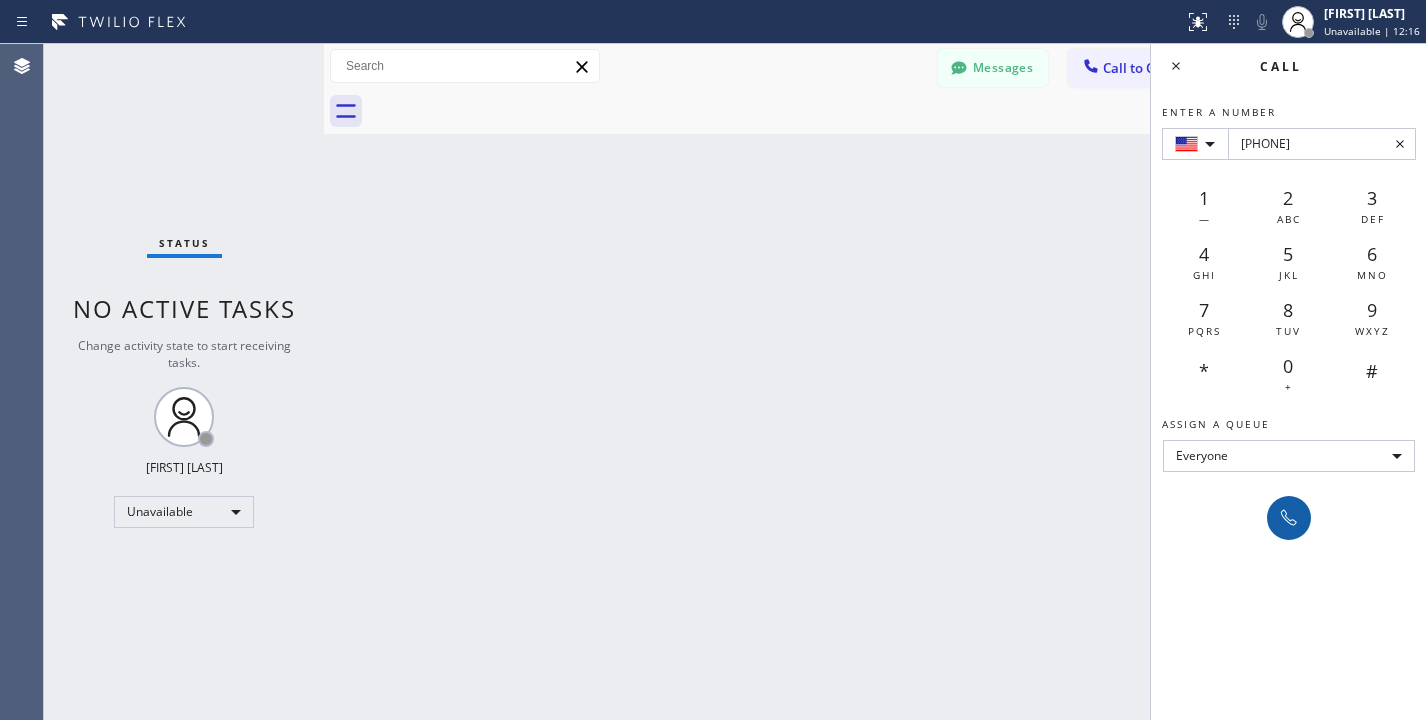 type on "[PHONE]" 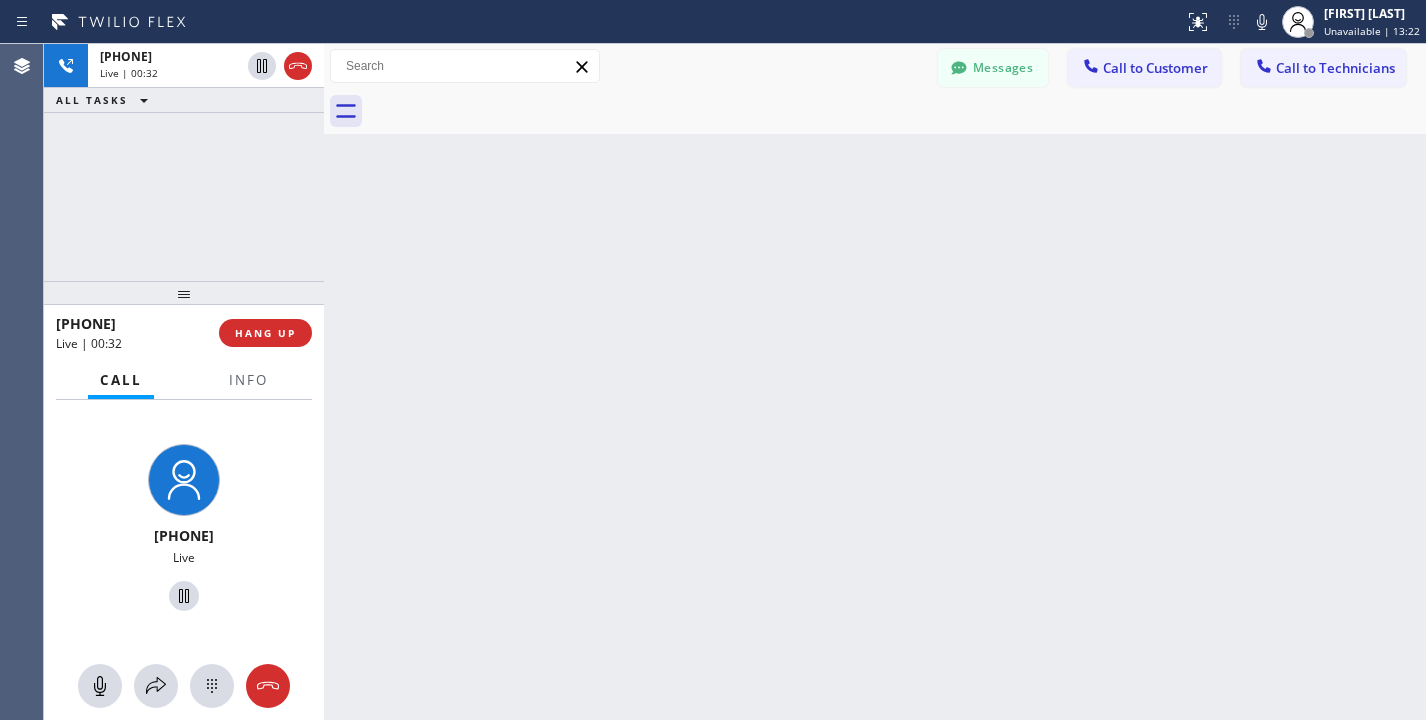click on "HANG UP" at bounding box center (265, 333) 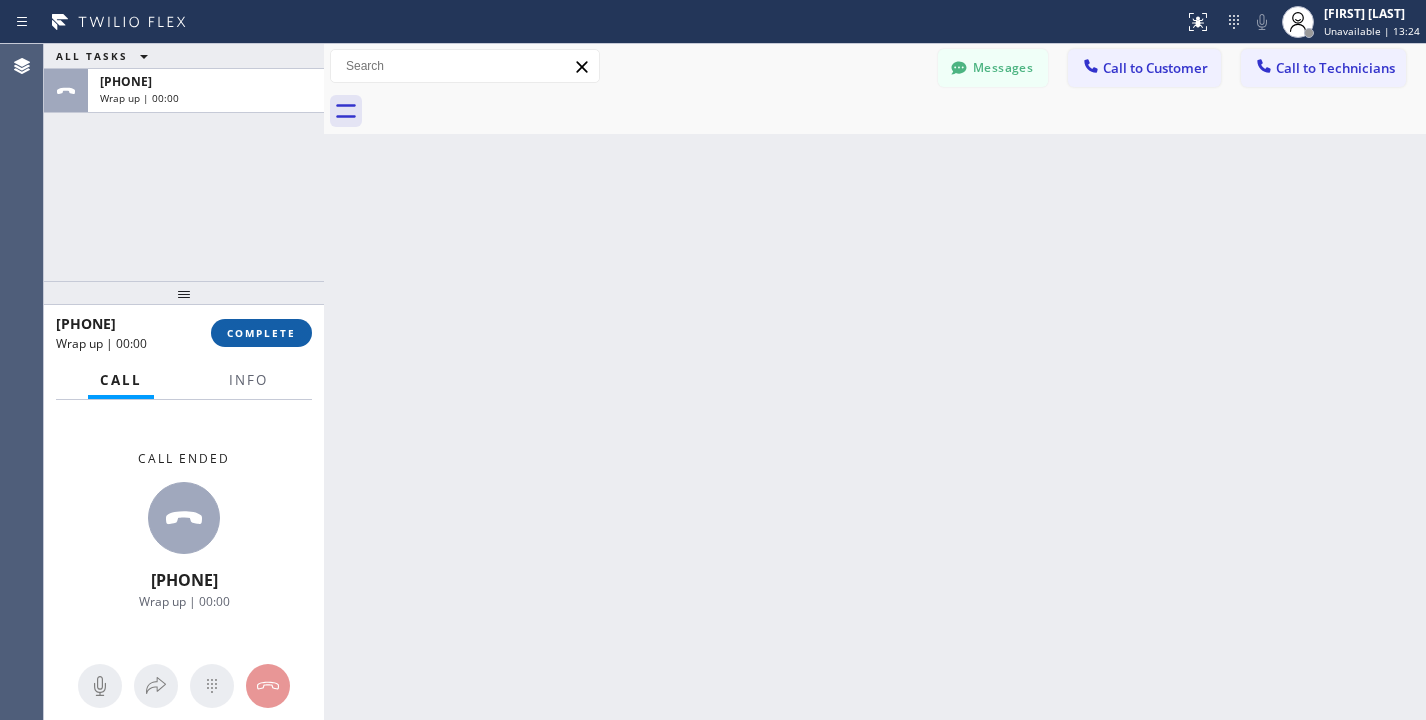 click on "COMPLETE" at bounding box center [261, 333] 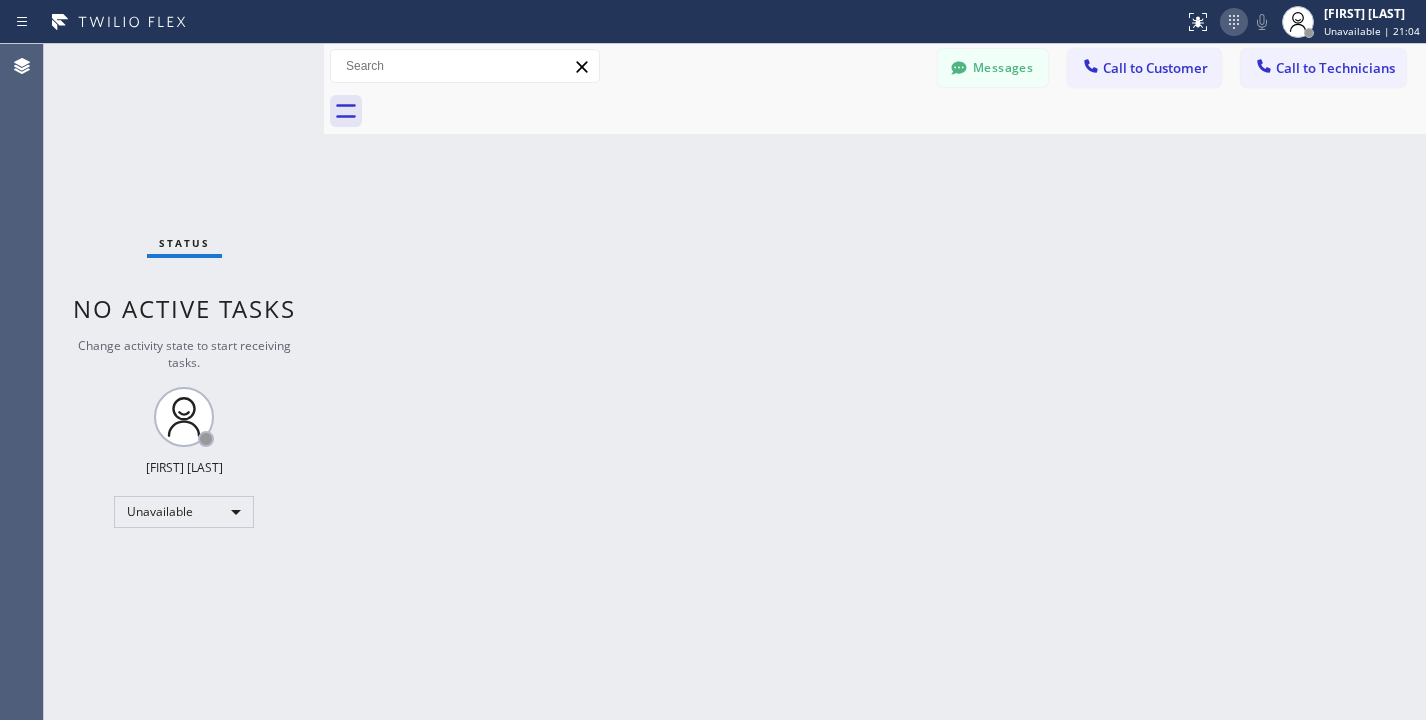 click 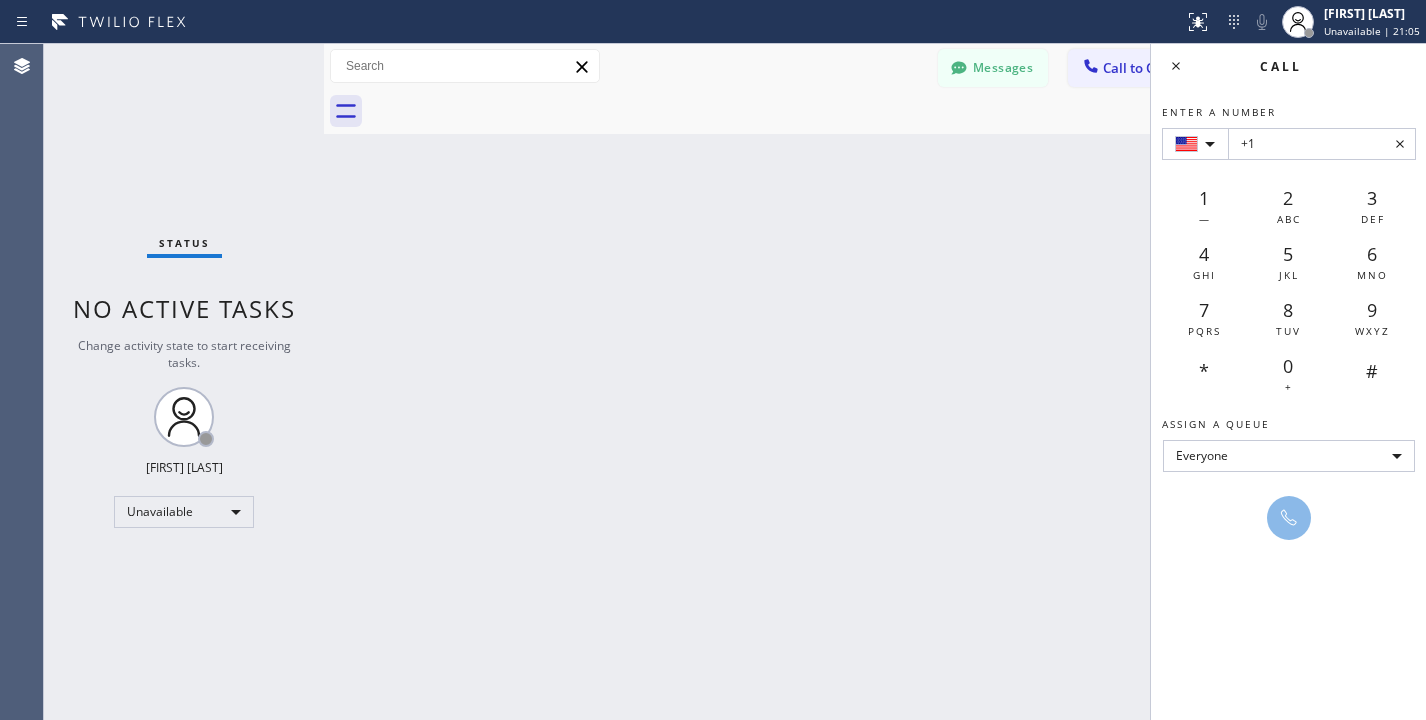 click on "+1" at bounding box center [1322, 144] 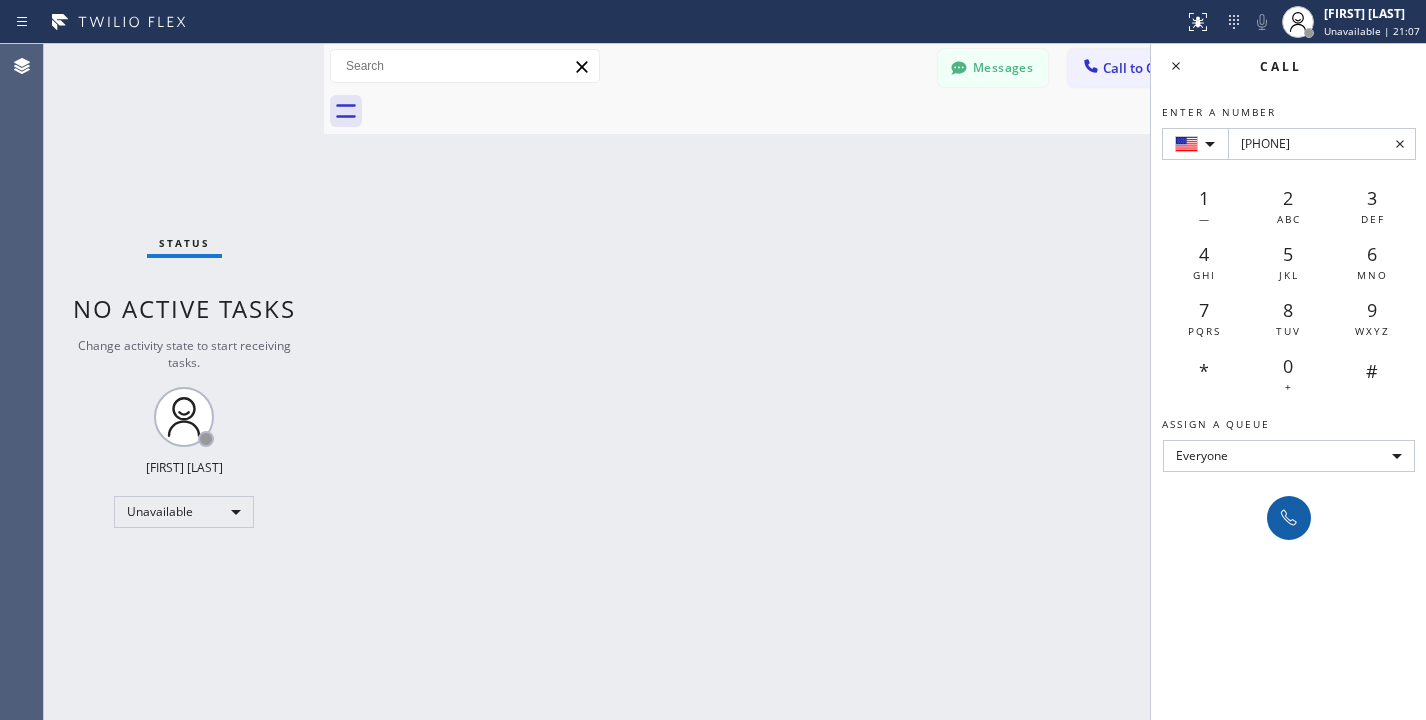 type on "[PHONE]" 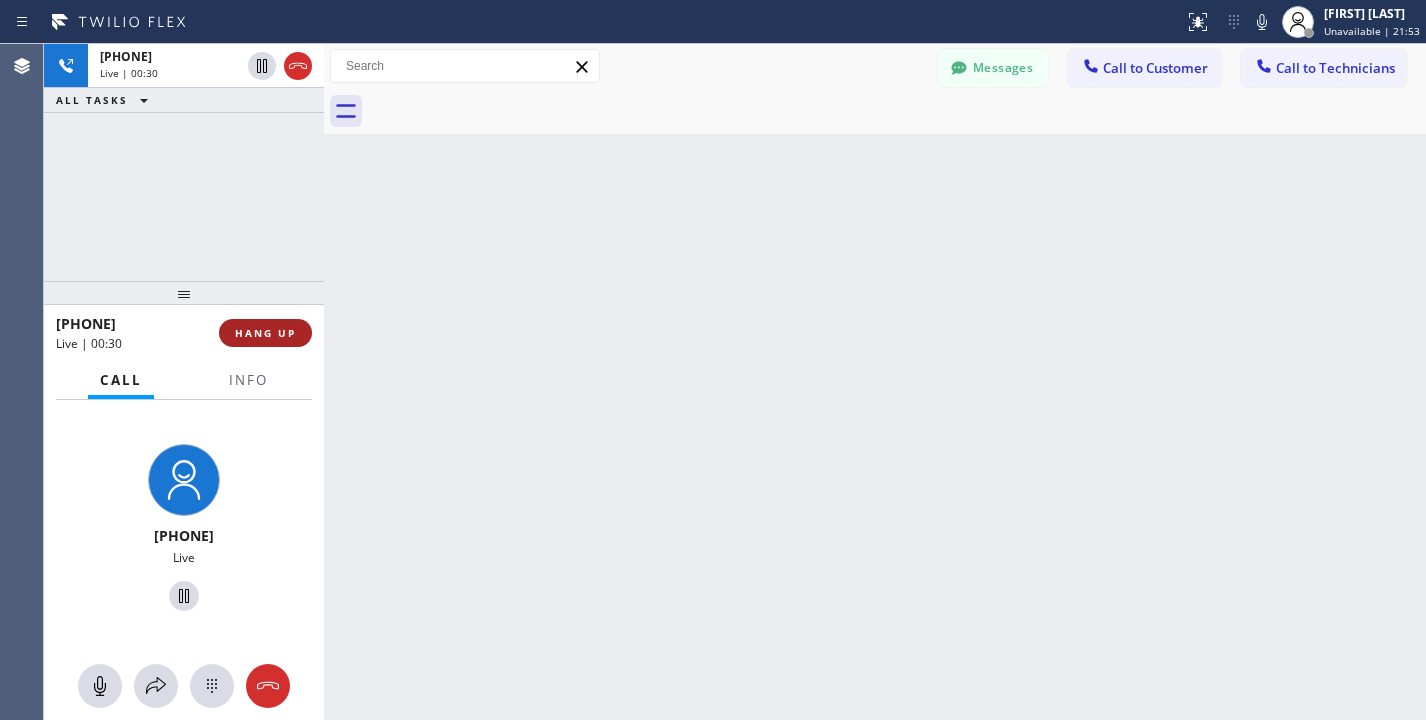 click on "HANG UP" at bounding box center (265, 333) 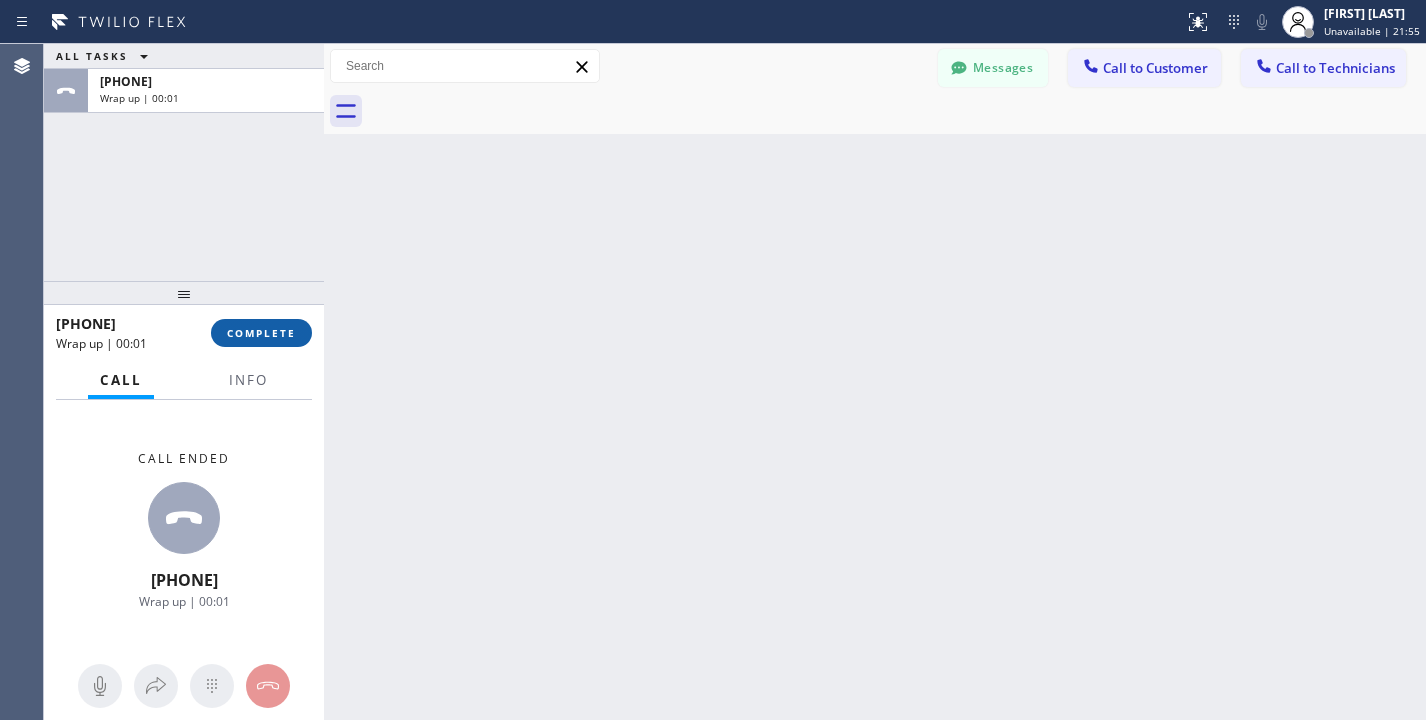 click on "COMPLETE" at bounding box center [261, 333] 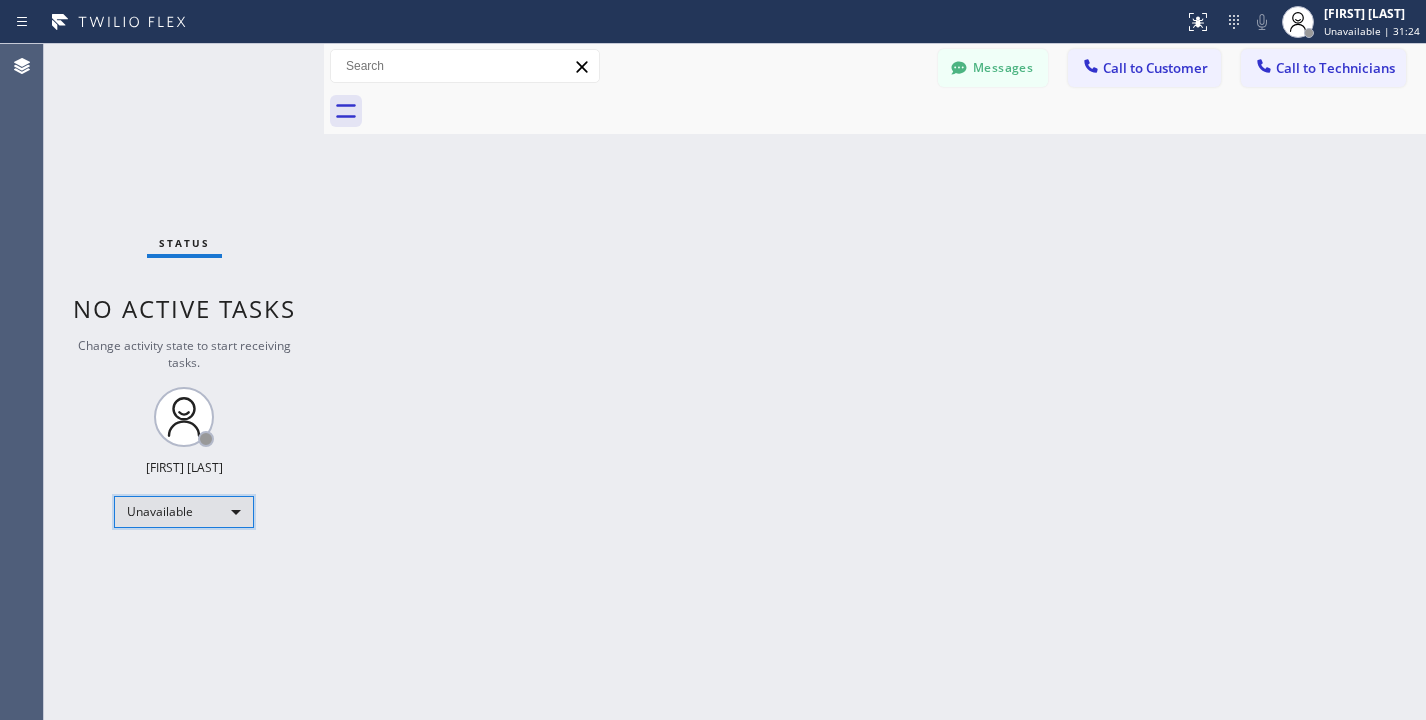 click on "Unavailable" at bounding box center [184, 512] 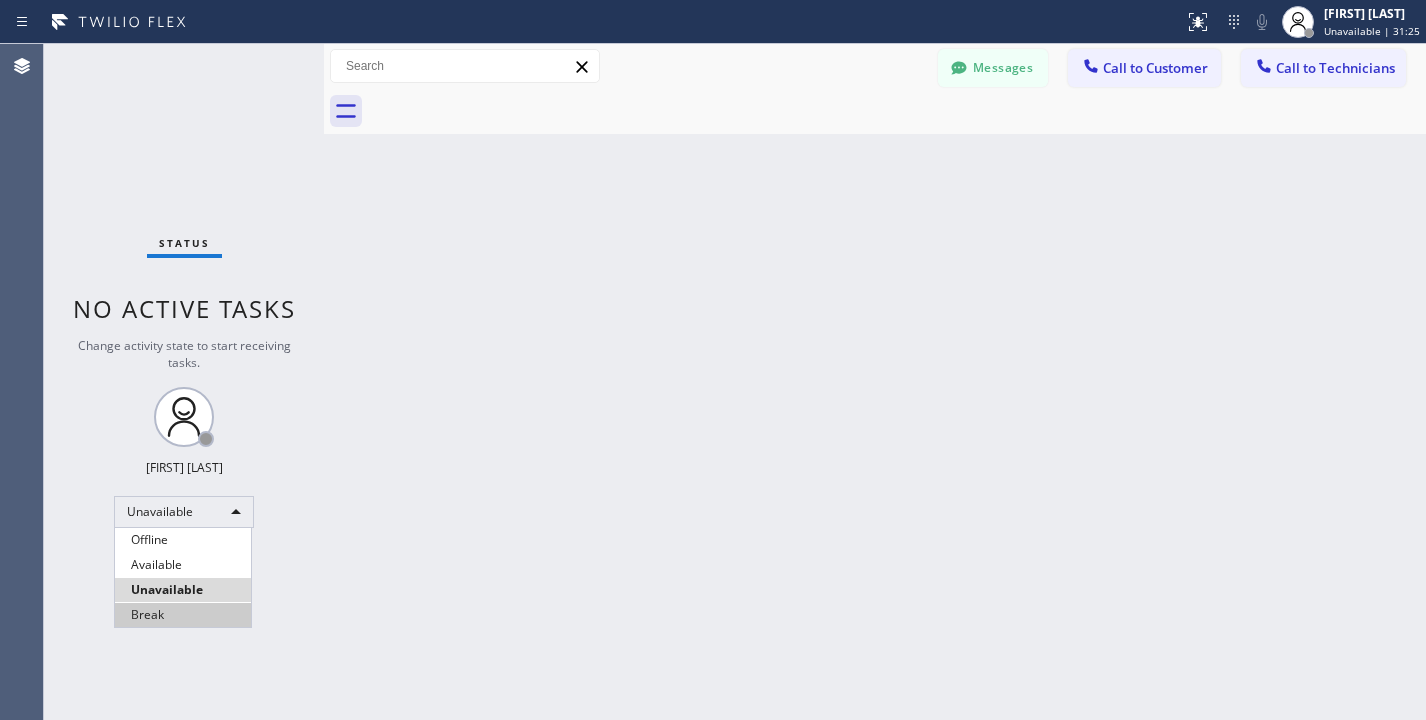 drag, startPoint x: 182, startPoint y: 564, endPoint x: 176, endPoint y: 573, distance: 10.816654 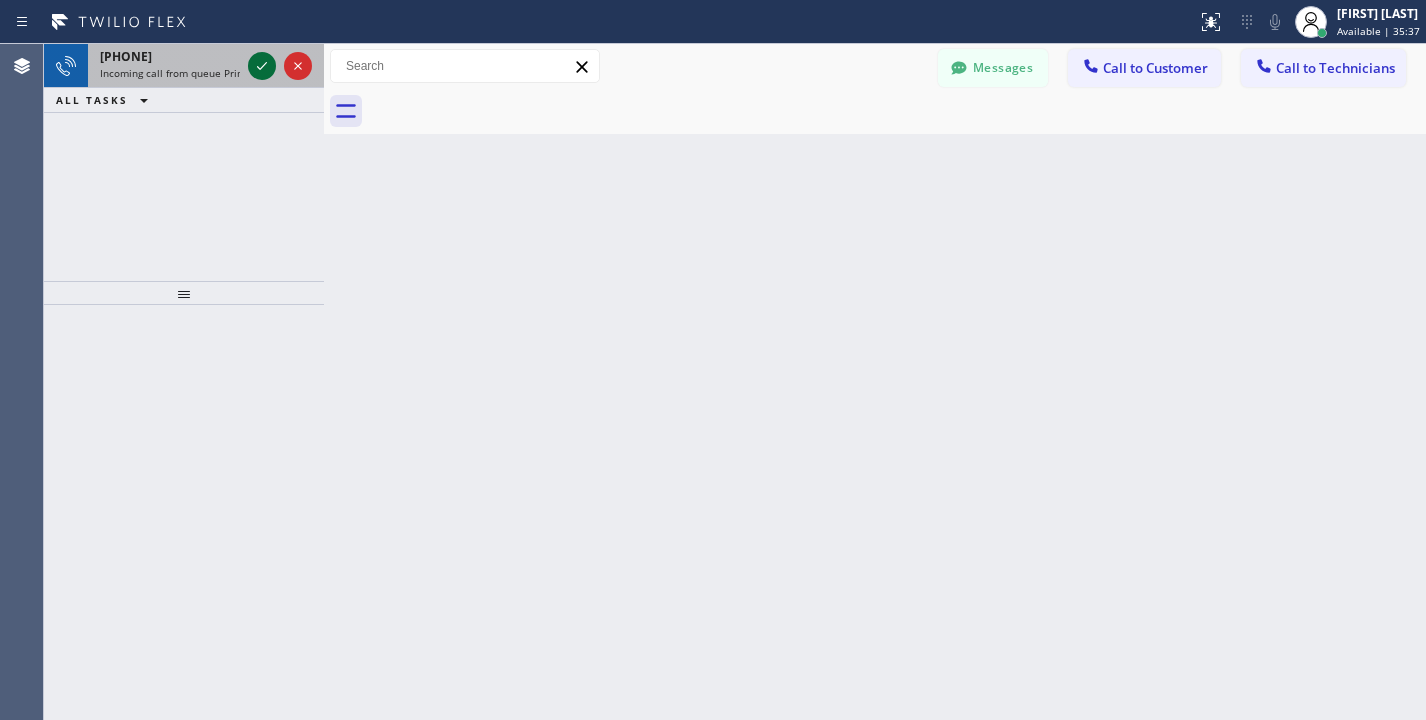 click 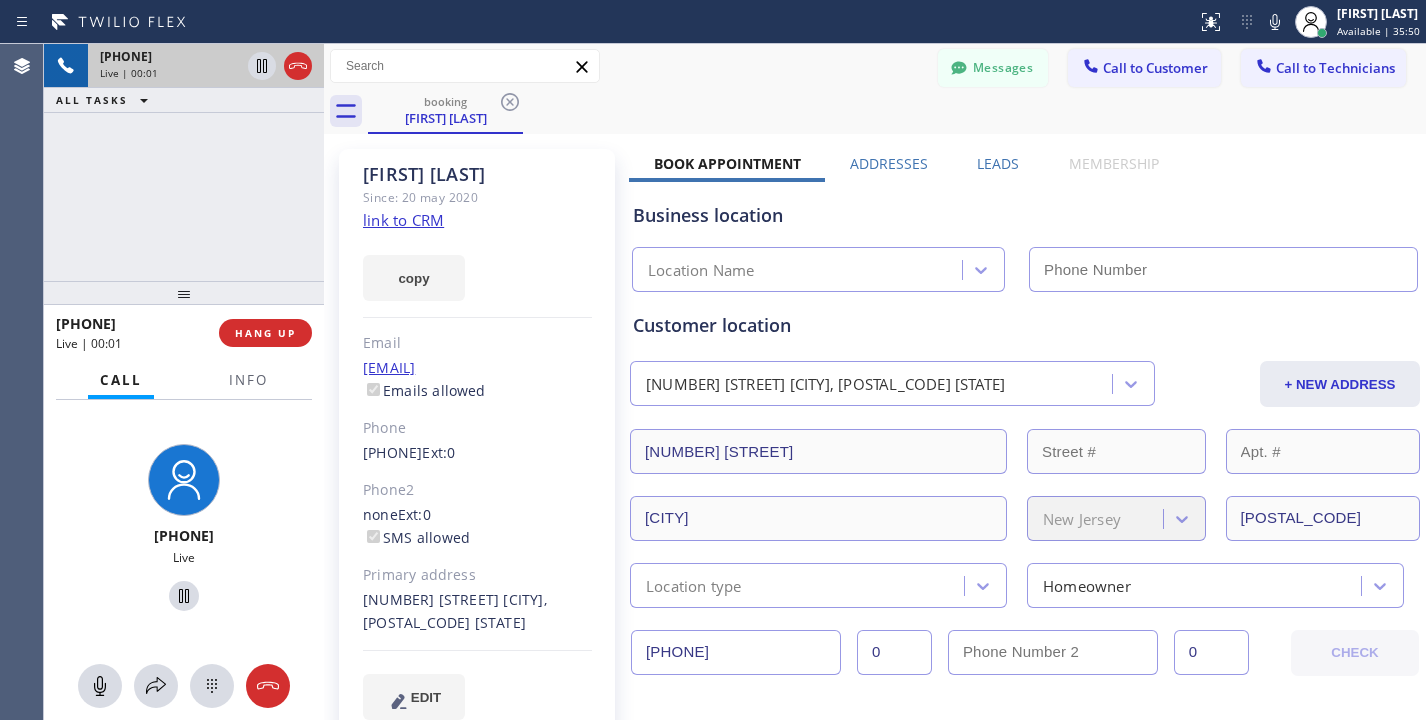 type on "(555) 555-1234" 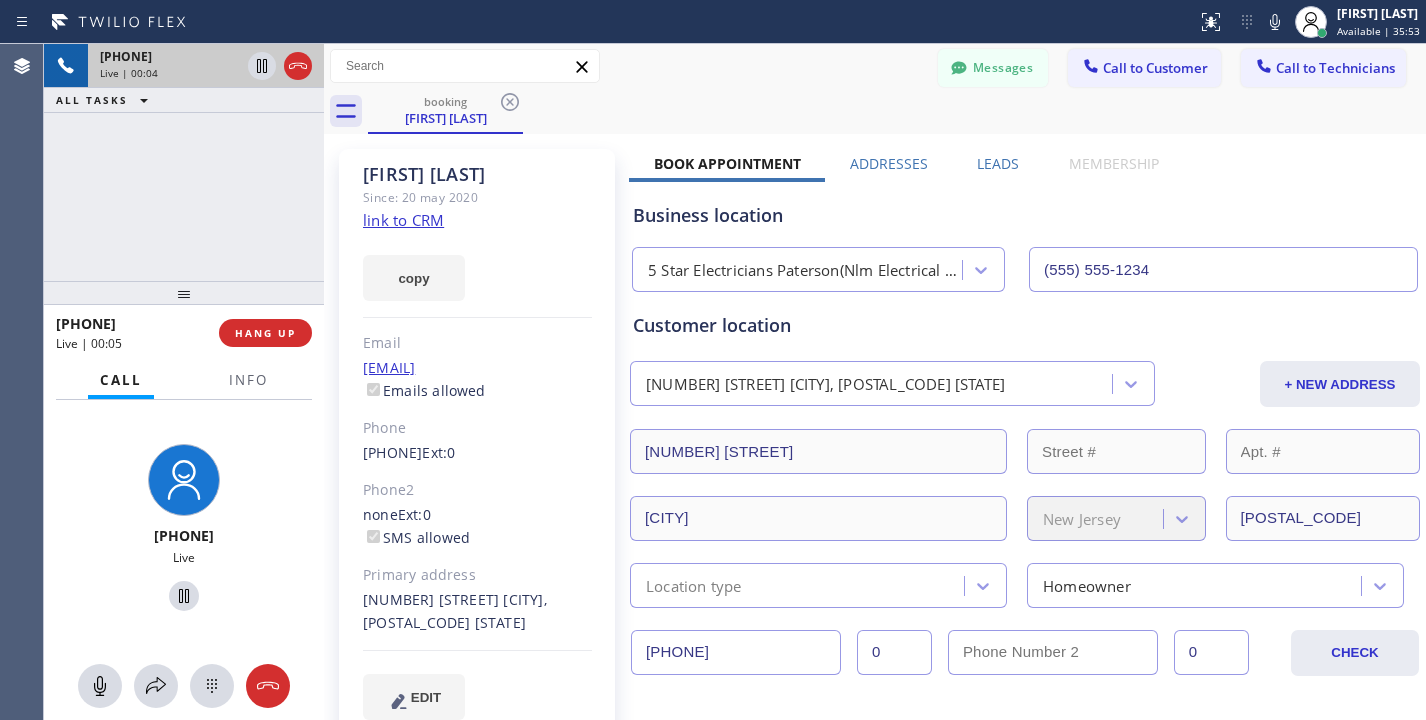click on "link to CRM" 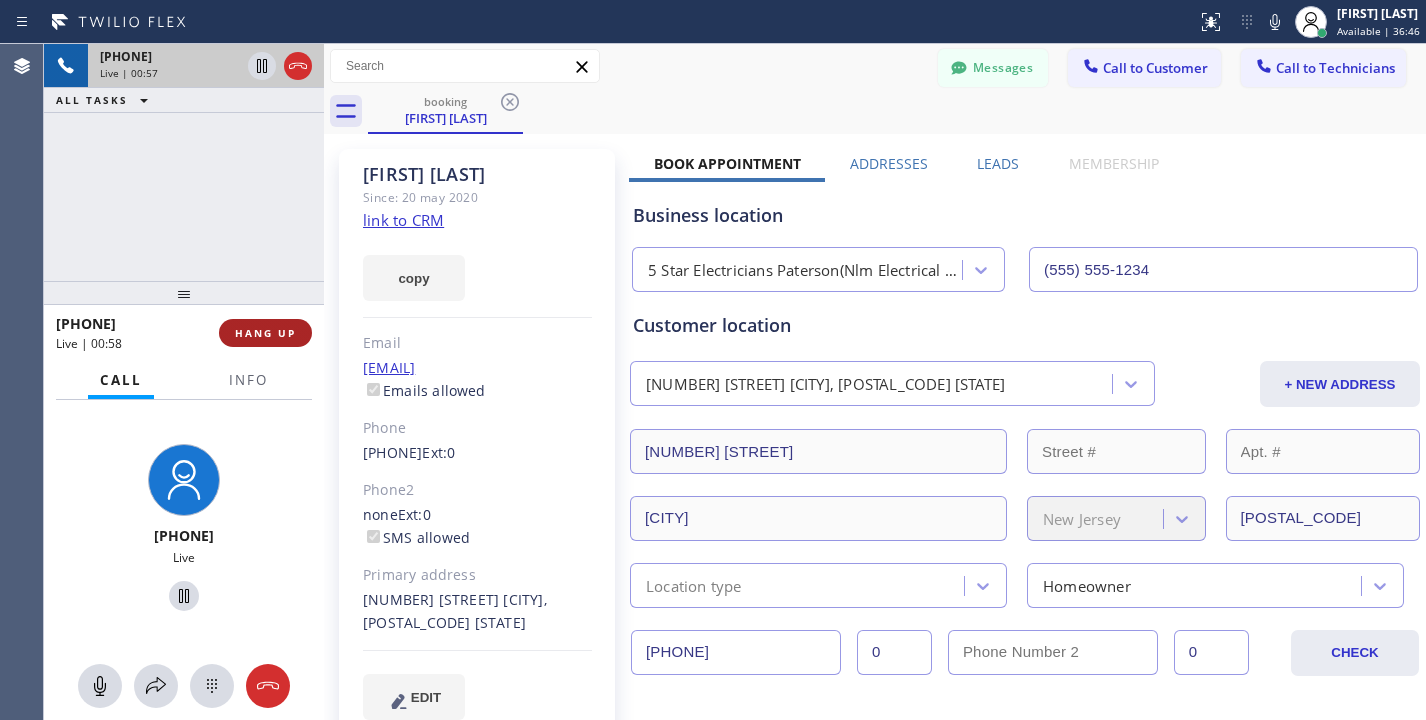 click on "HANG UP" at bounding box center [265, 333] 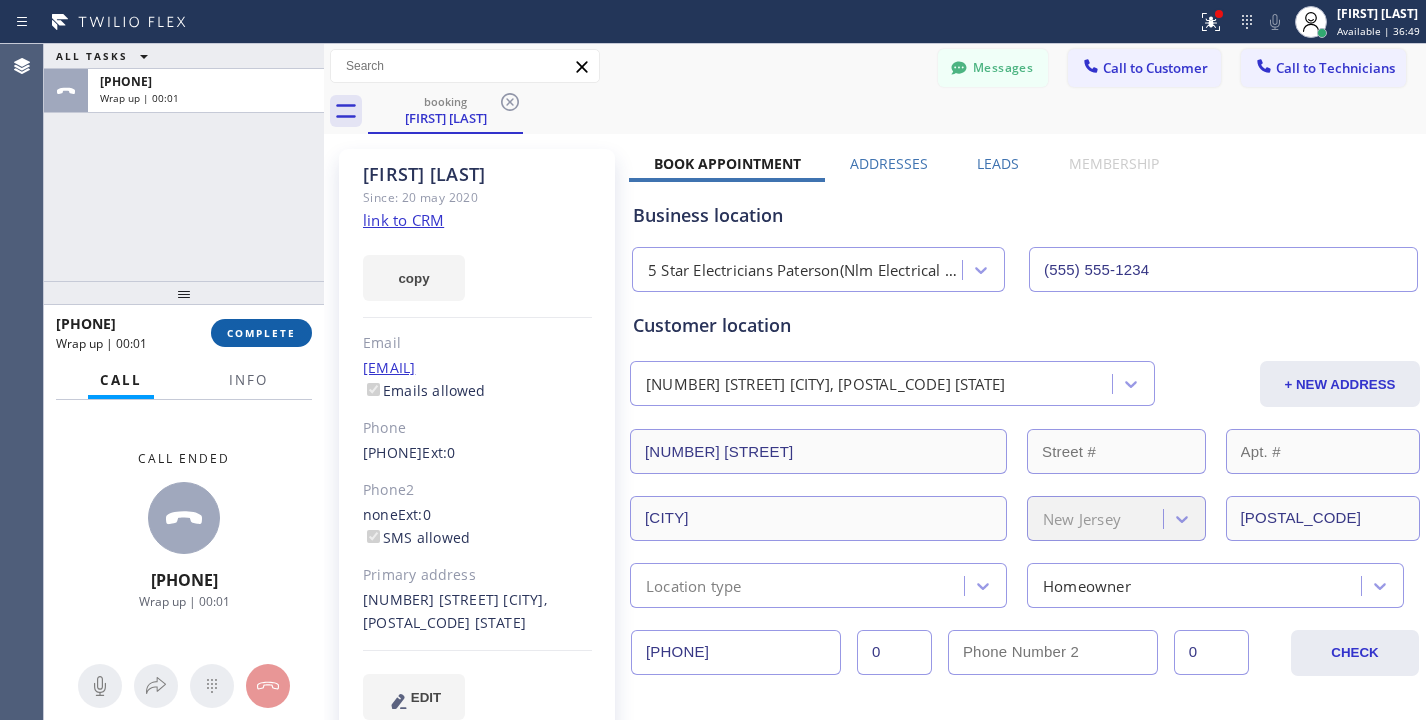 click on "COMPLETE" at bounding box center (261, 333) 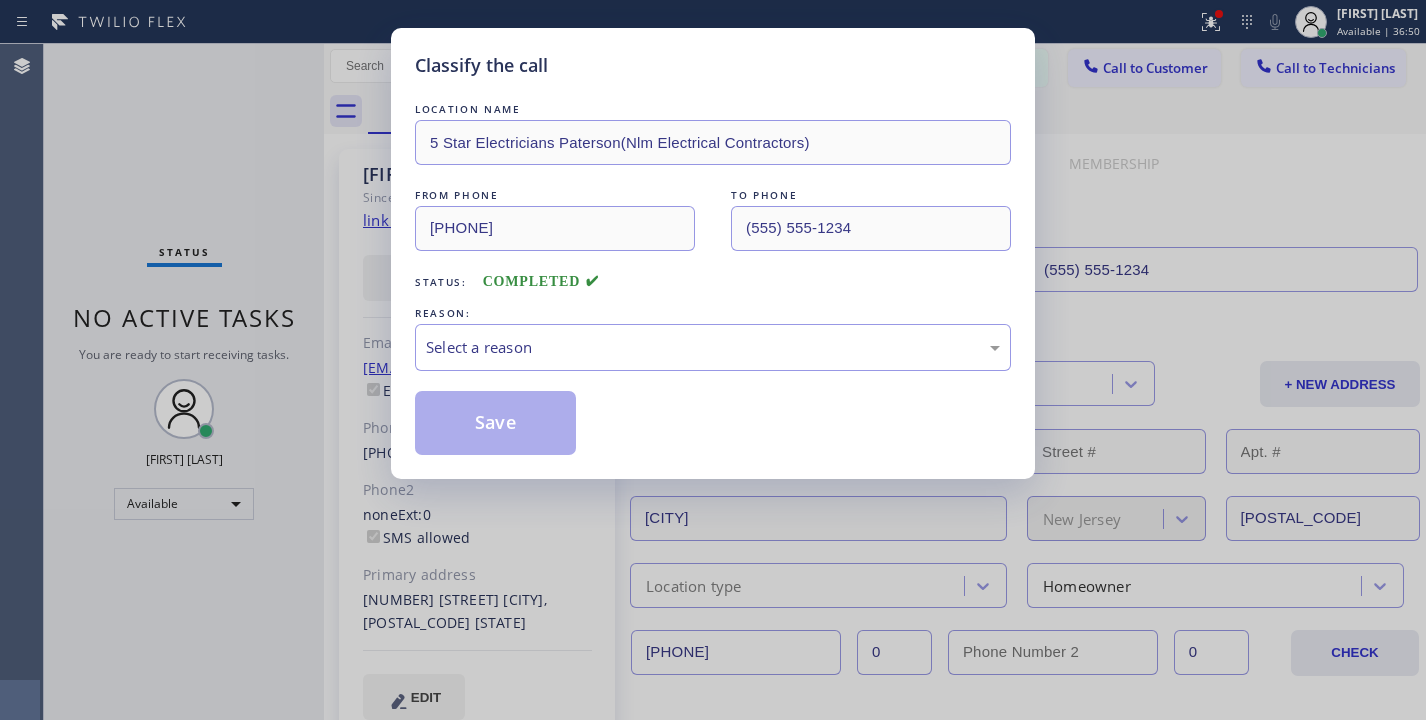 click on "REASON:" at bounding box center [713, 313] 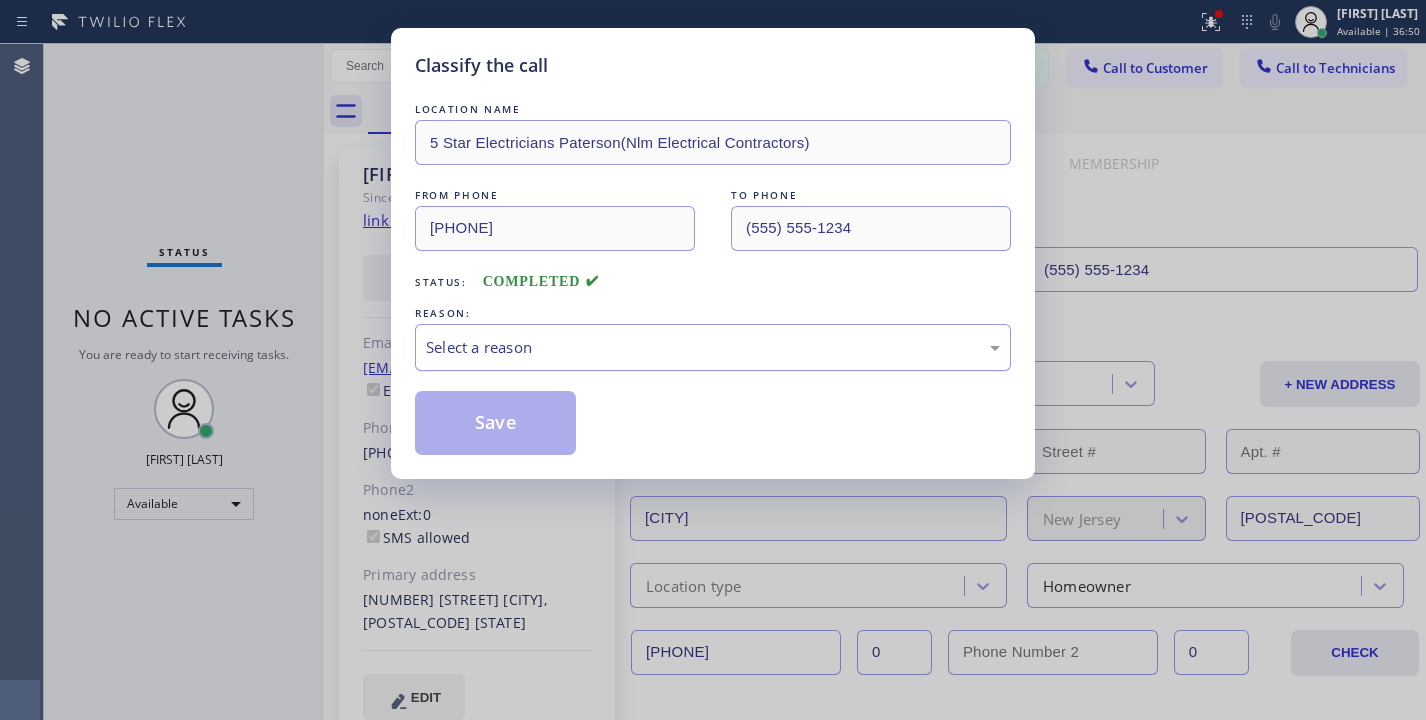 click on "Select a reason" at bounding box center (713, 347) 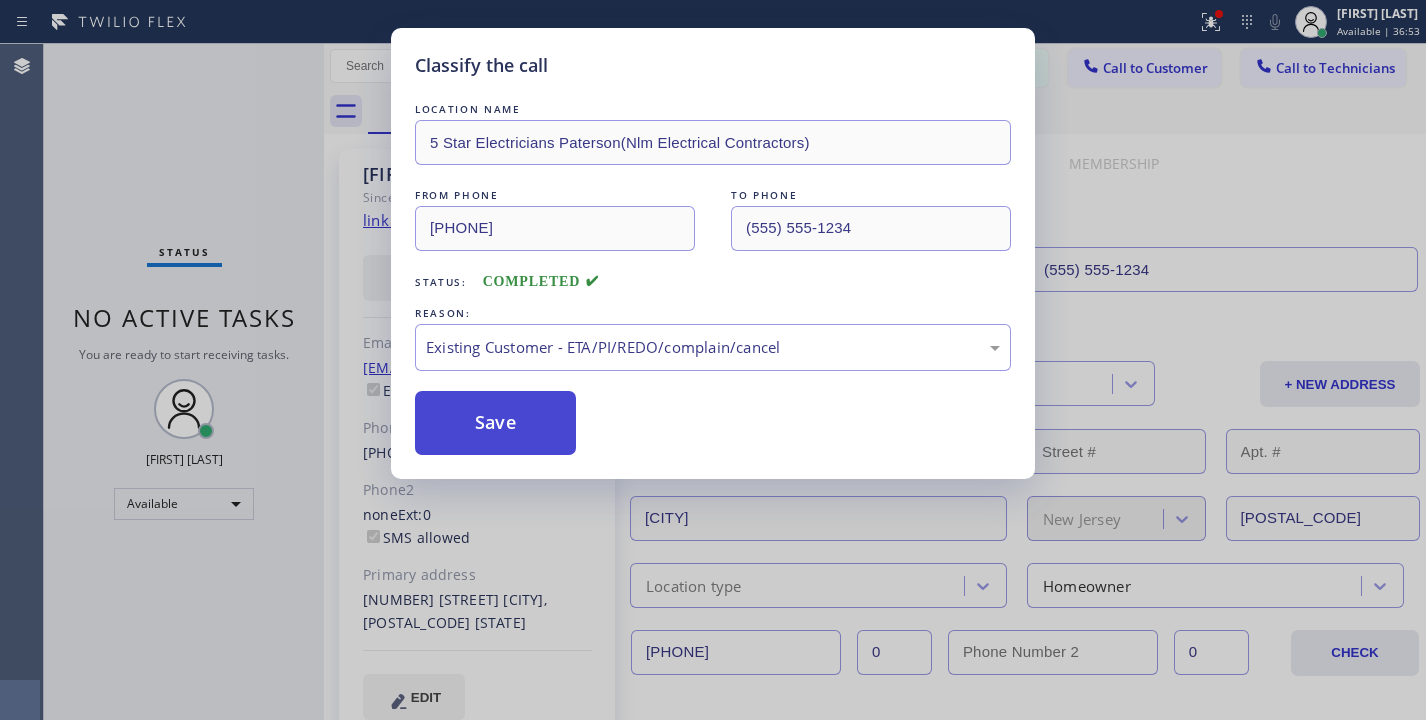 click on "Save" at bounding box center (495, 423) 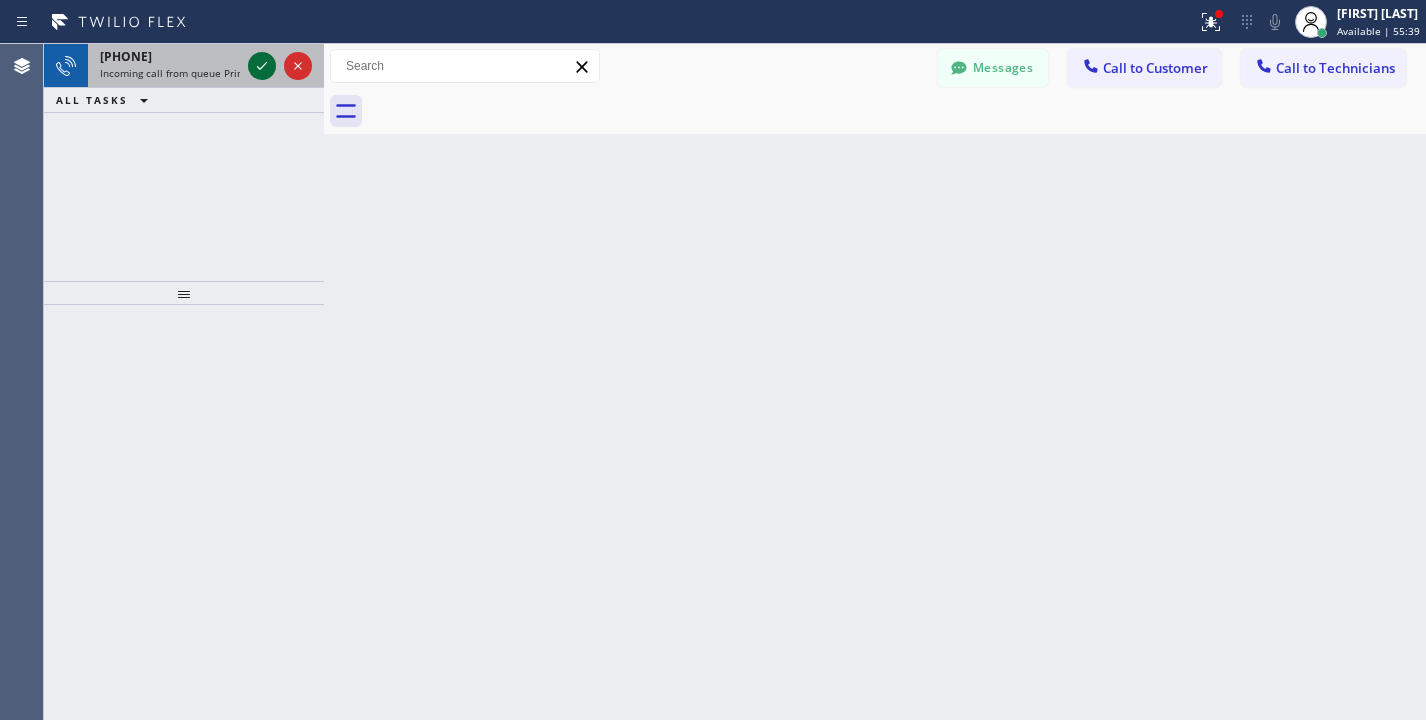 click 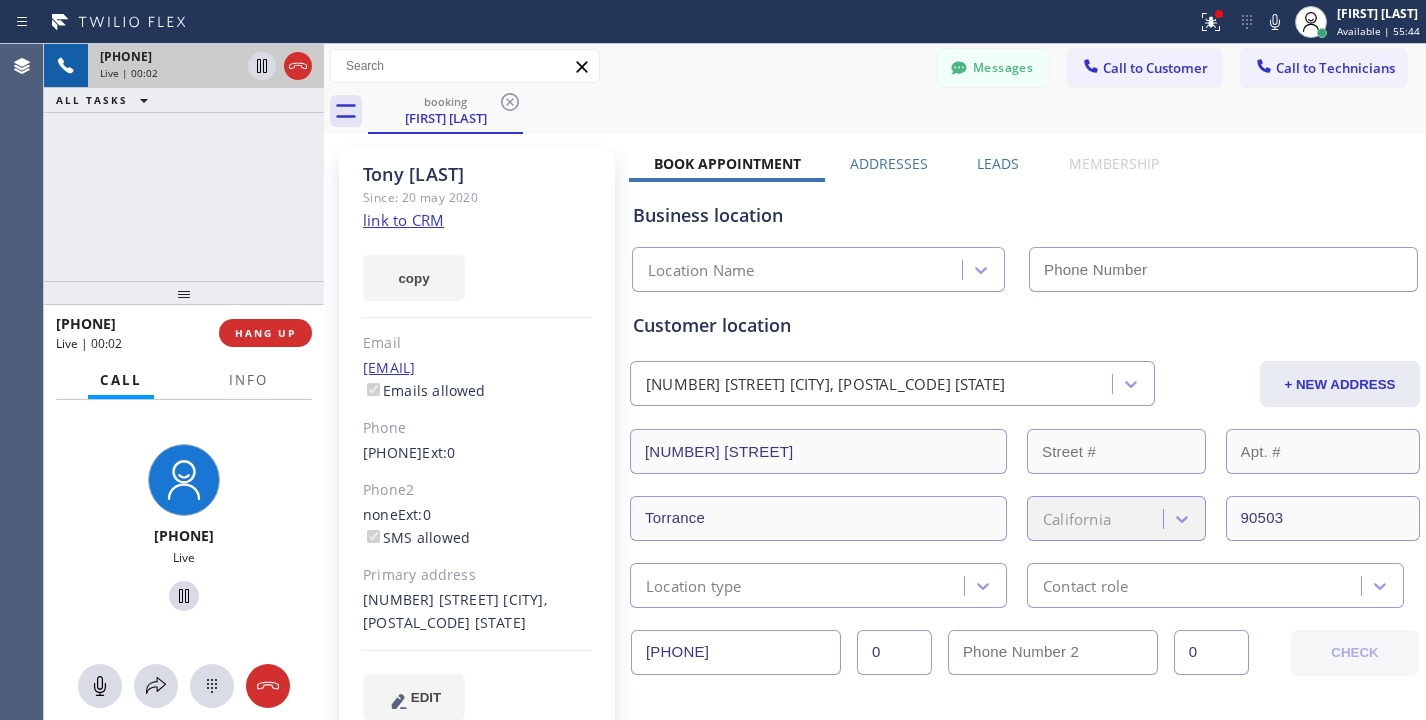 type on "[PHONE]" 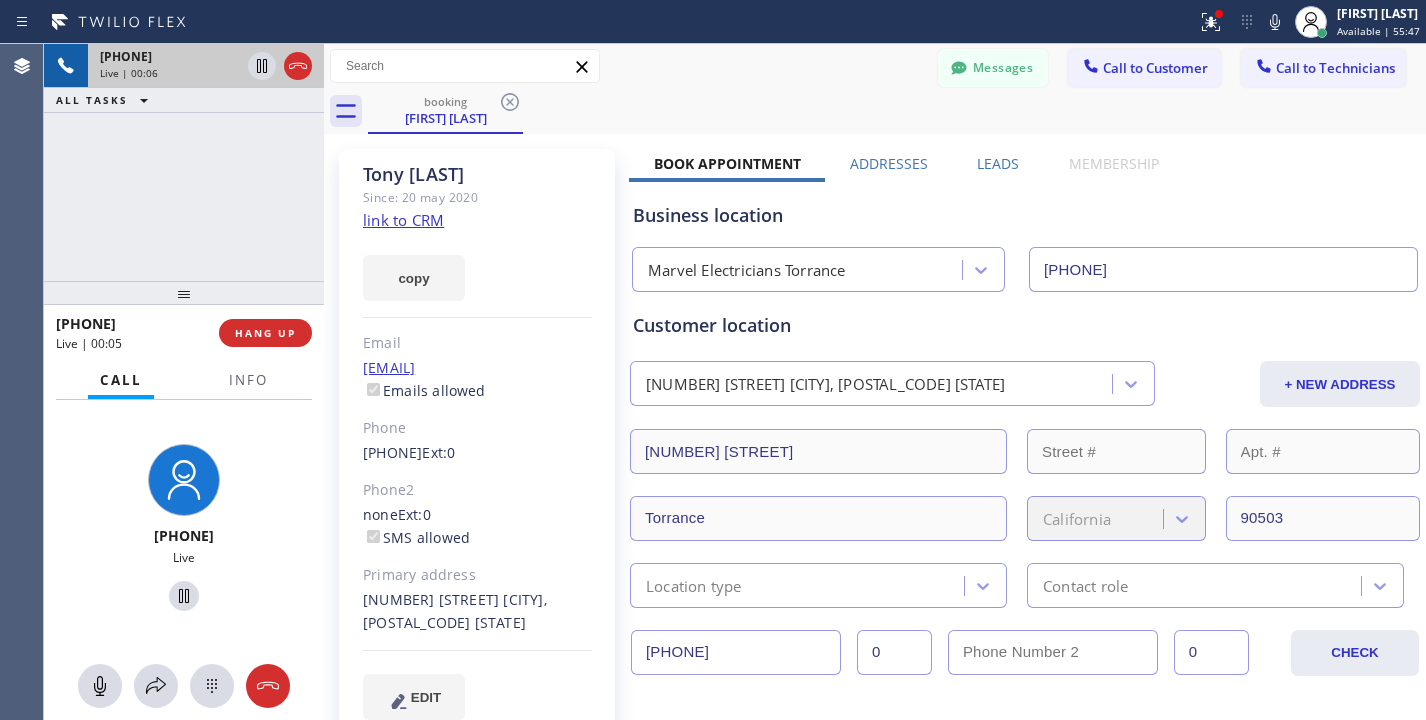 click on "link to CRM" 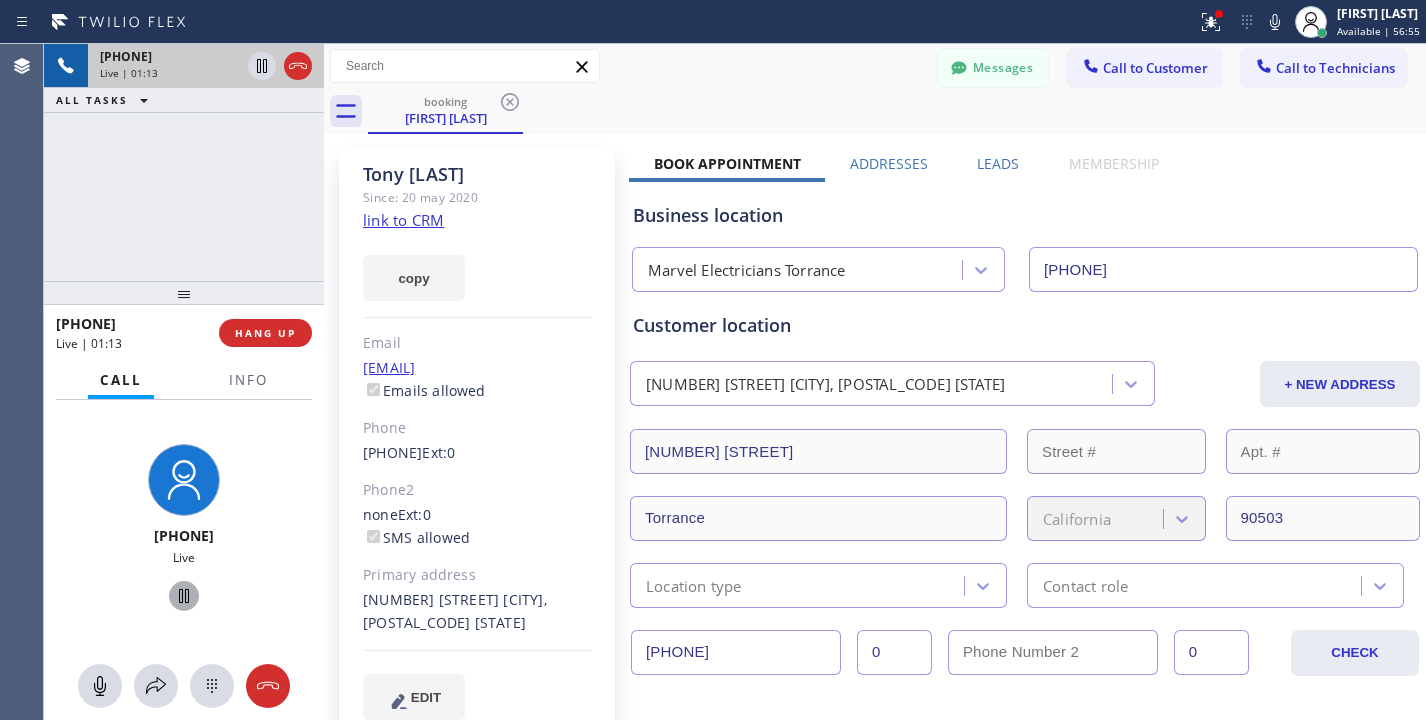 click 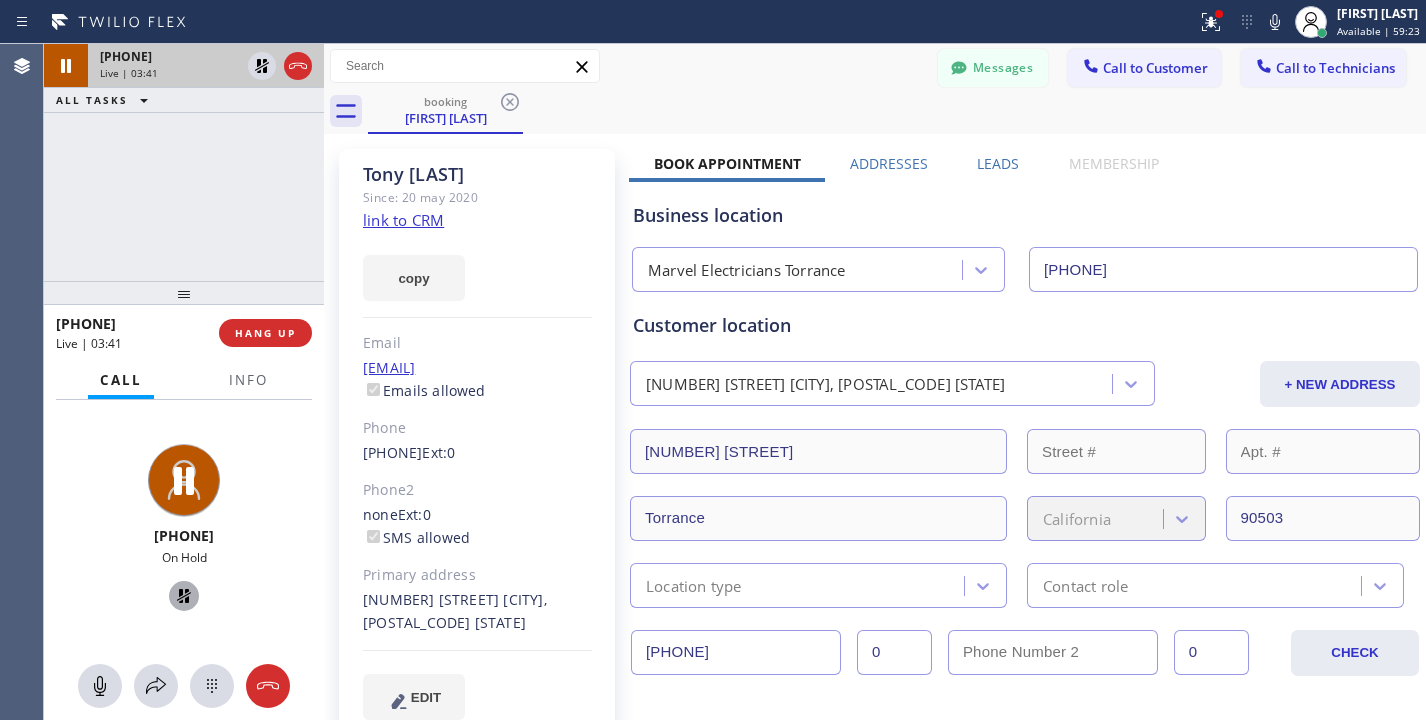 click 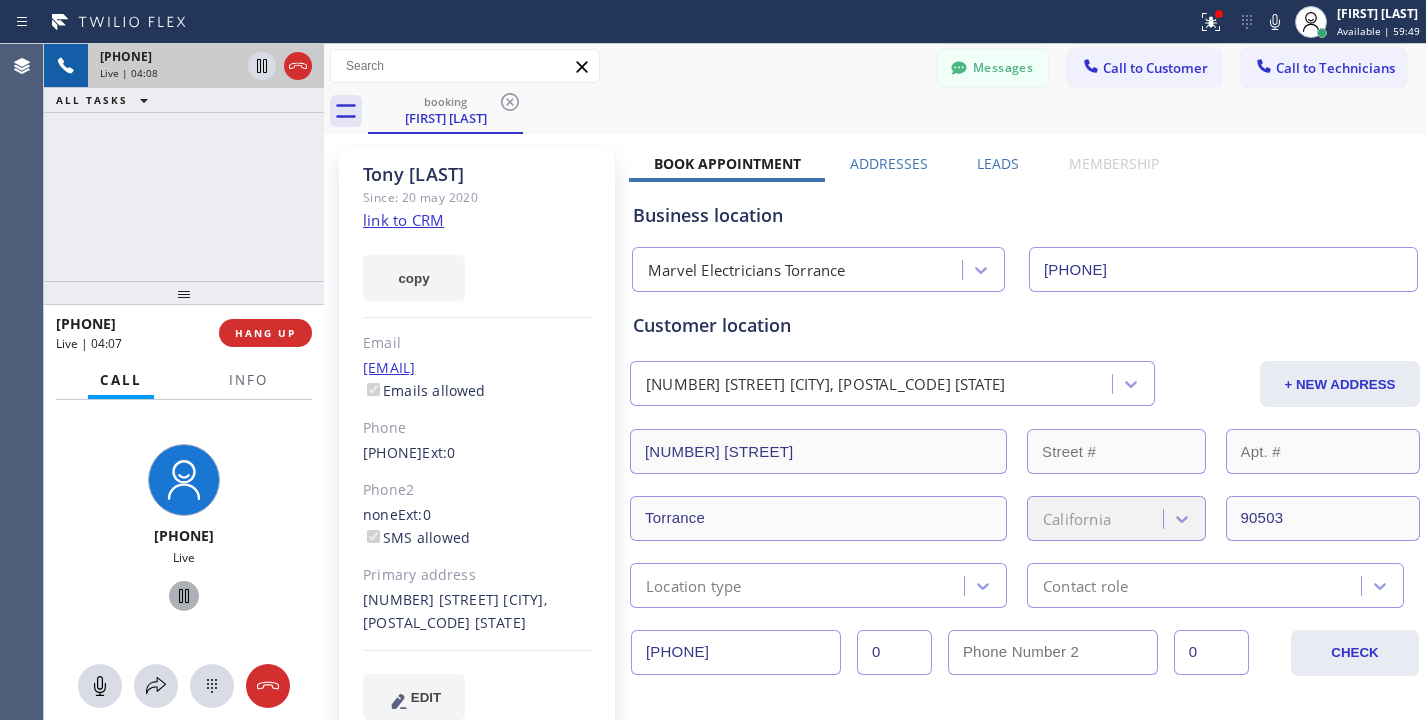 click 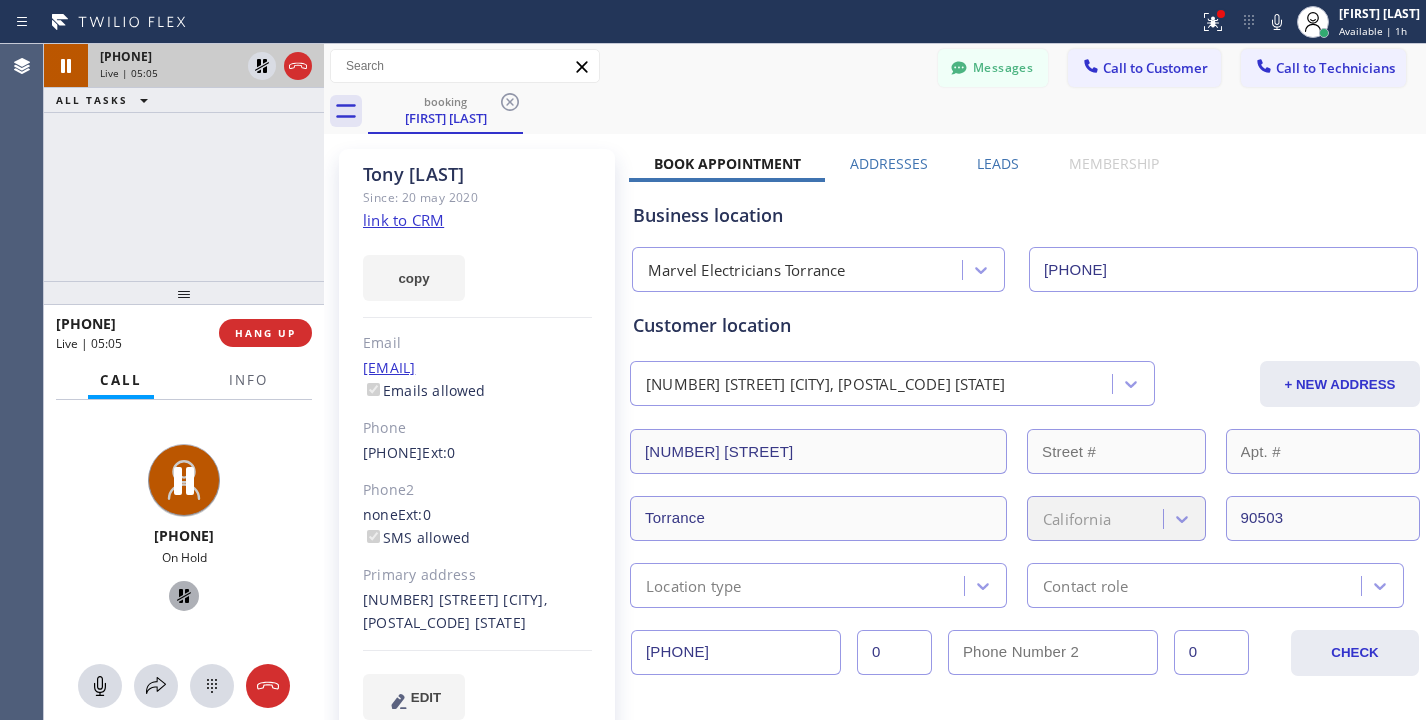 click 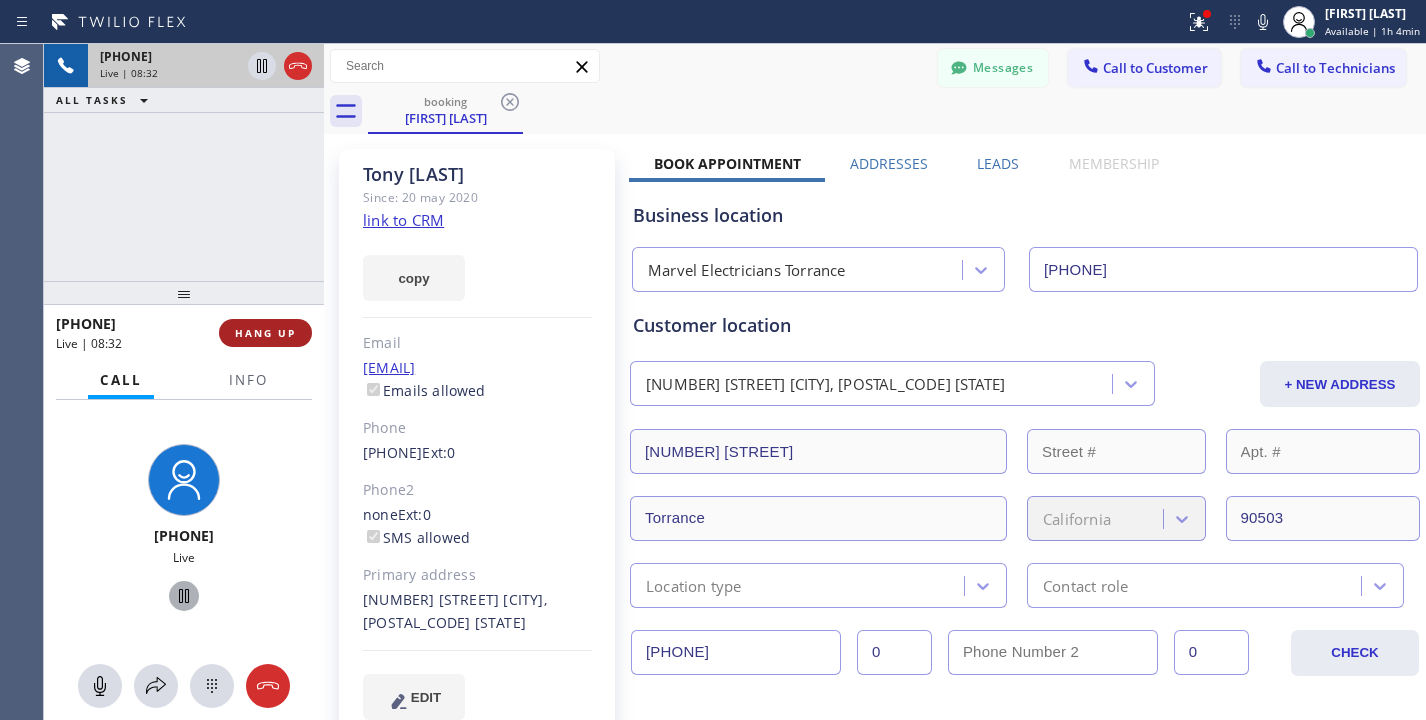 click on "HANG UP" at bounding box center (265, 333) 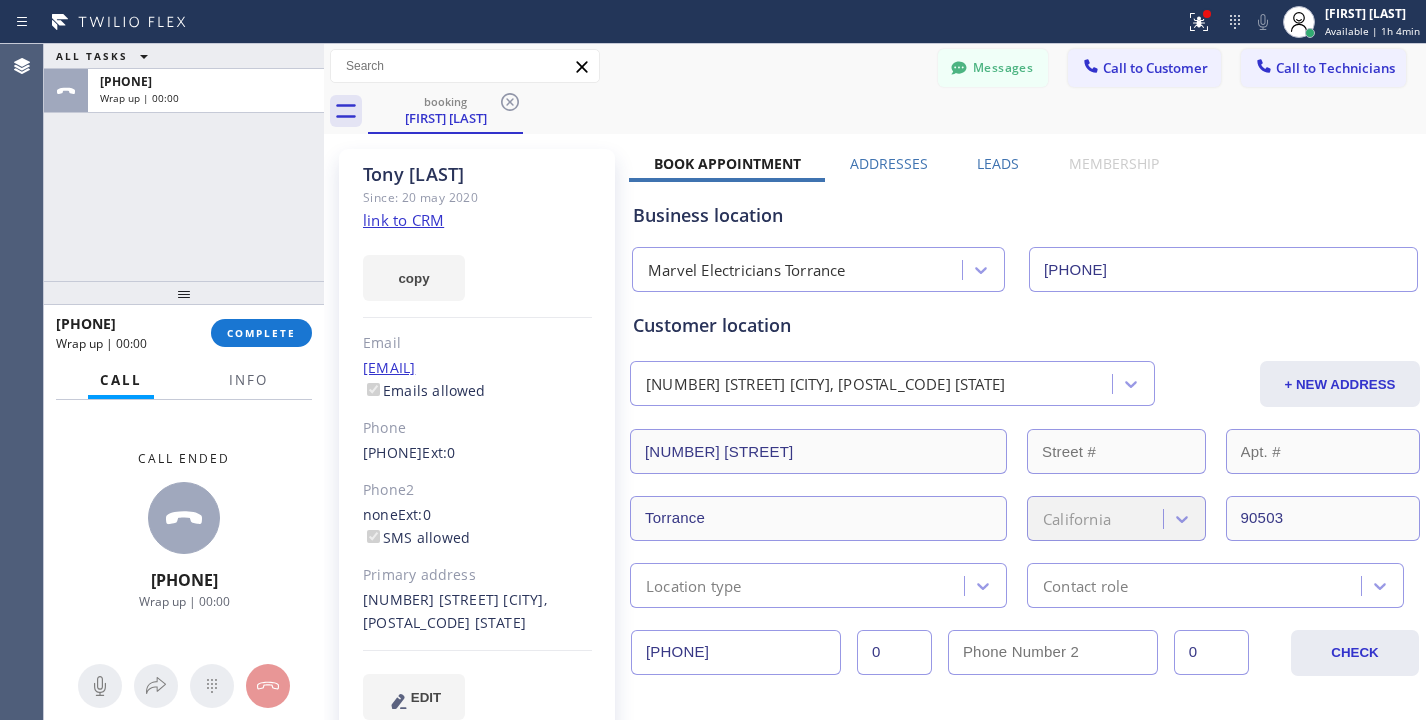 click on "COMPLETE" at bounding box center (261, 333) 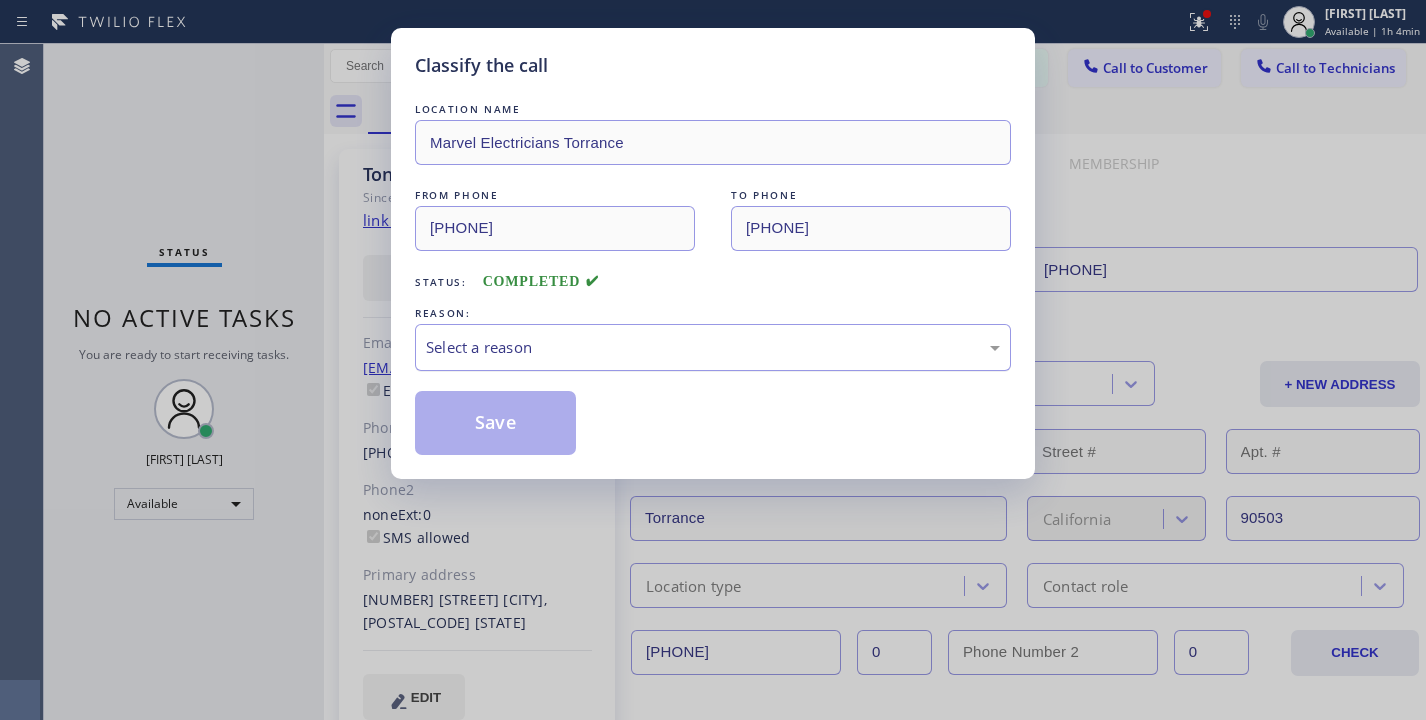 click on "Select a reason" at bounding box center [713, 347] 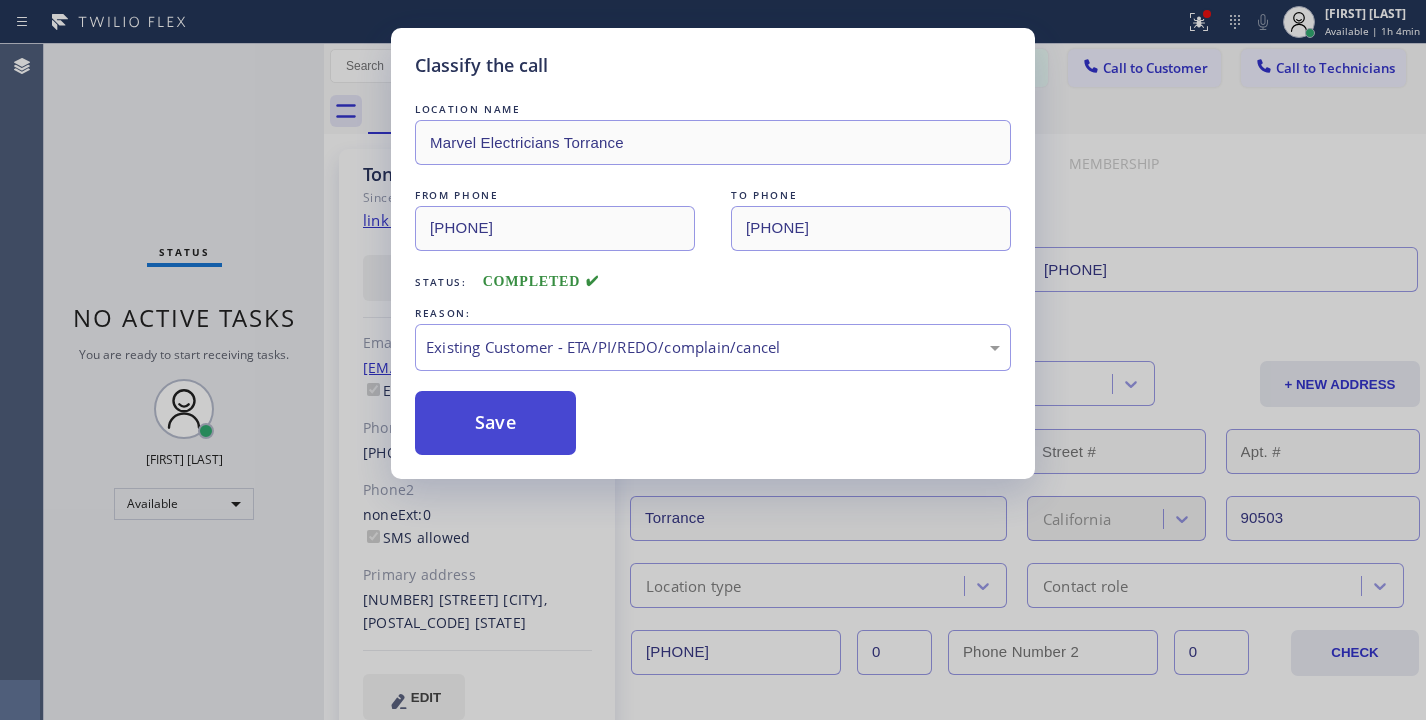 click on "Save" at bounding box center [495, 423] 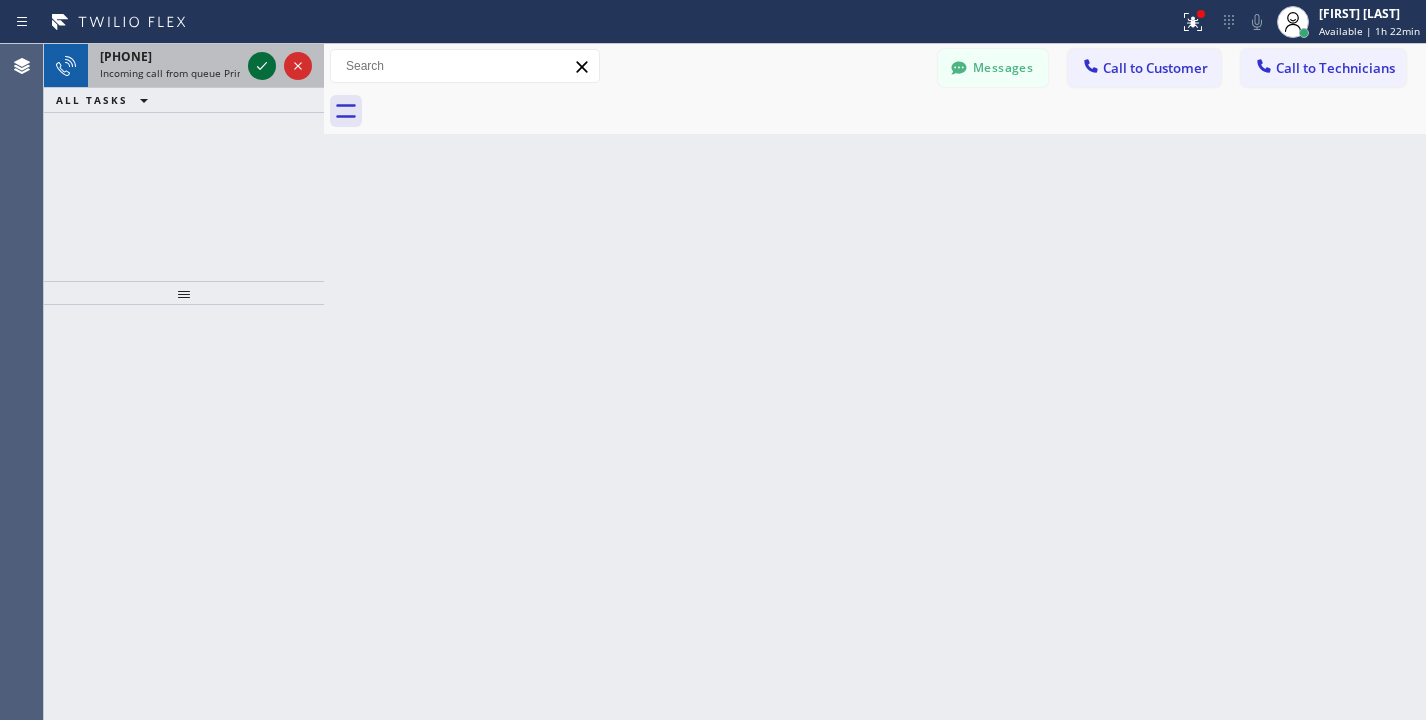click 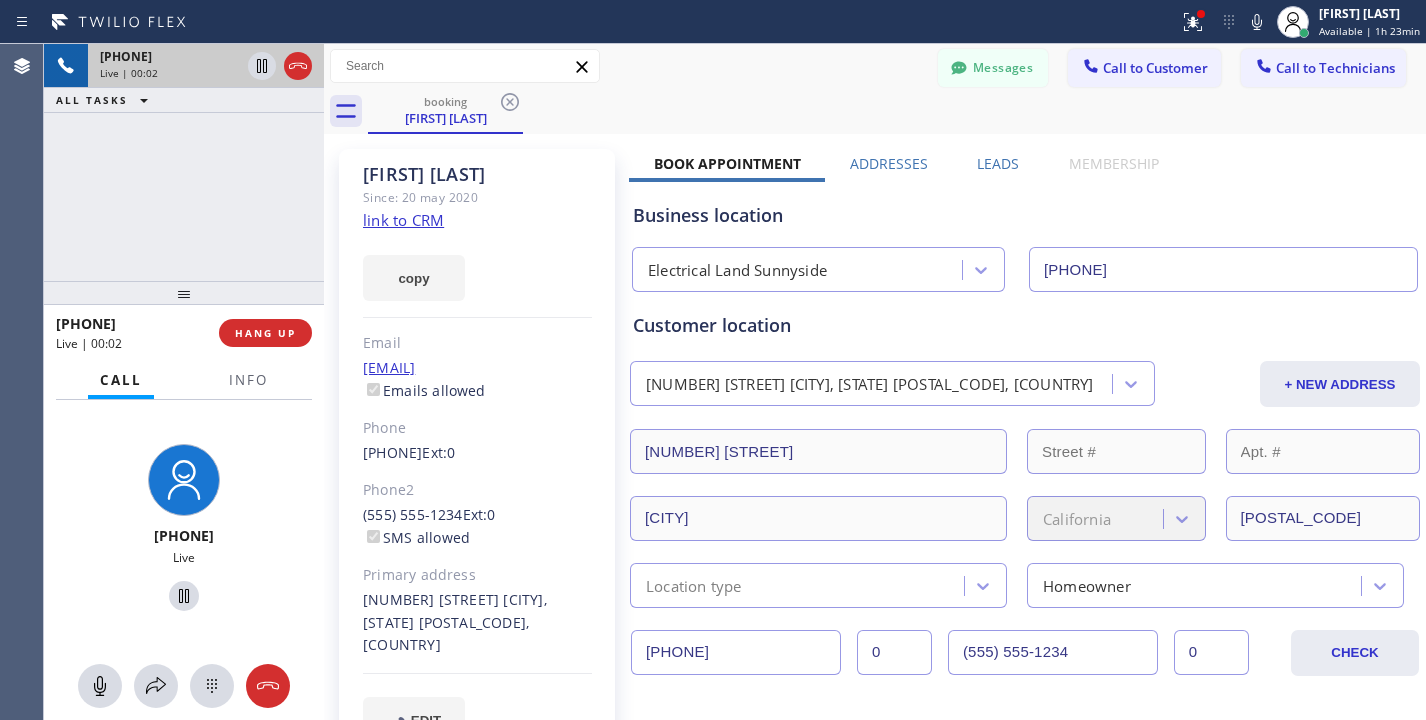type on "[PHONE]" 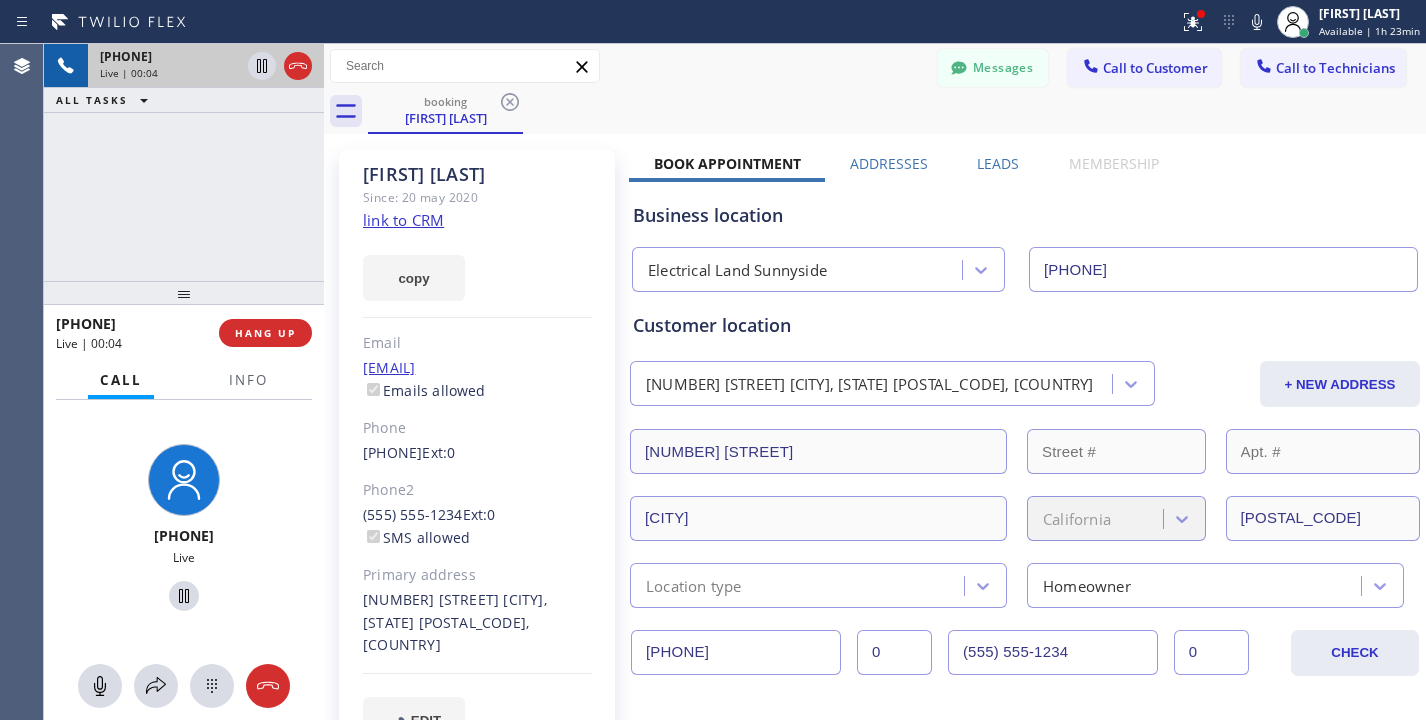 click on "link to CRM" 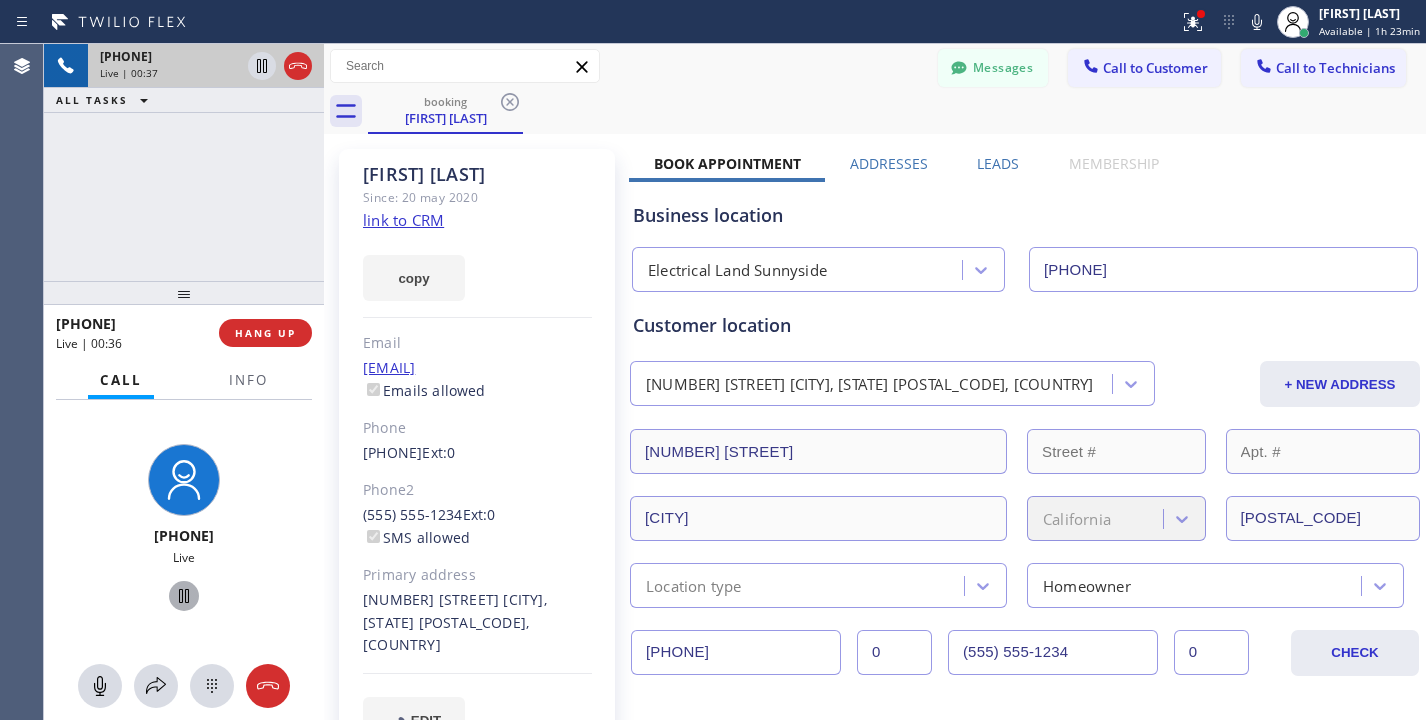 click 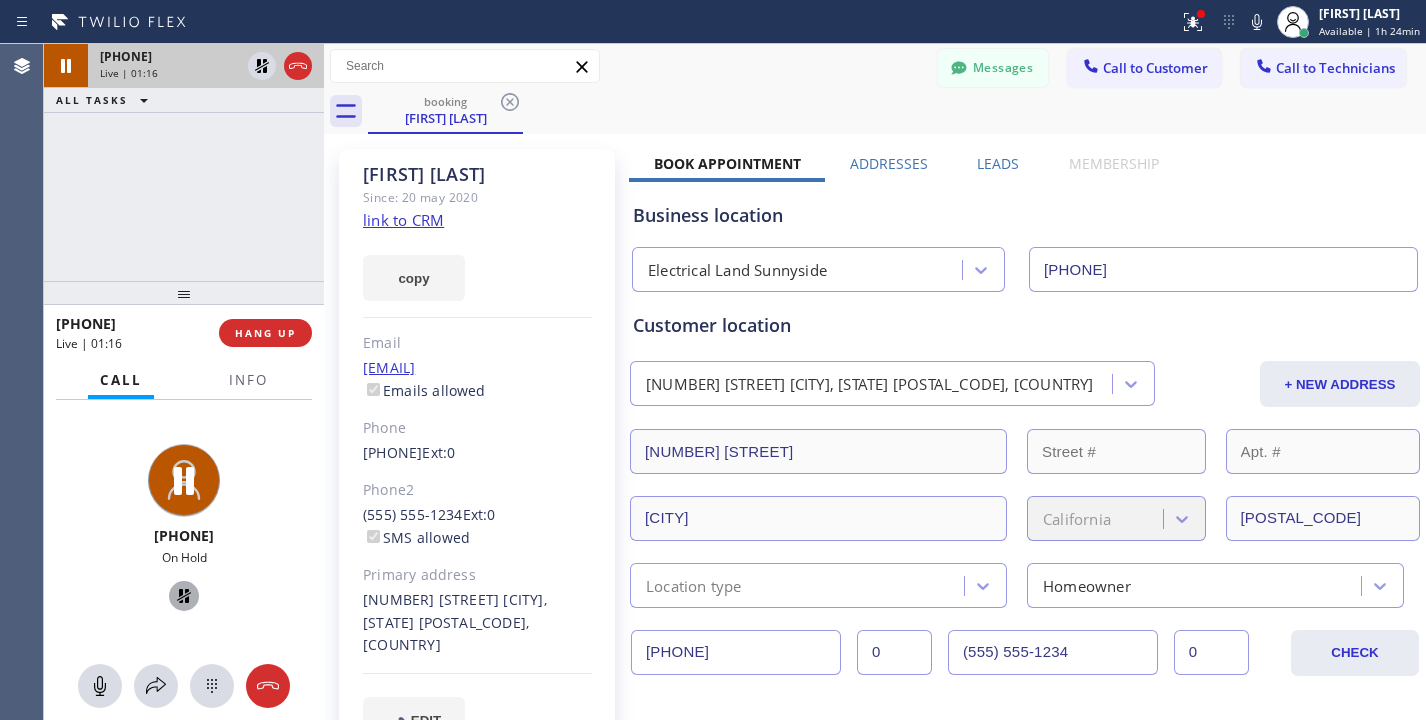 click 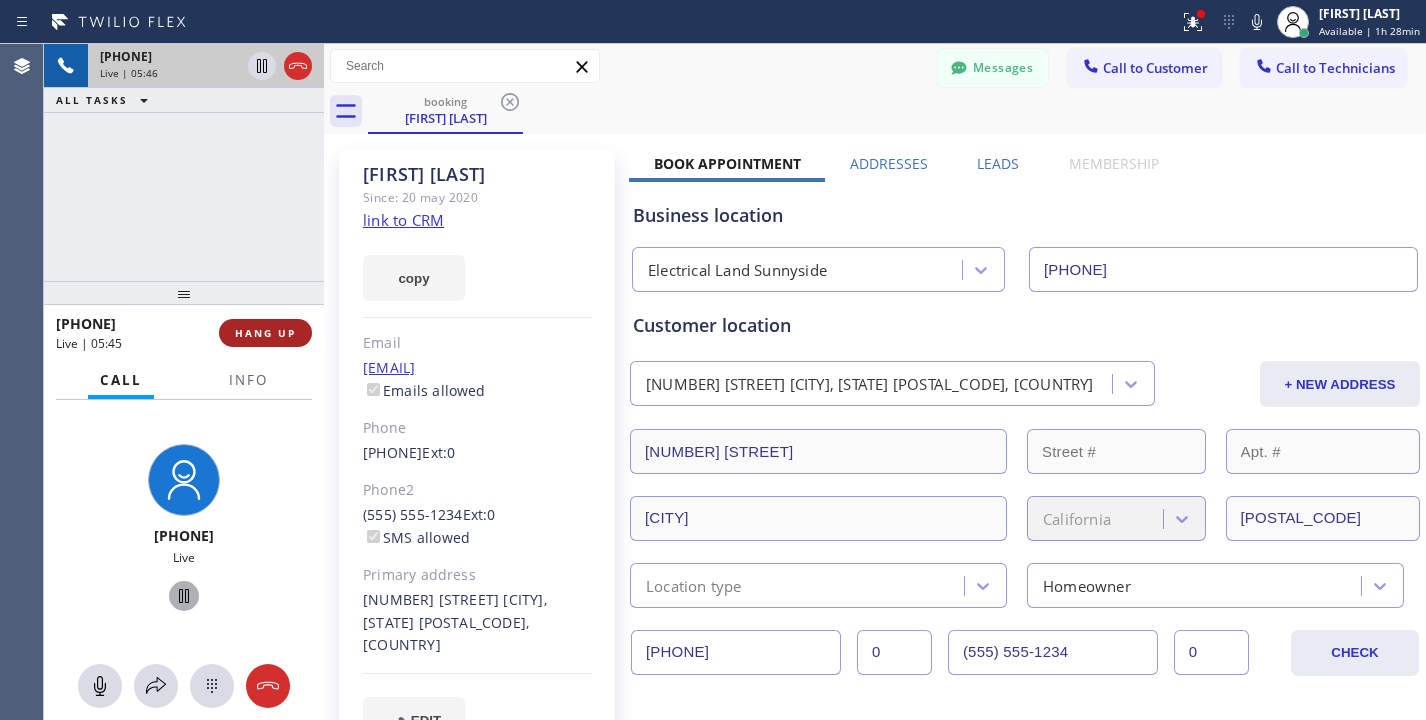 click on "HANG UP" at bounding box center (265, 333) 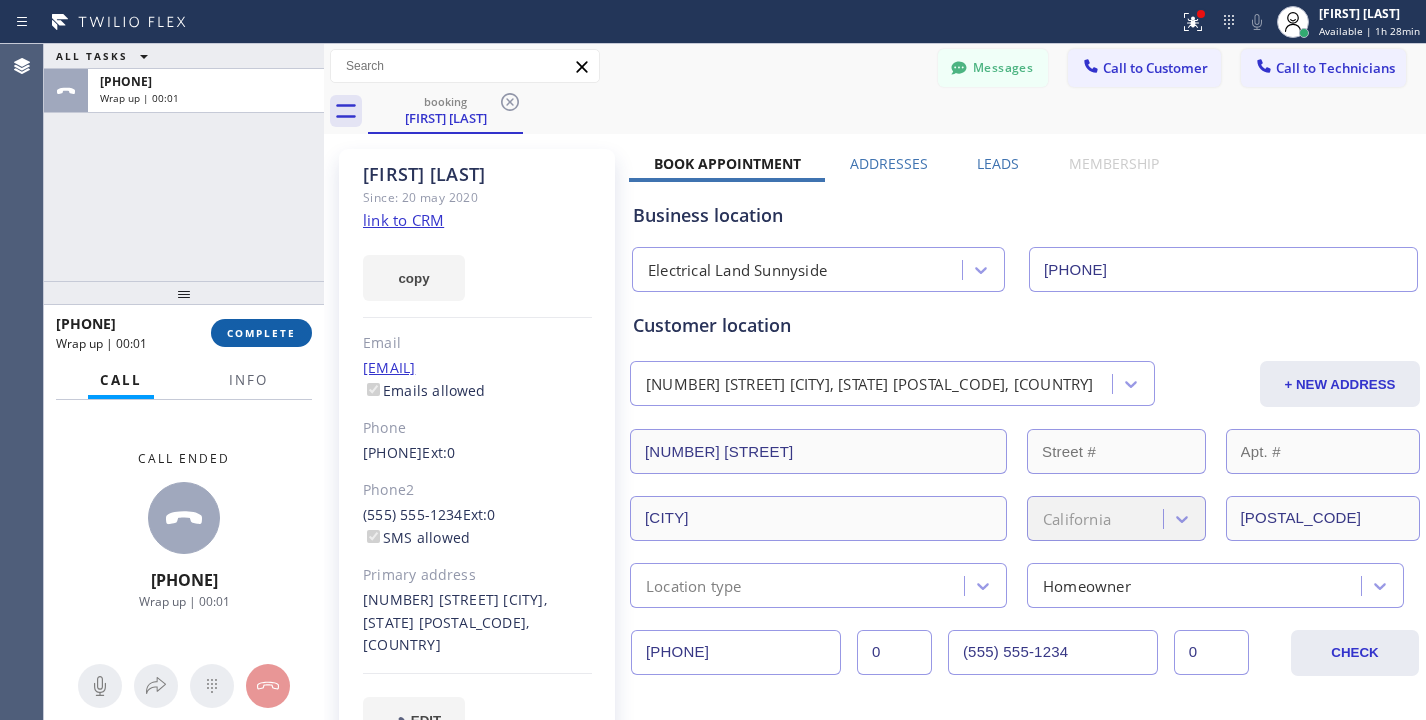 click on "COMPLETE" at bounding box center [261, 333] 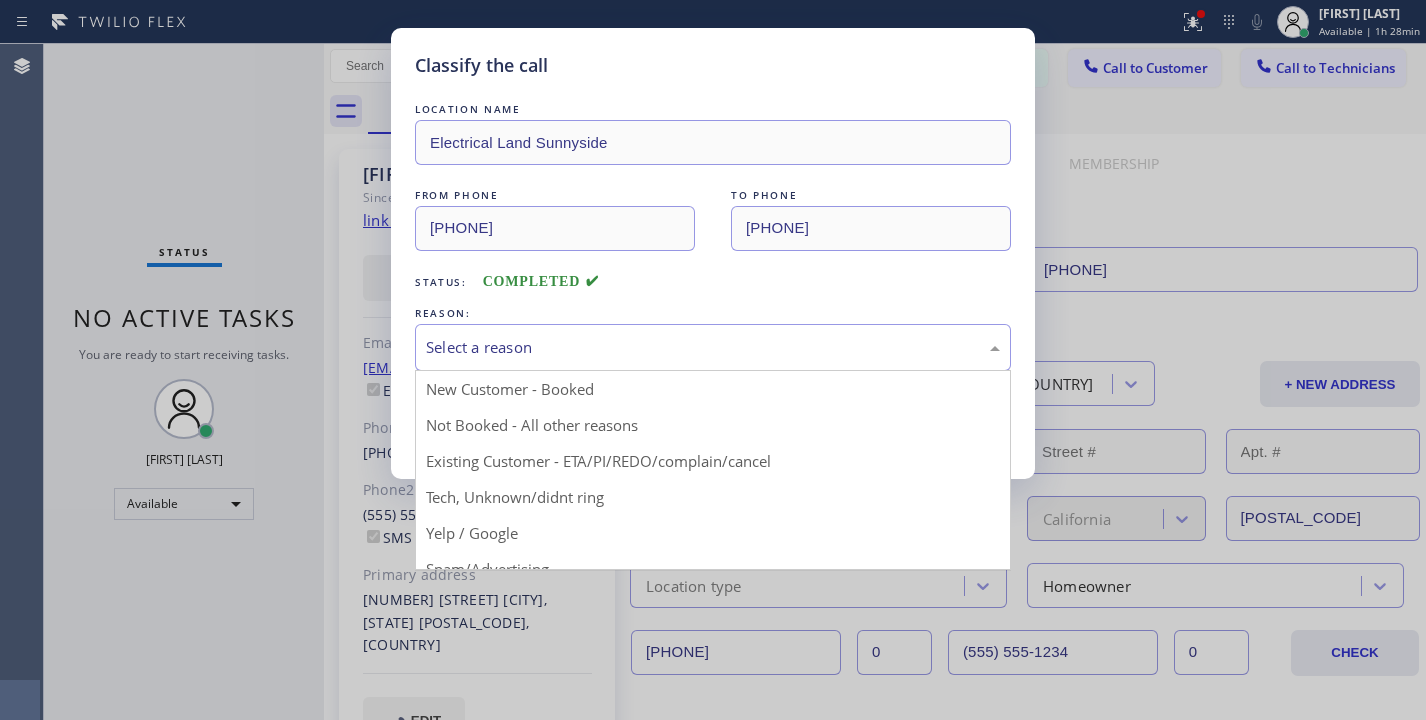 click on "Select a reason" at bounding box center (713, 347) 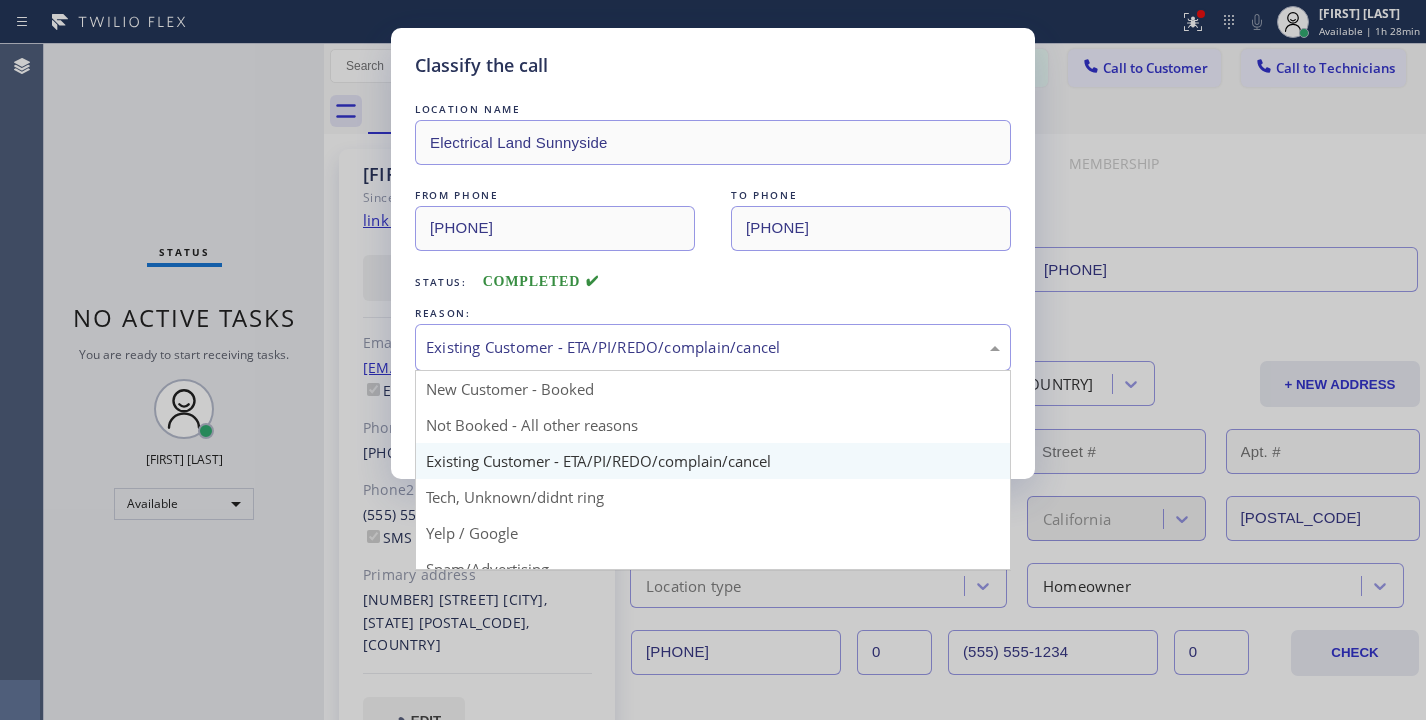 click on "Existing Customer - ETA/PI/REDO/complain/cancel" at bounding box center (713, 347) 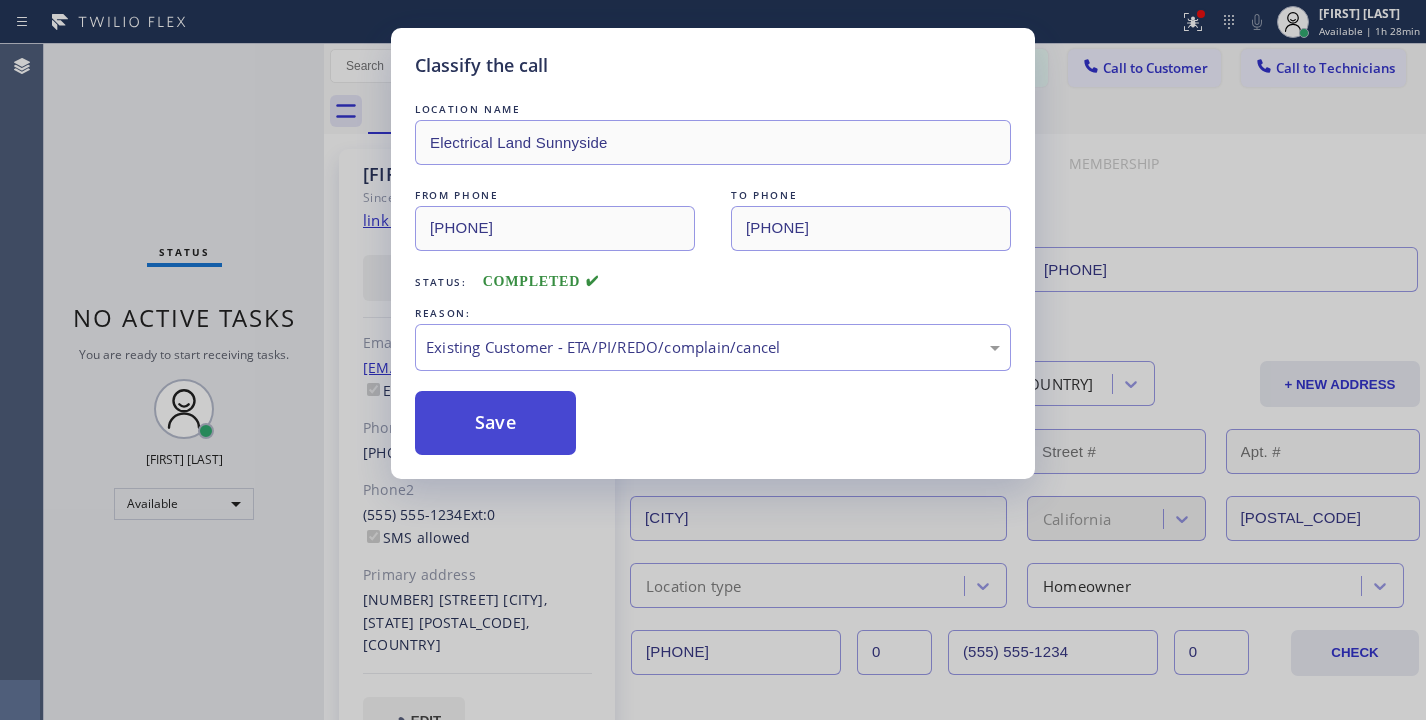 click on "Save" at bounding box center (495, 423) 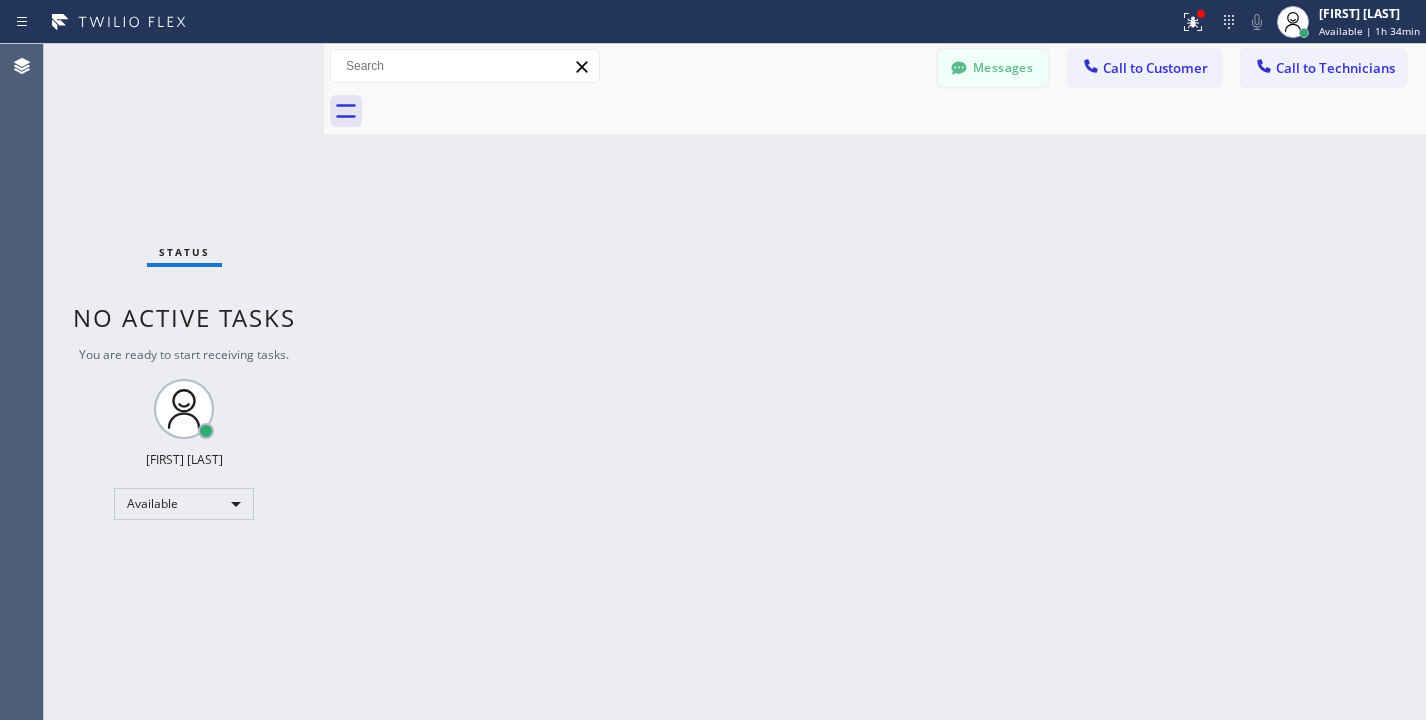 click on "Messages" at bounding box center (993, 68) 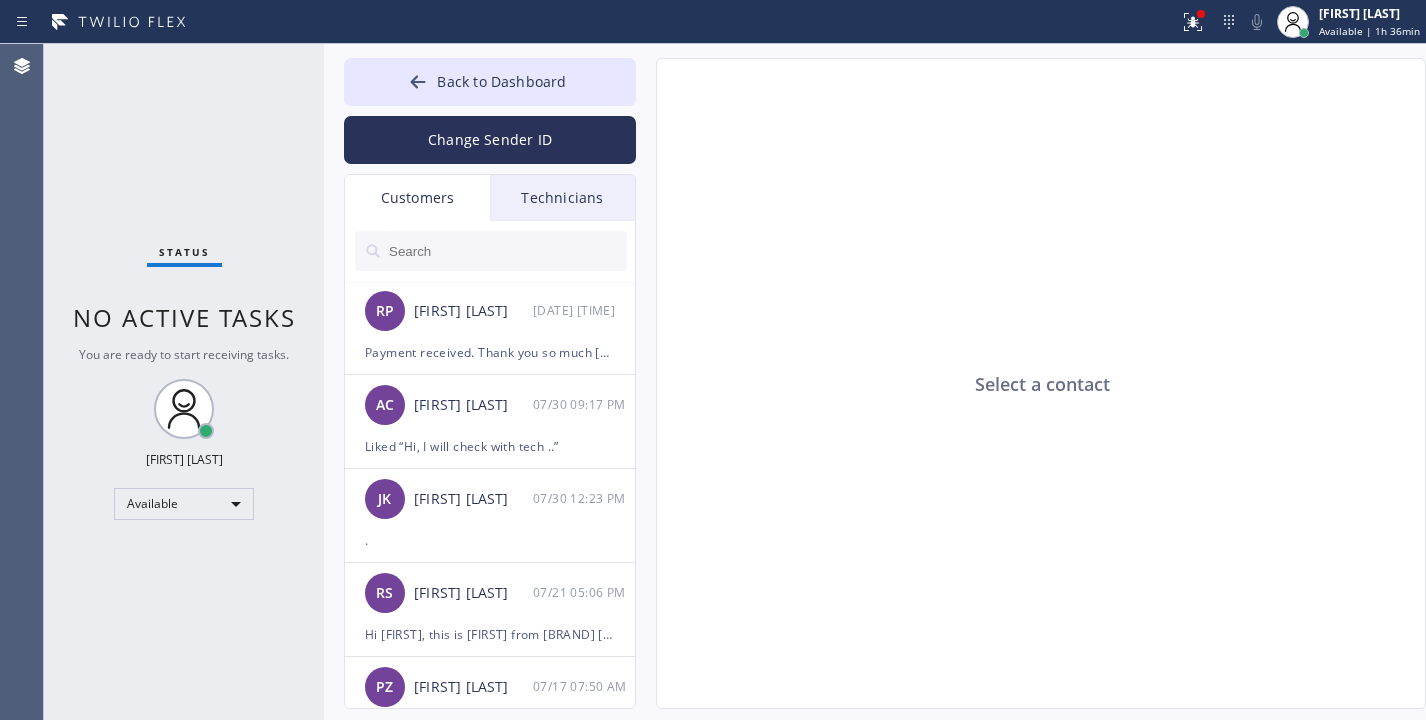 drag, startPoint x: 438, startPoint y: 17, endPoint x: 385, endPoint y: 4, distance: 54.571056 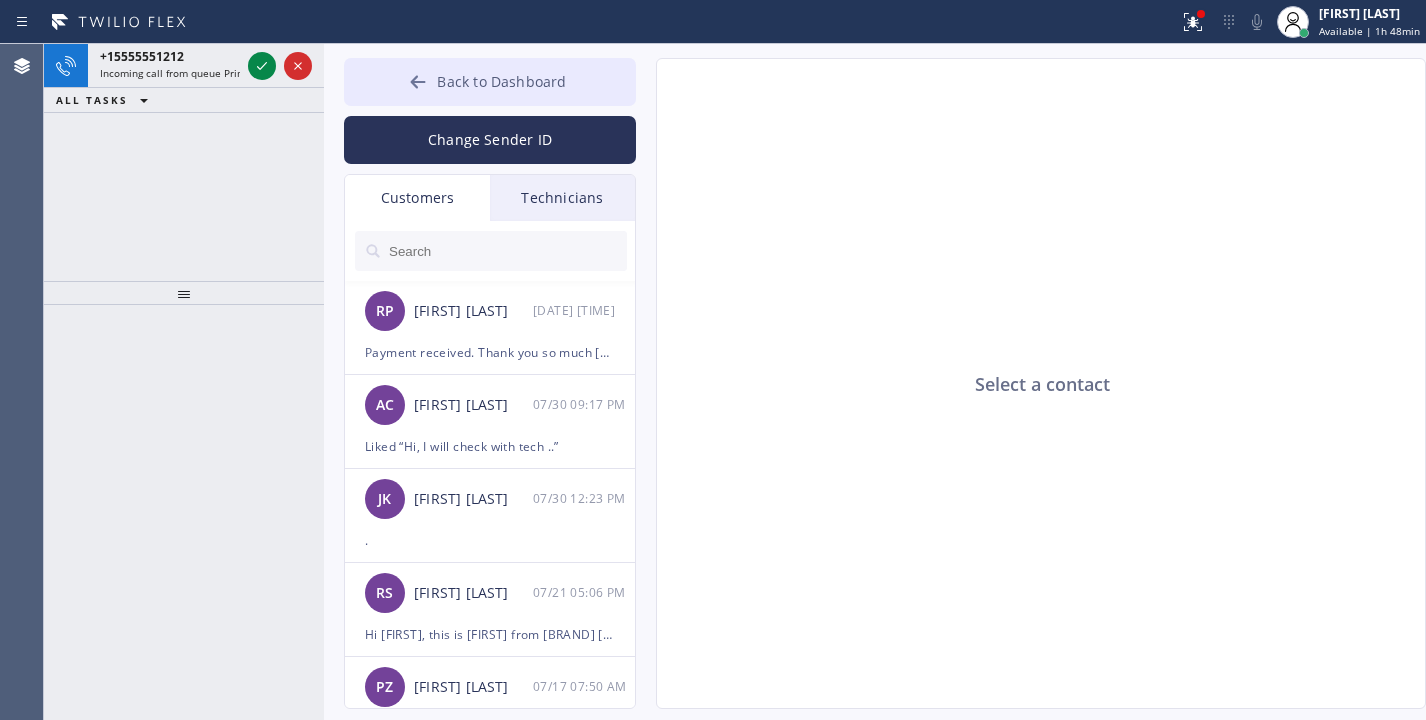 click 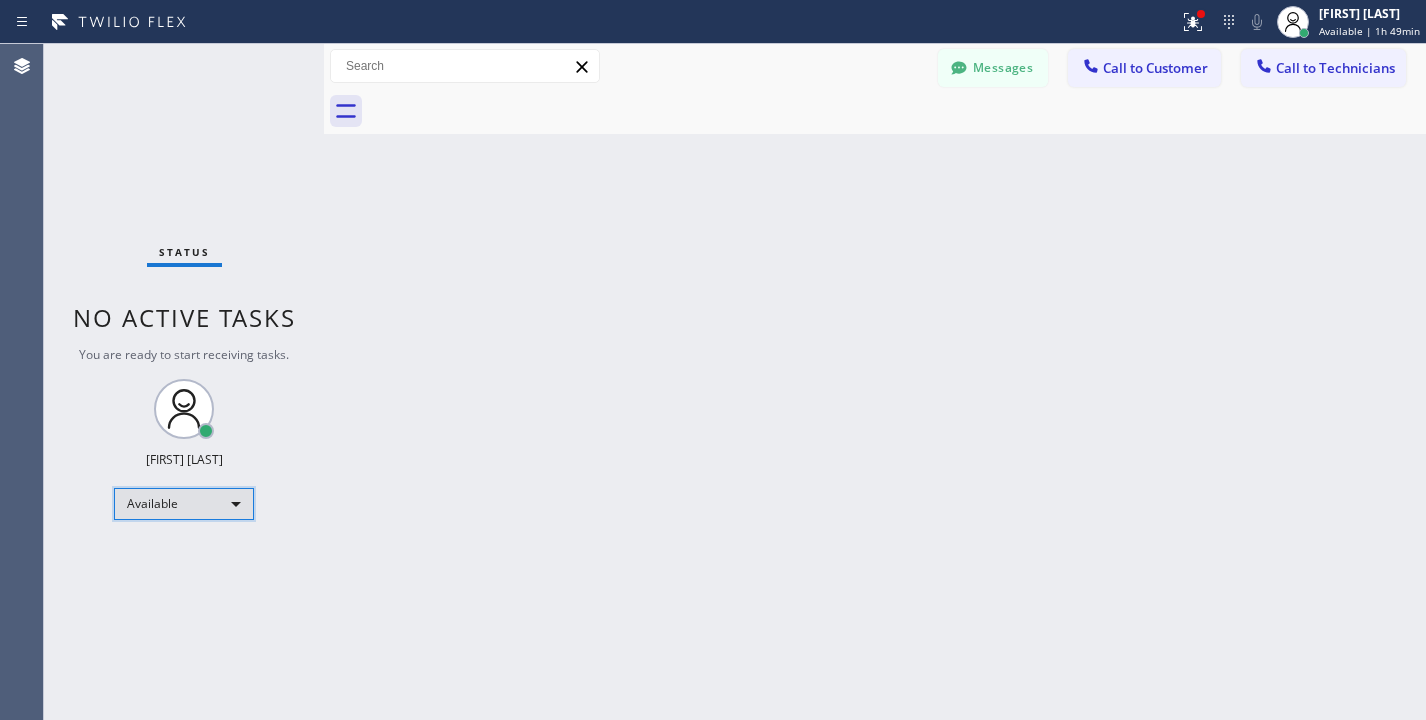 click on "Available" at bounding box center [184, 504] 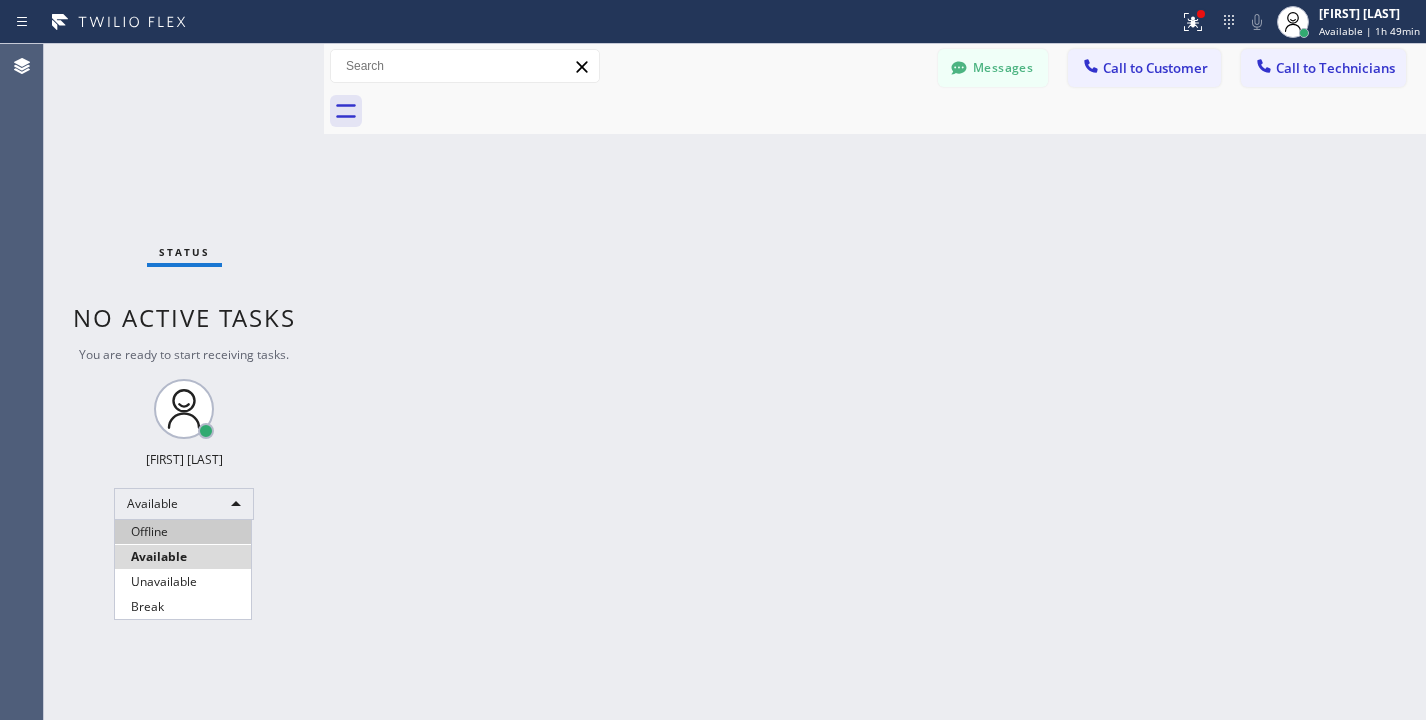 click on "Offline" at bounding box center (183, 532) 